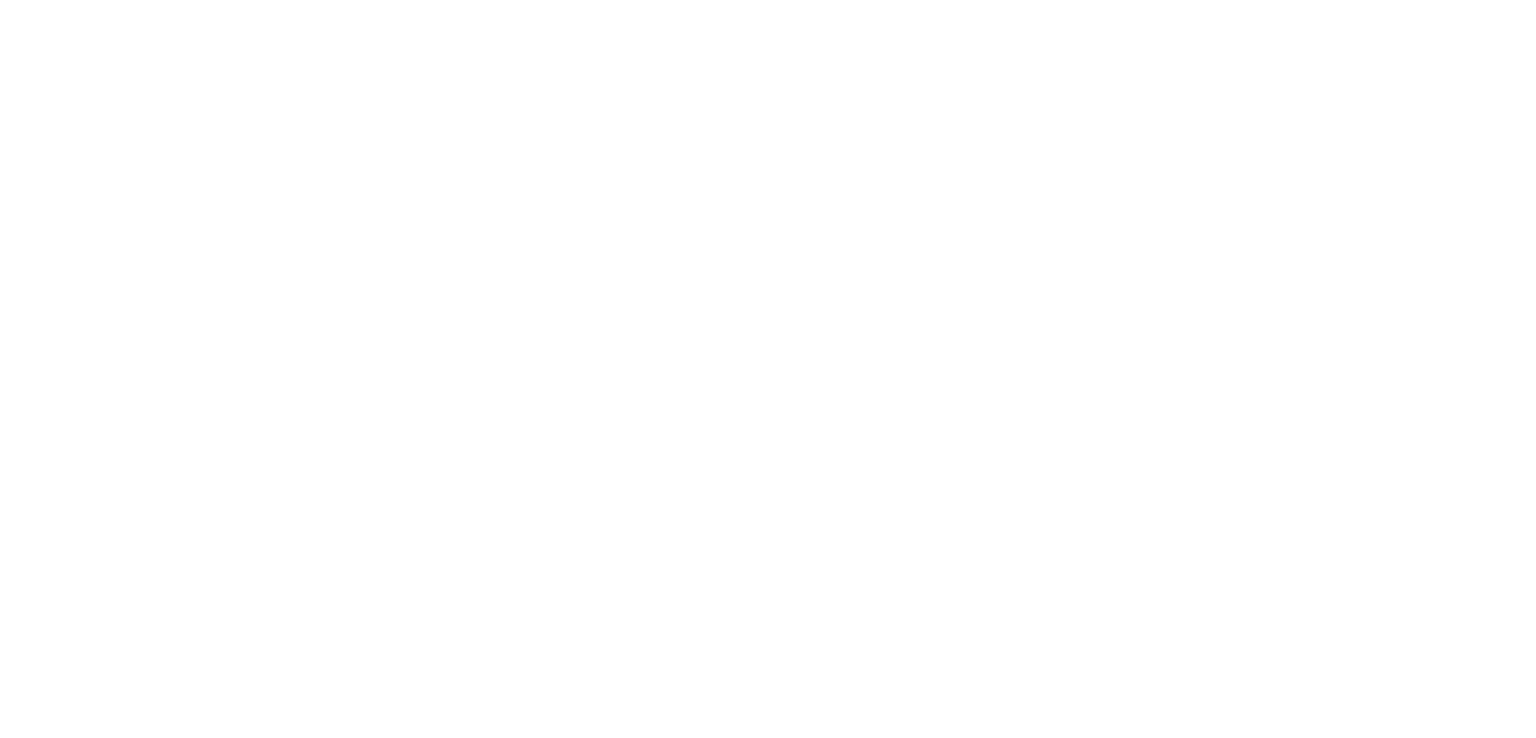 scroll, scrollTop: 0, scrollLeft: 0, axis: both 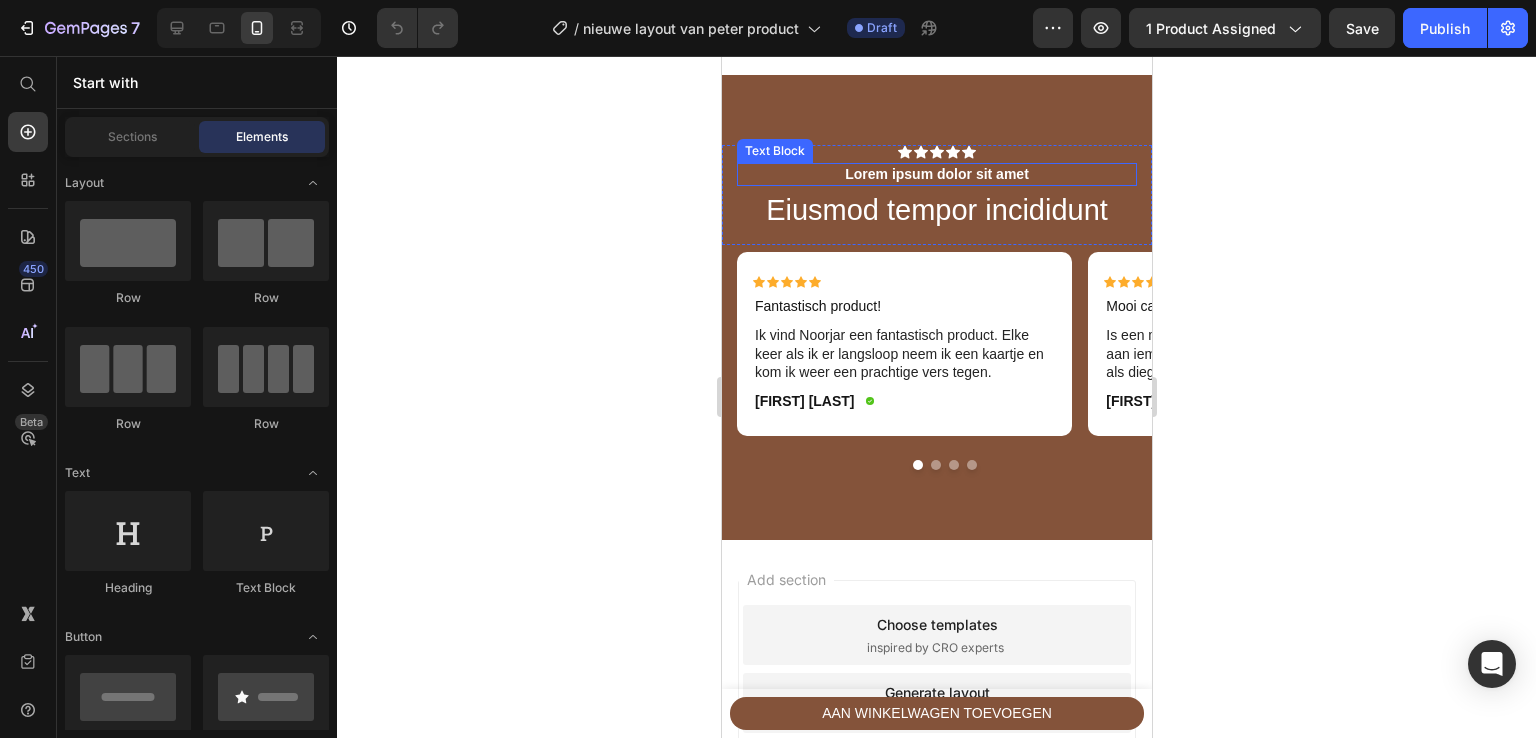 click on "Lorem ipsum dolor sit amet" at bounding box center (936, 174) 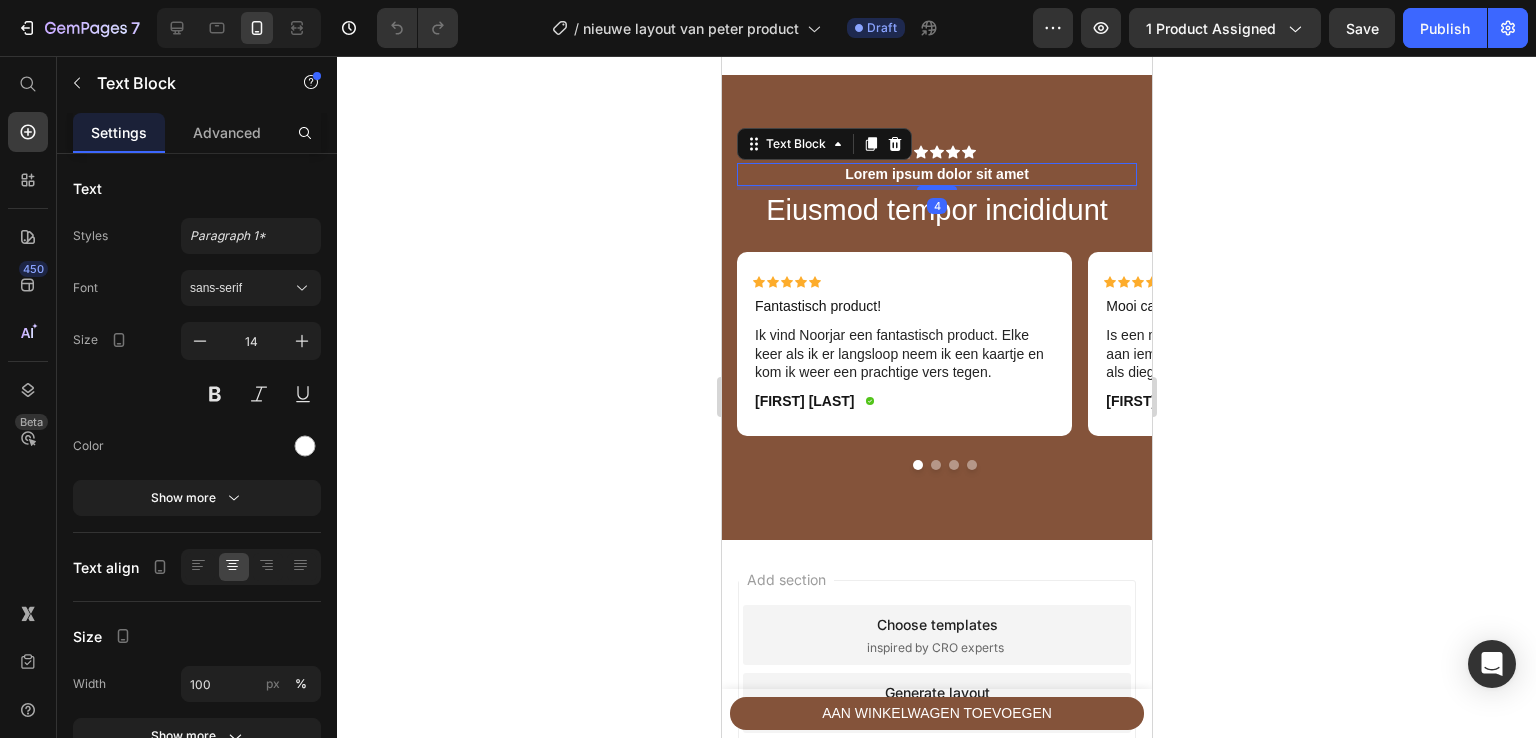 click on "Lorem ipsum dolor sit amet" at bounding box center (936, 174) 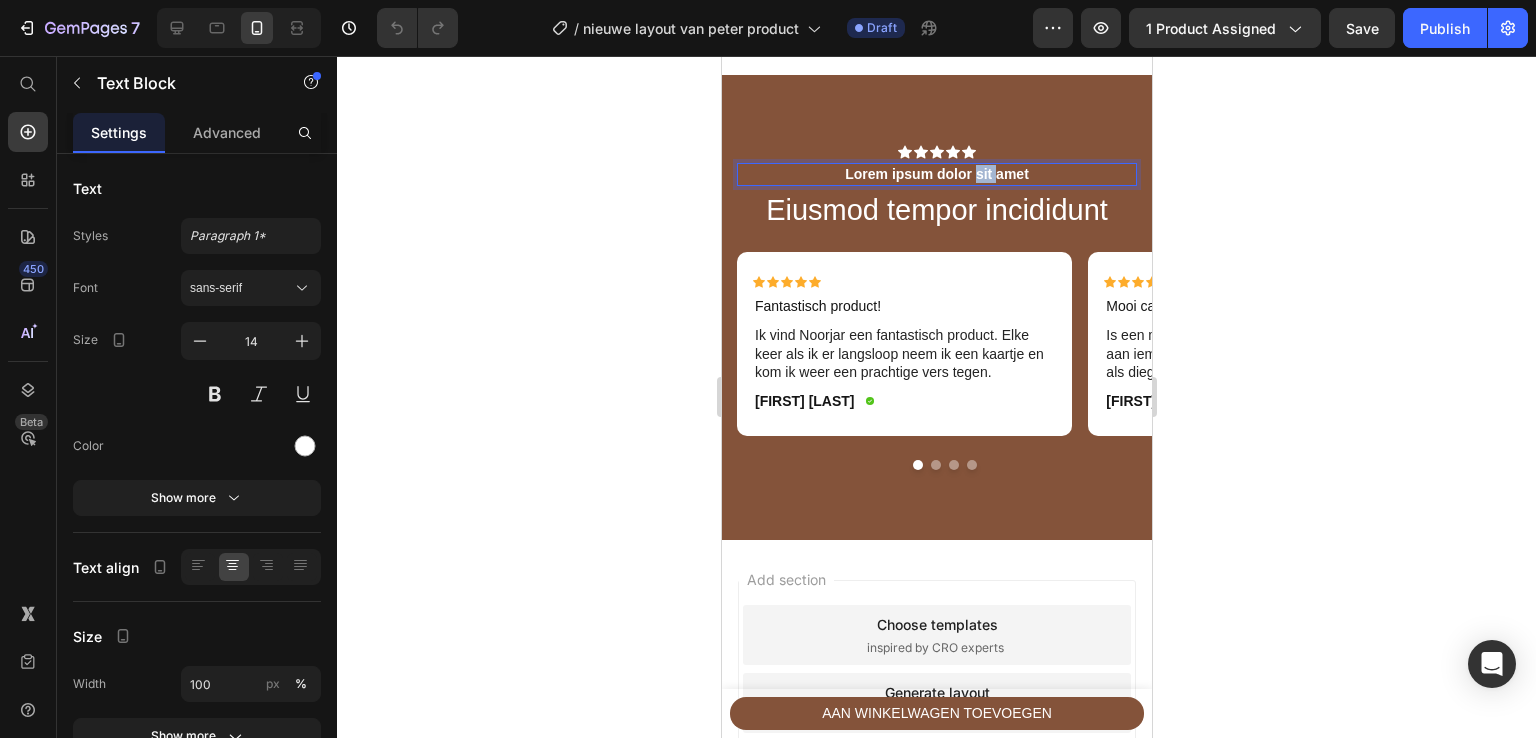 click on "Lorem ipsum dolor sit amet" at bounding box center (936, 174) 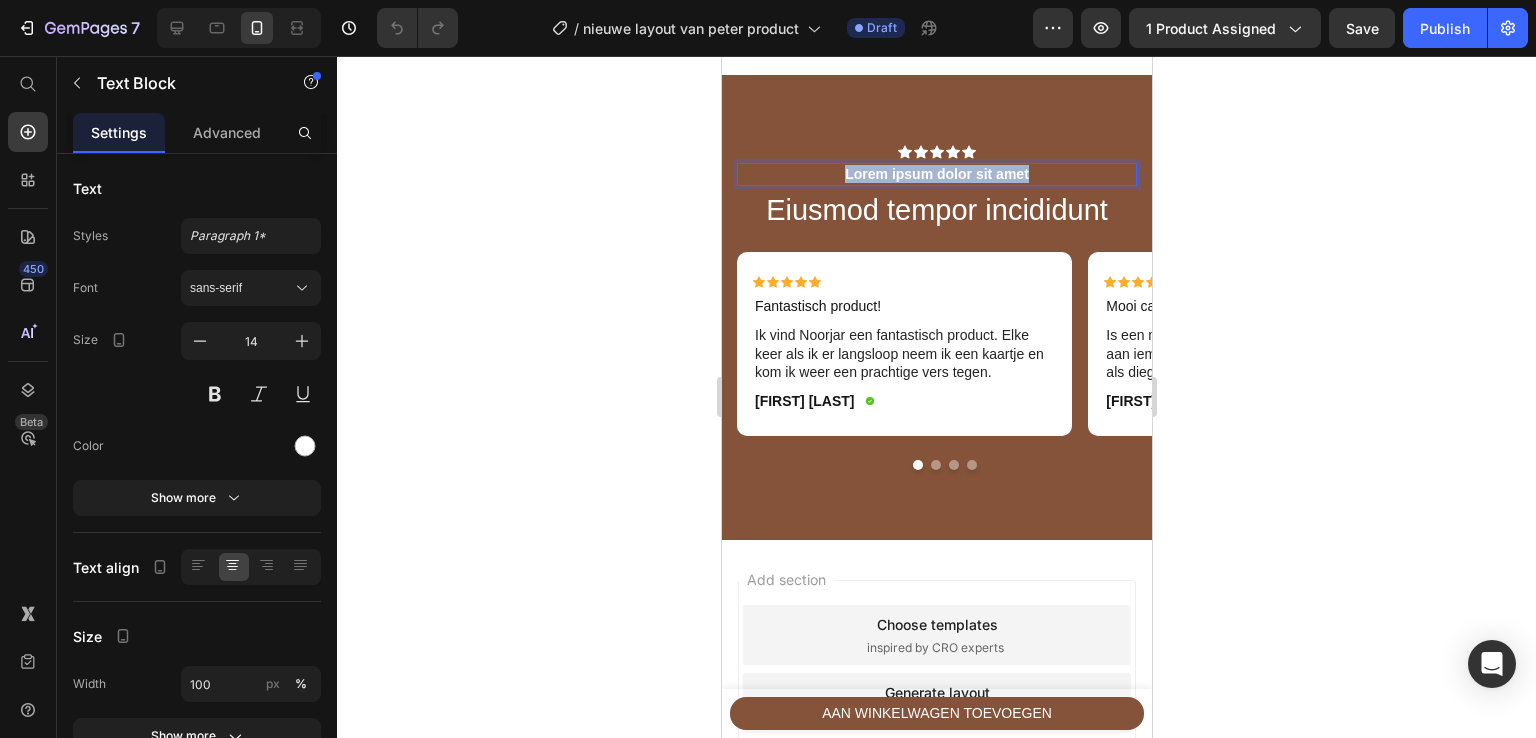 click on "Lorem ipsum dolor sit amet" at bounding box center [936, 174] 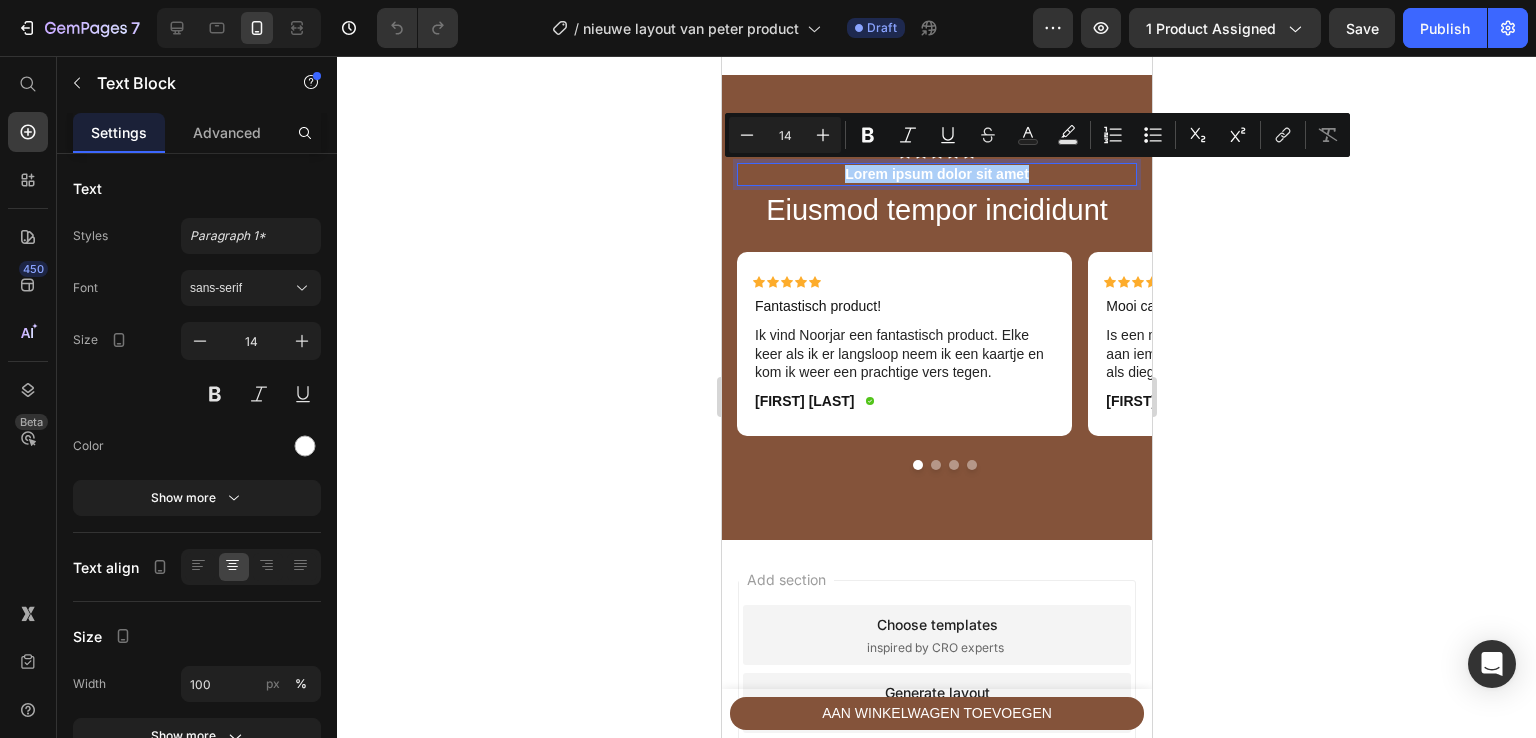 click 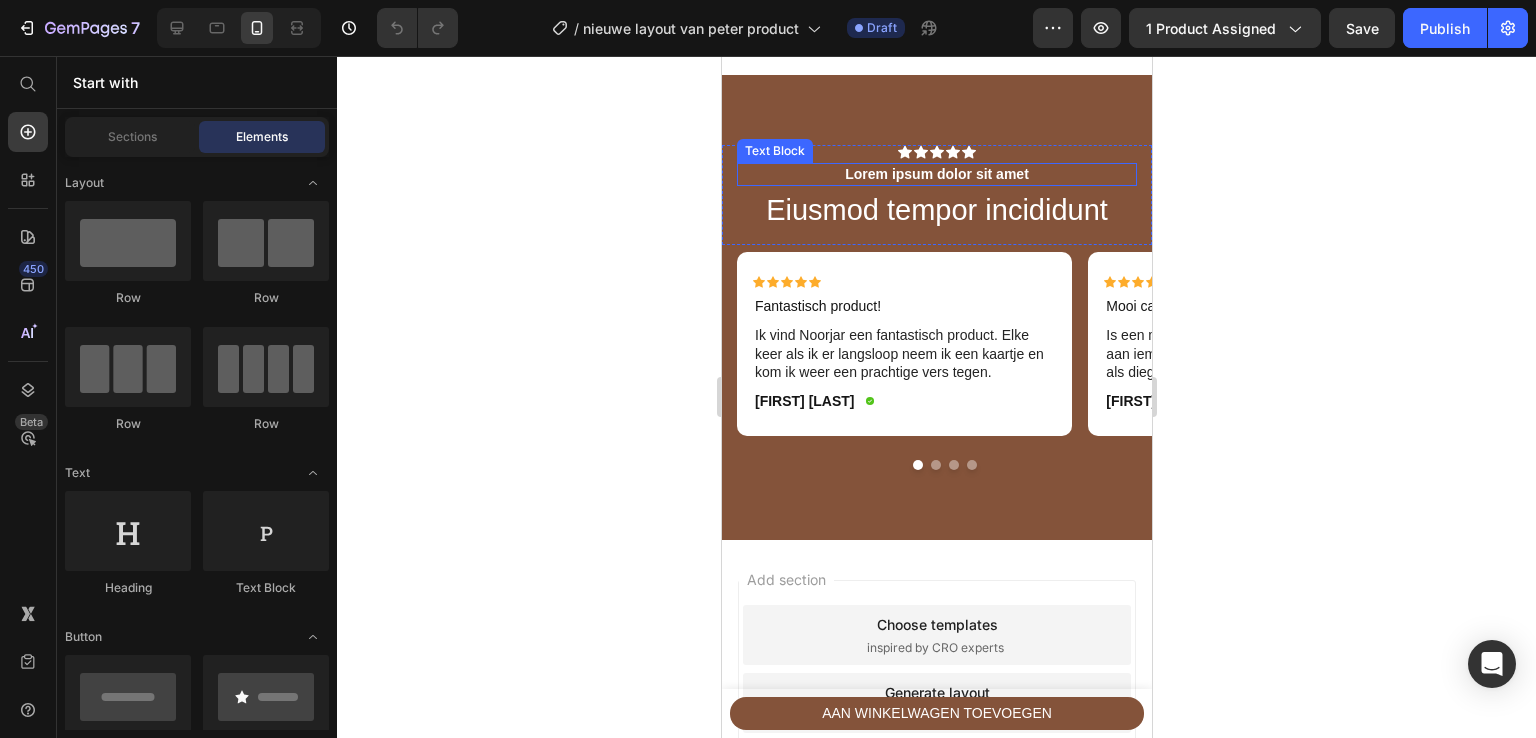 click on "Lorem ipsum dolor sit amet" at bounding box center (936, 174) 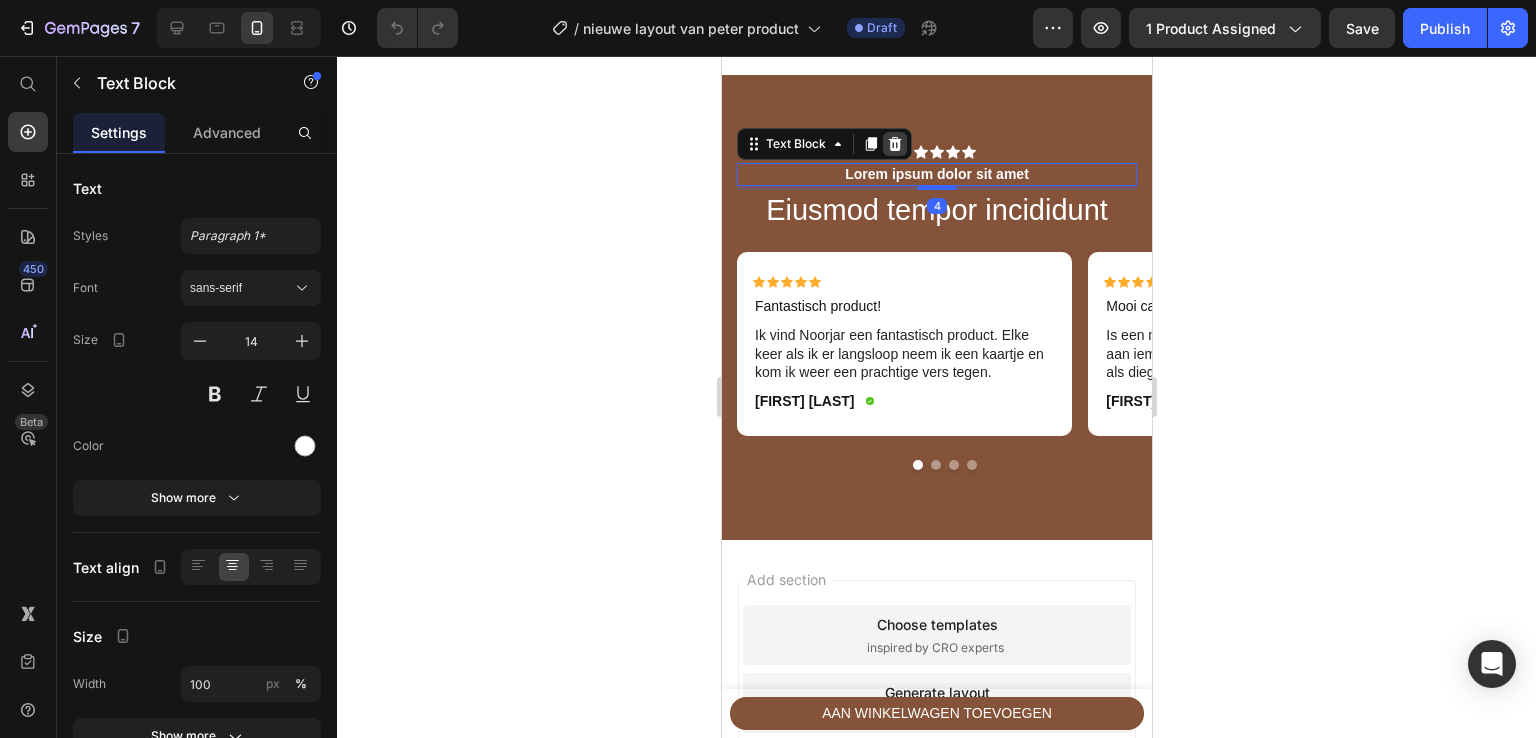 click 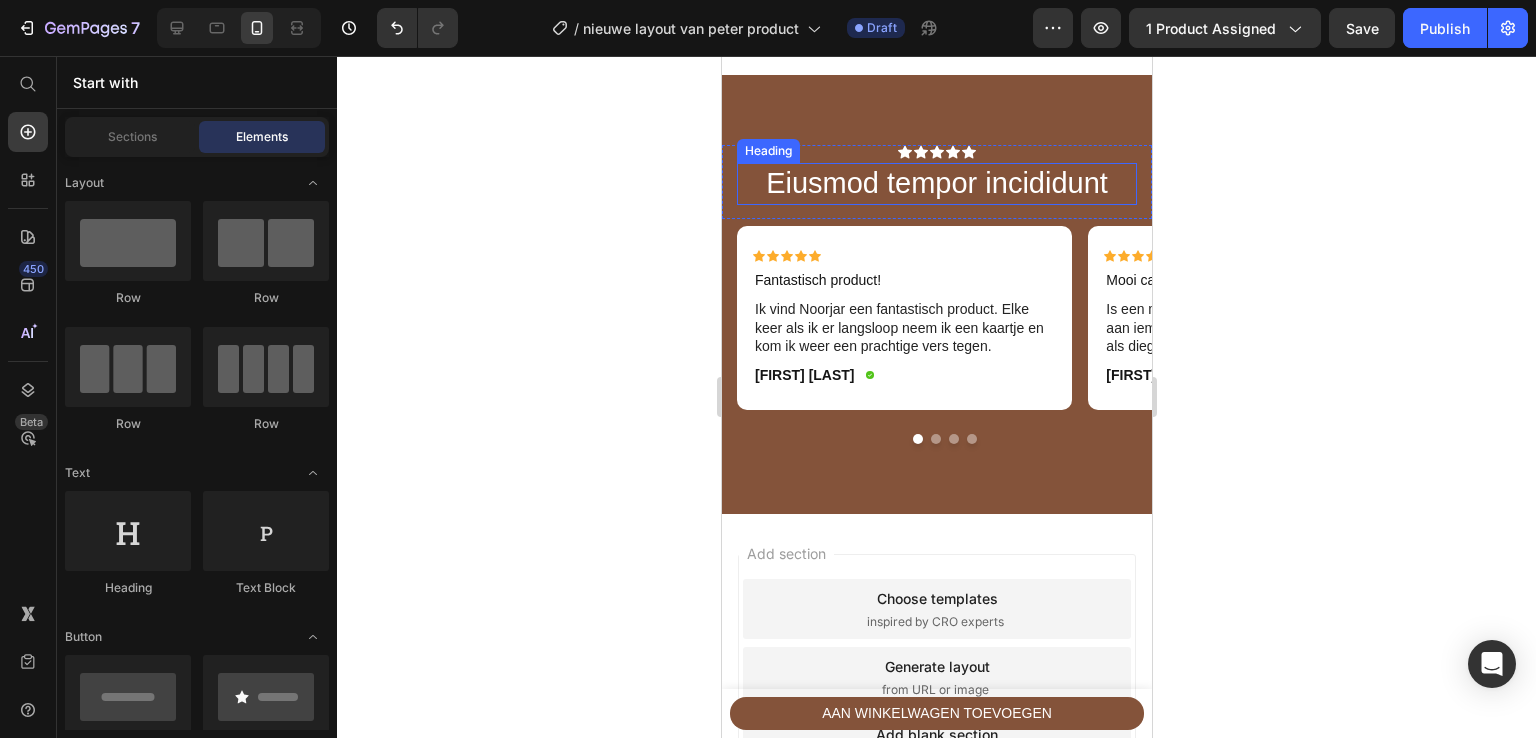 click on "Eiusmod tempor incididunt" at bounding box center (936, 184) 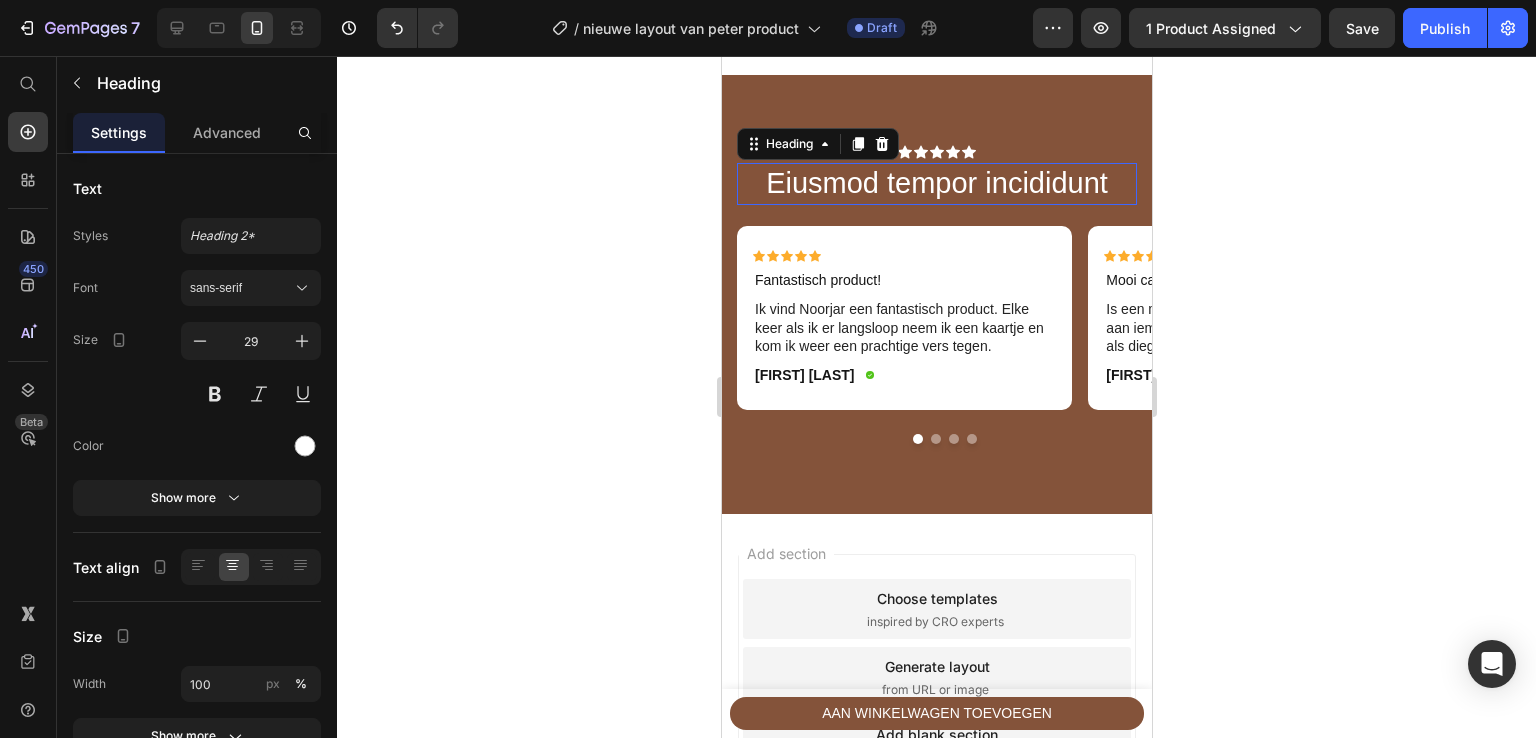 click on "Eiusmod tempor incididunt" at bounding box center (936, 184) 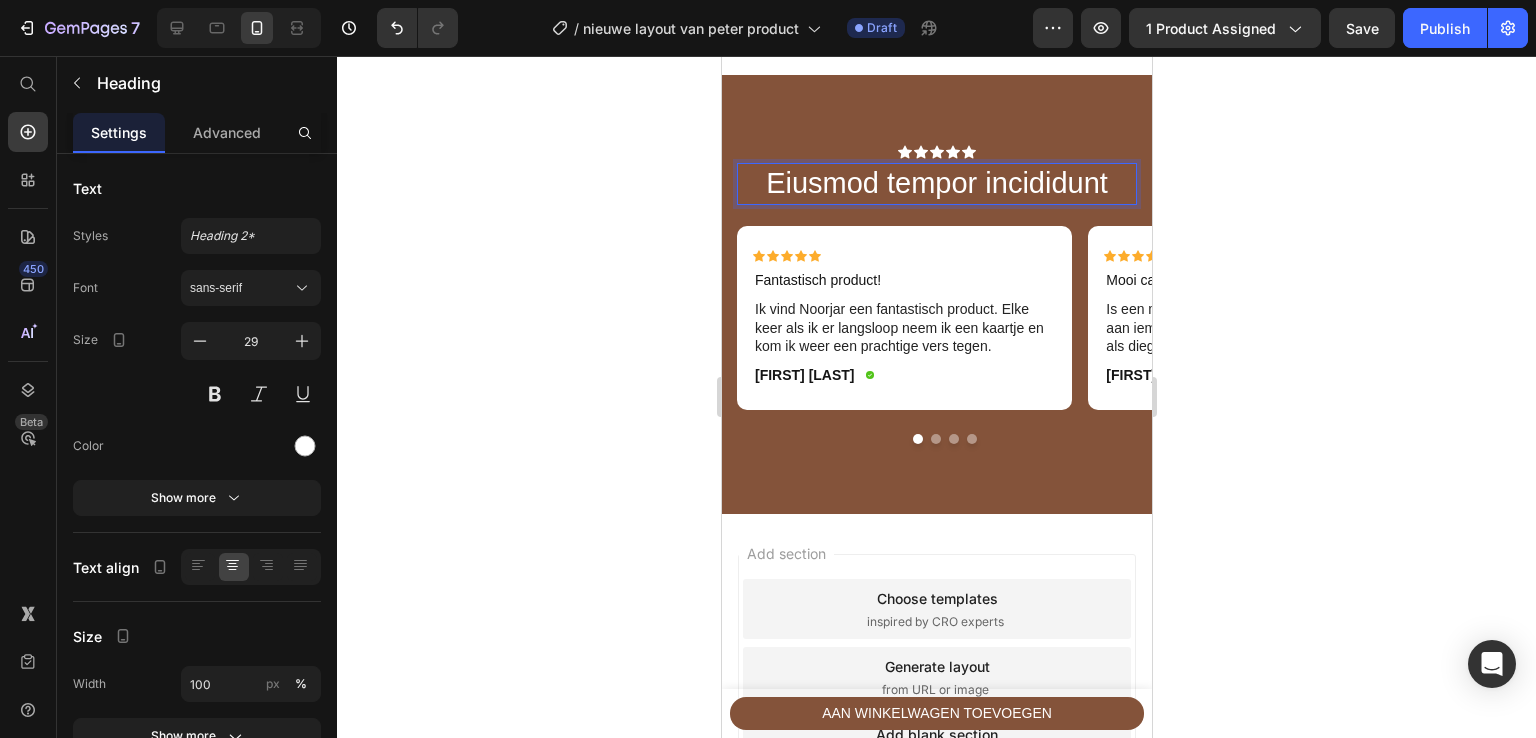 click on "Eiusmod tempor incididunt" at bounding box center (936, 184) 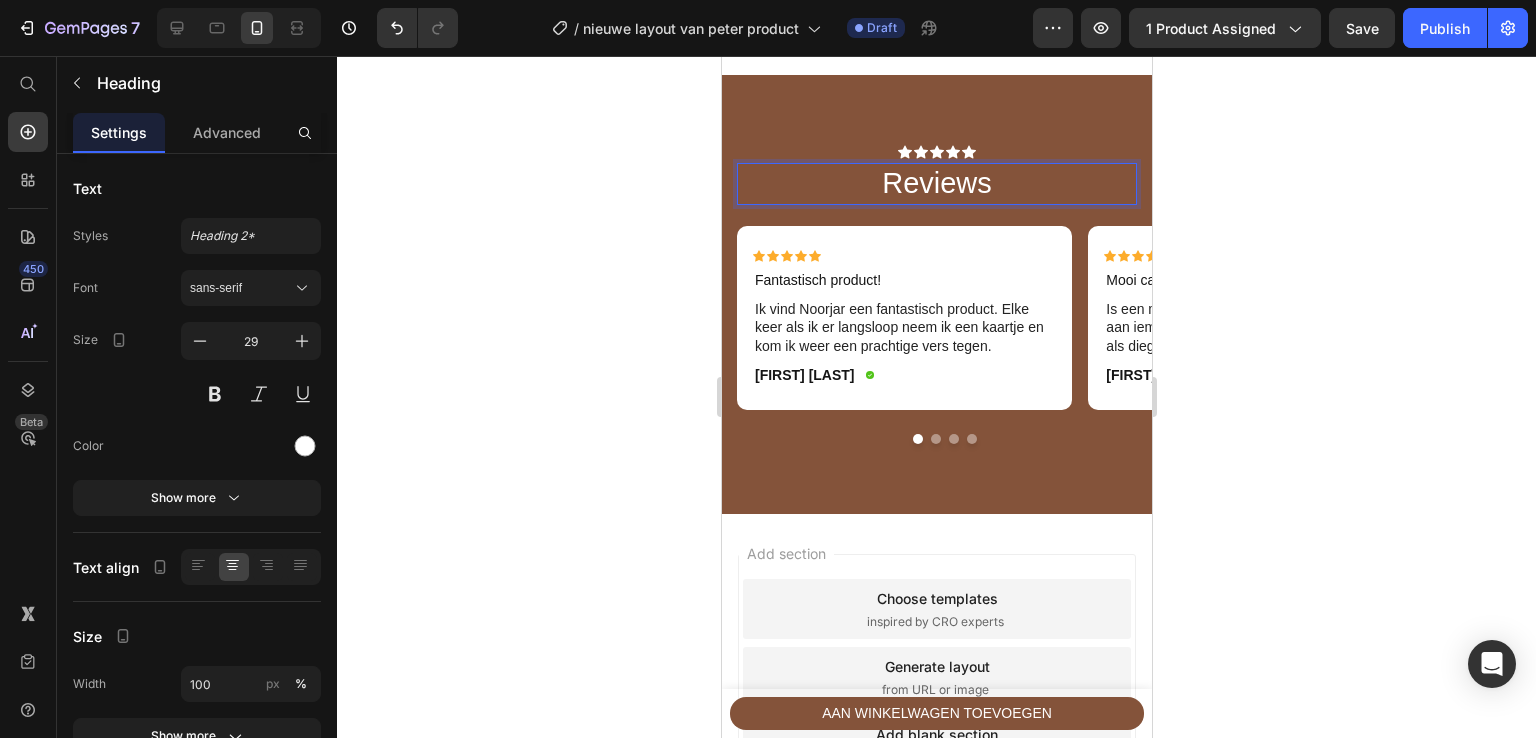 click 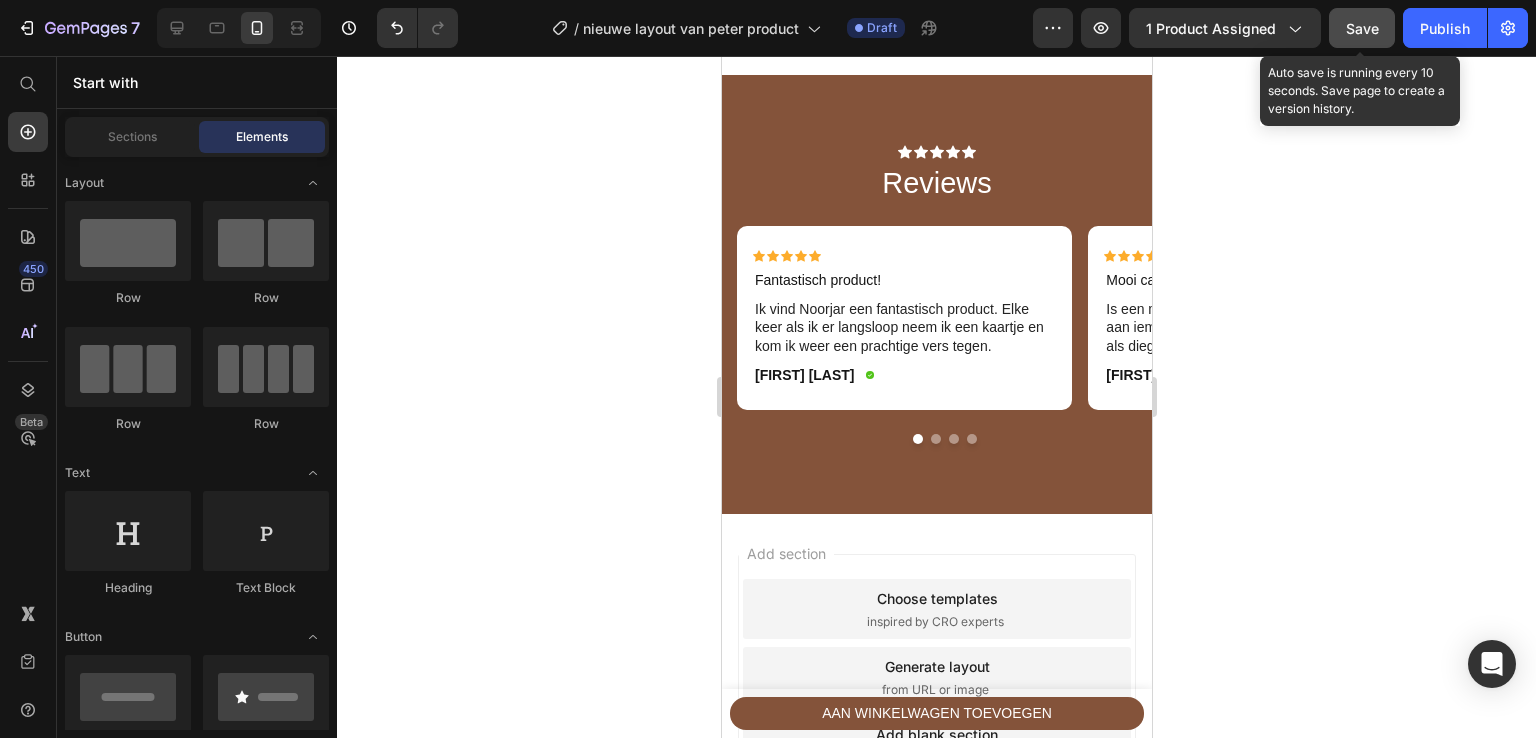 click on "Save" 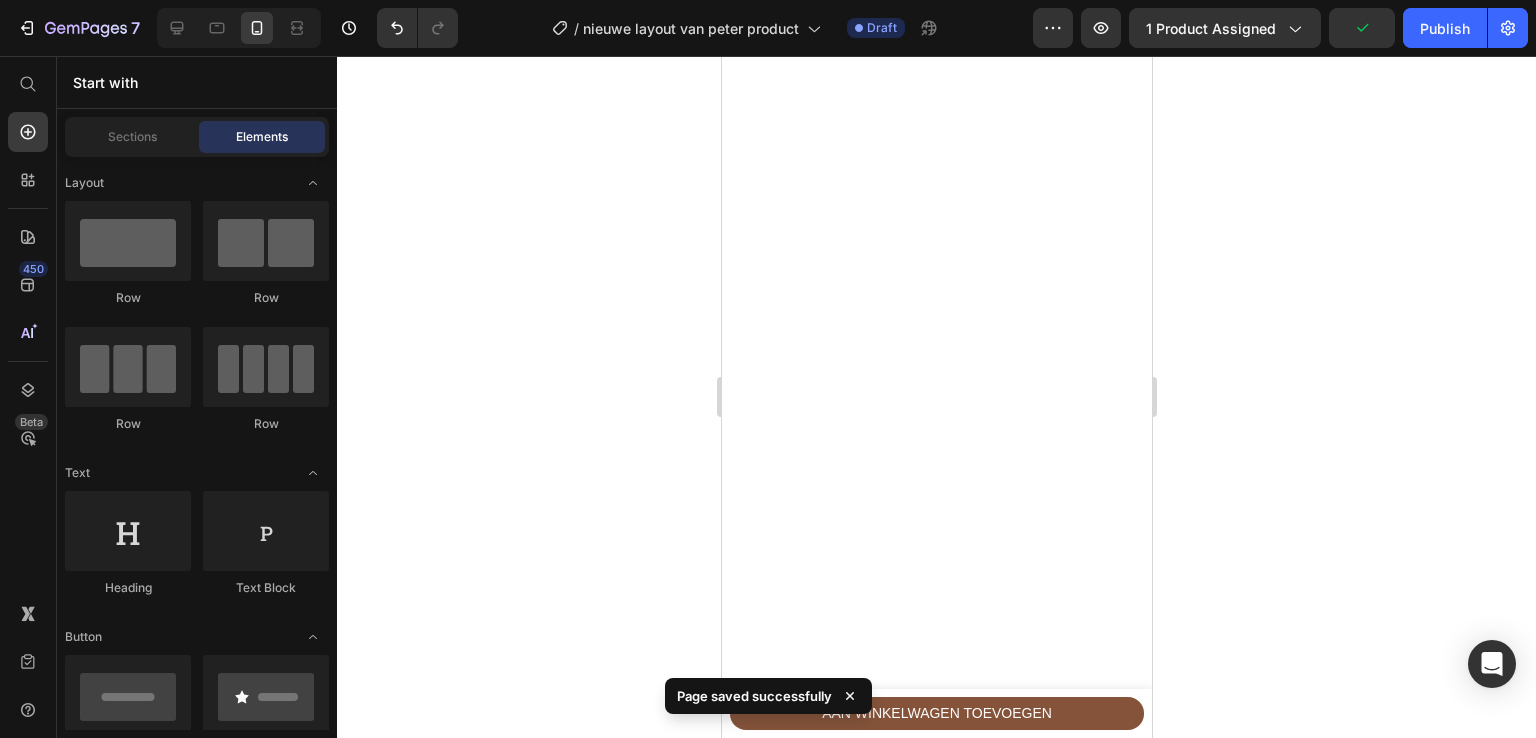 scroll, scrollTop: 4692, scrollLeft: 0, axis: vertical 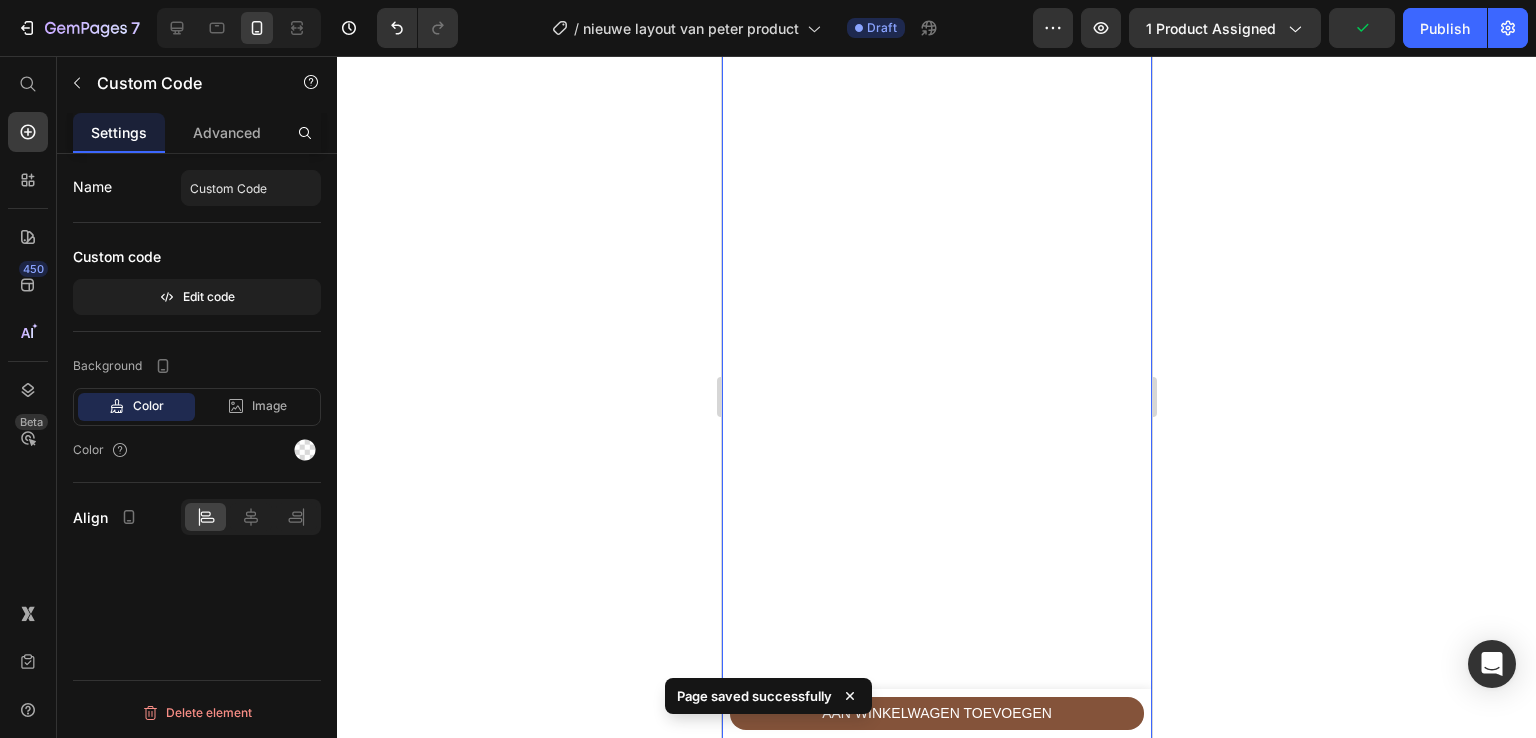 click at bounding box center (936, 538) 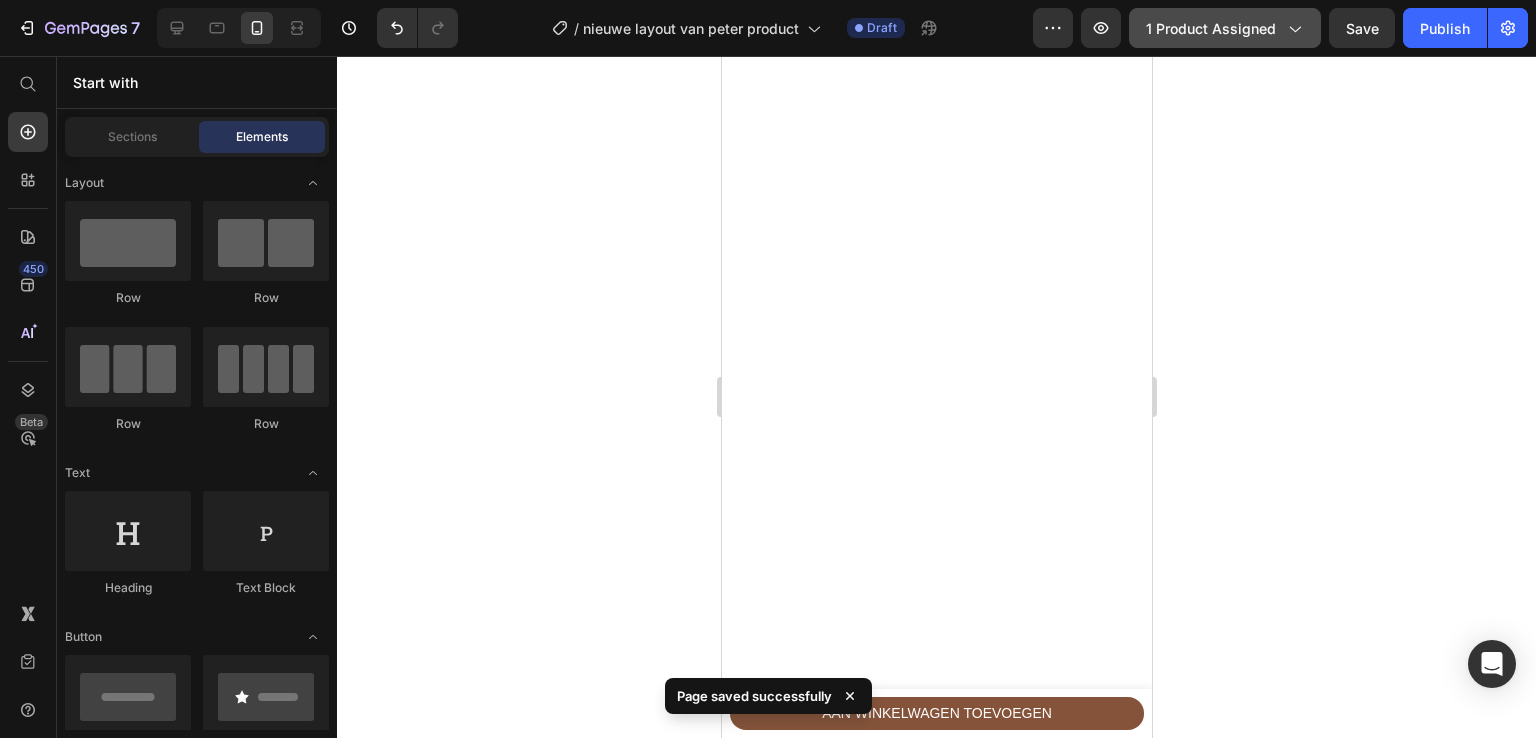 click on "1 product assigned" at bounding box center [1225, 28] 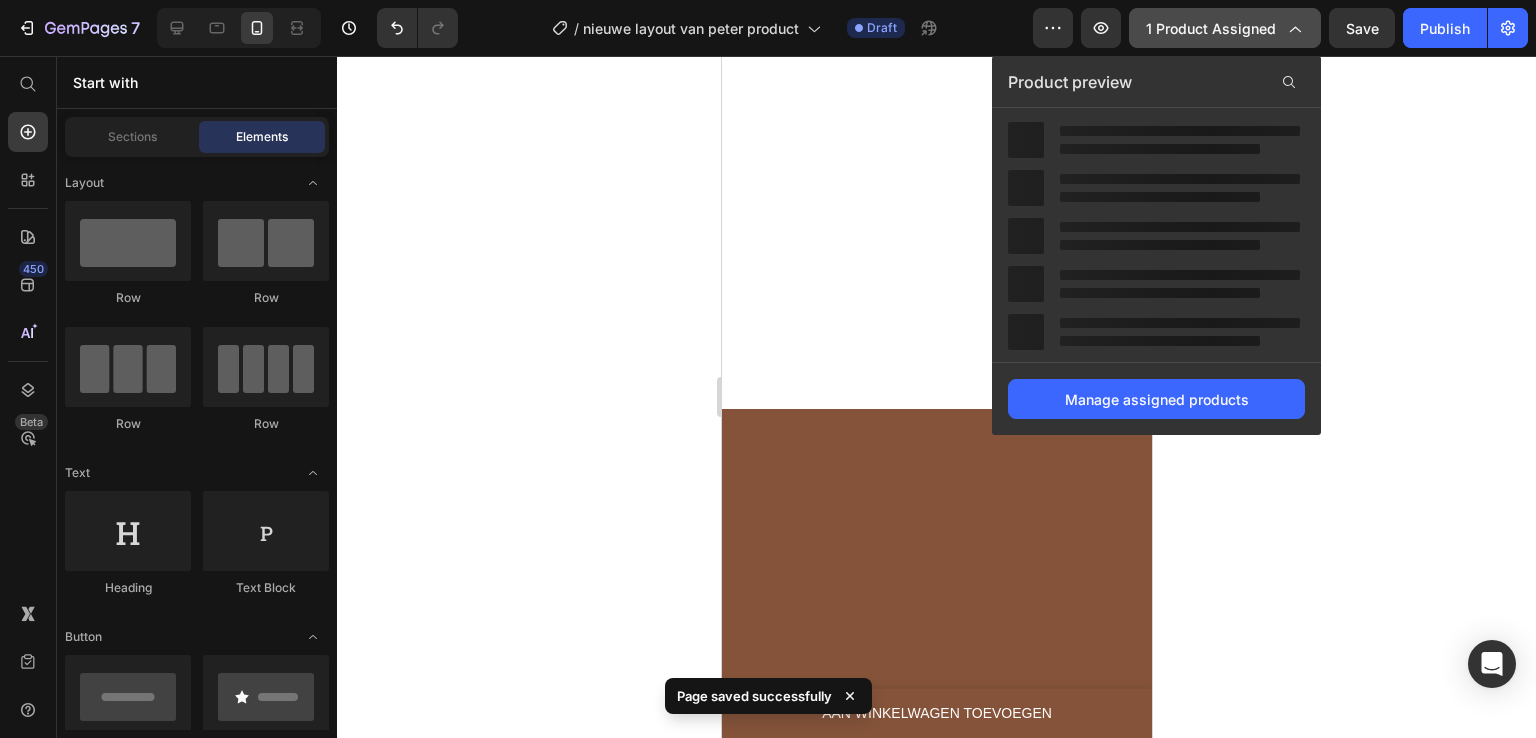 scroll, scrollTop: 0, scrollLeft: 0, axis: both 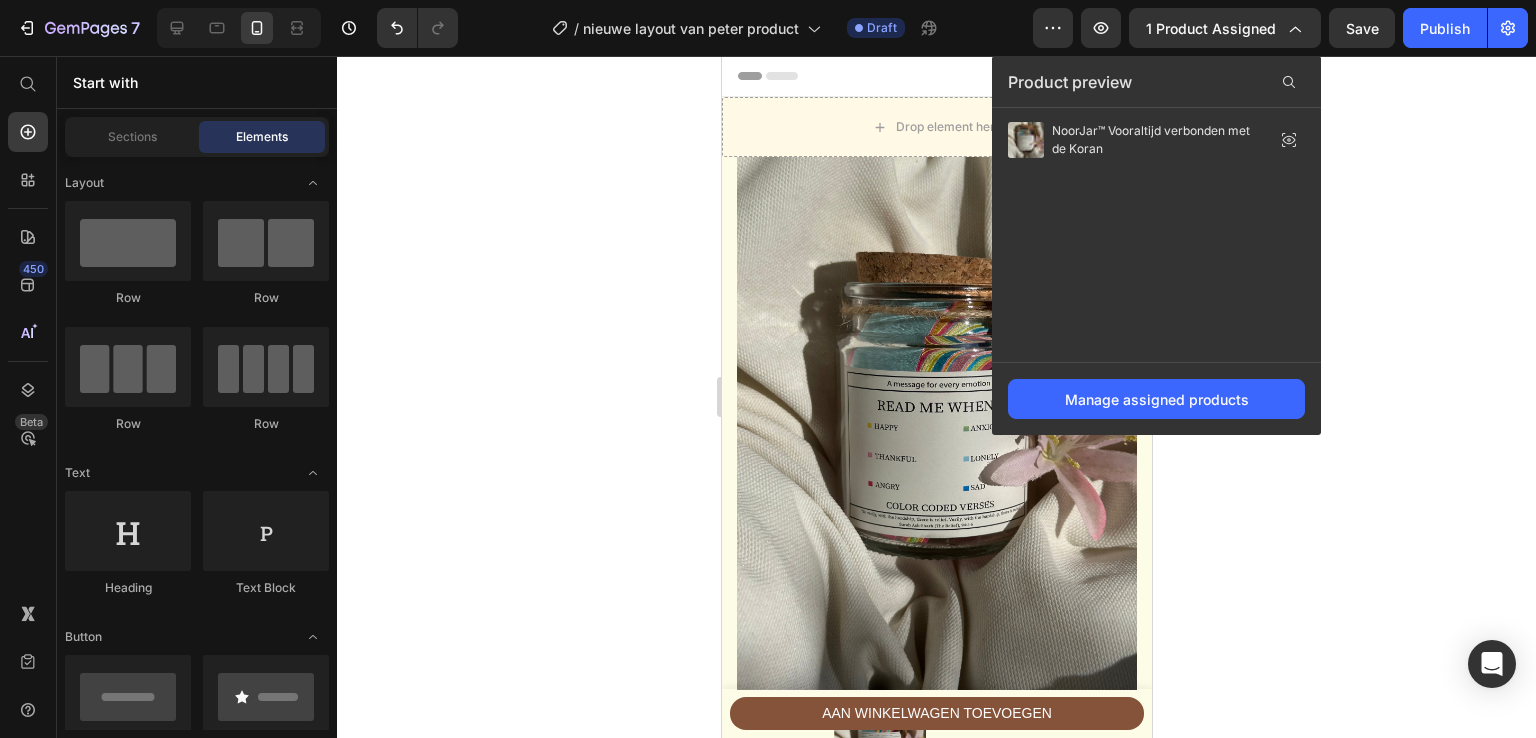 click 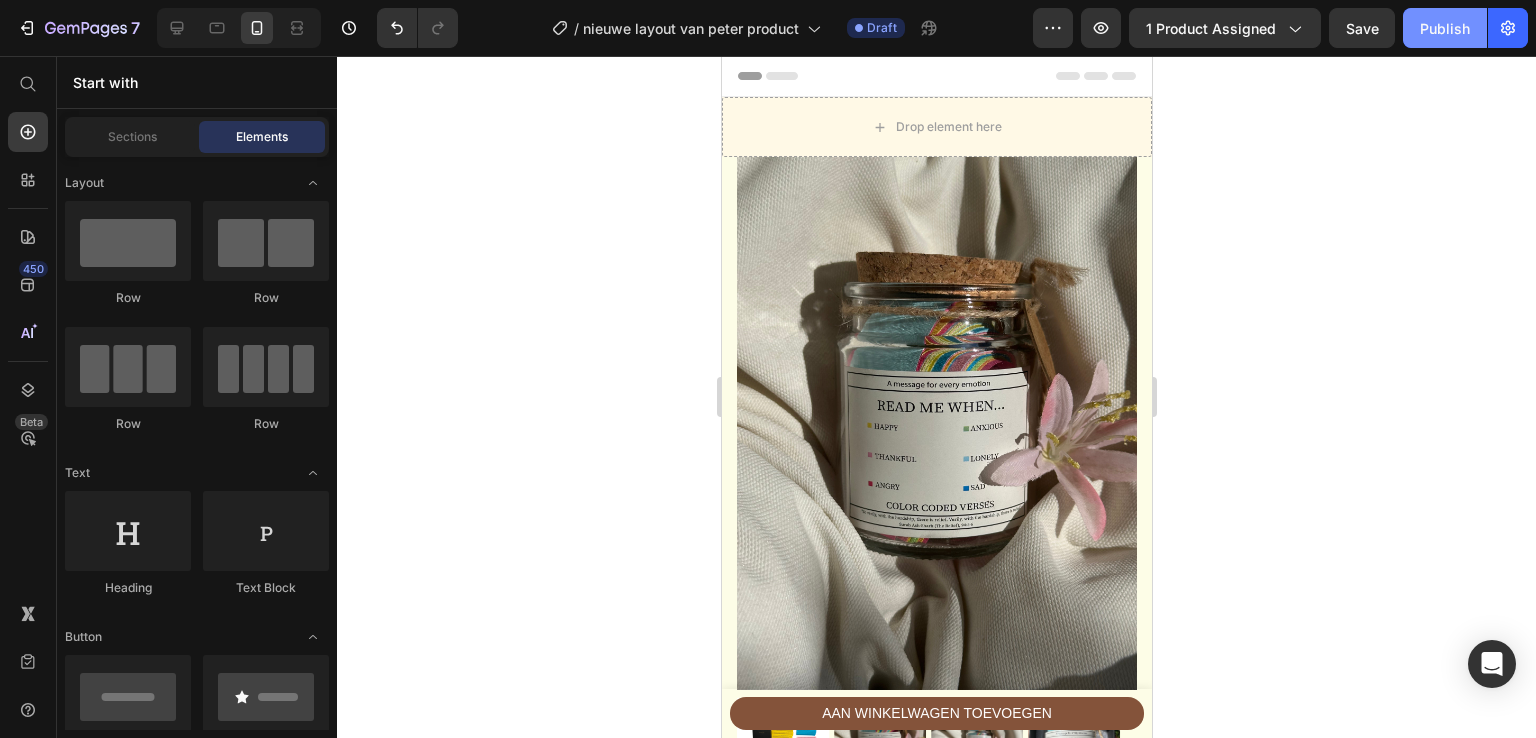 click on "Publish" at bounding box center (1445, 28) 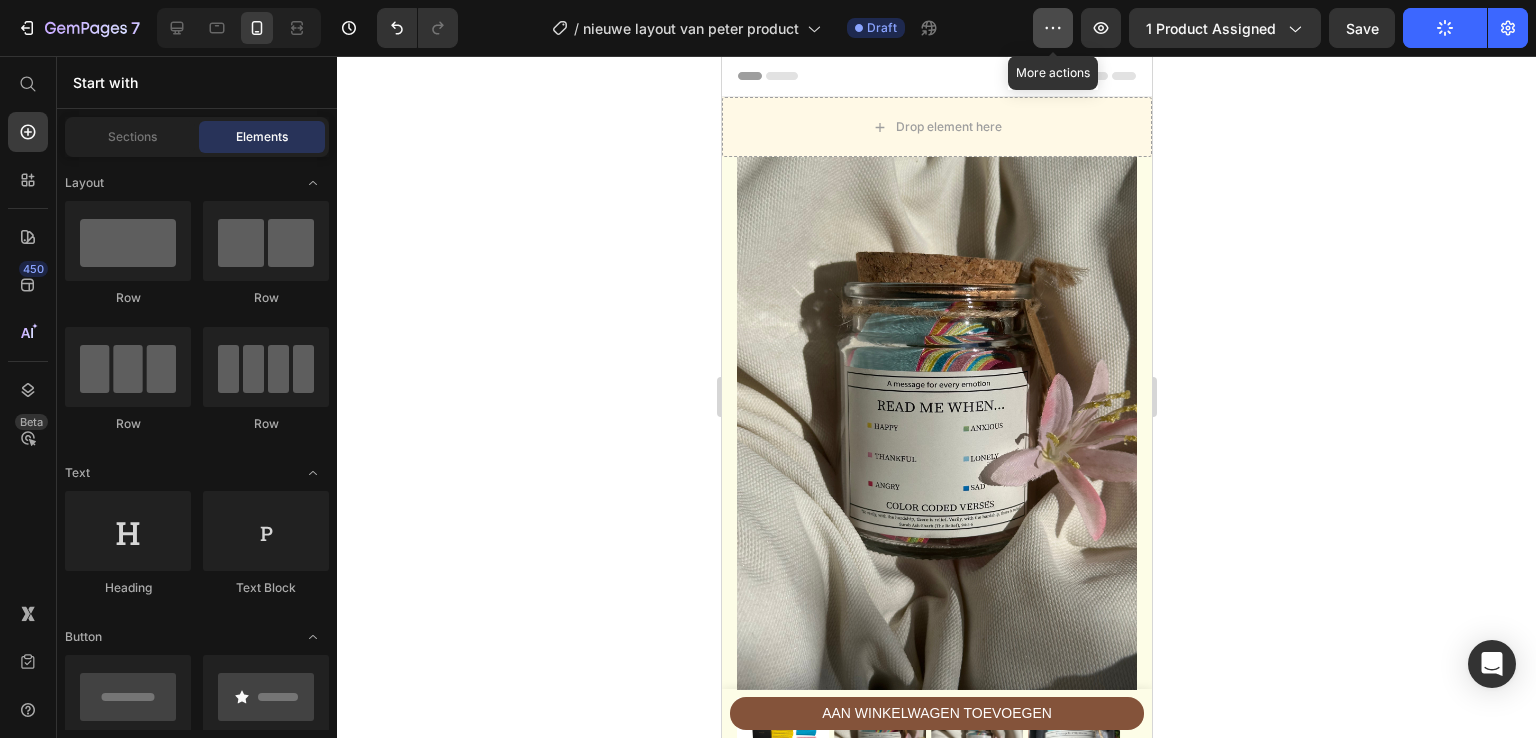 click 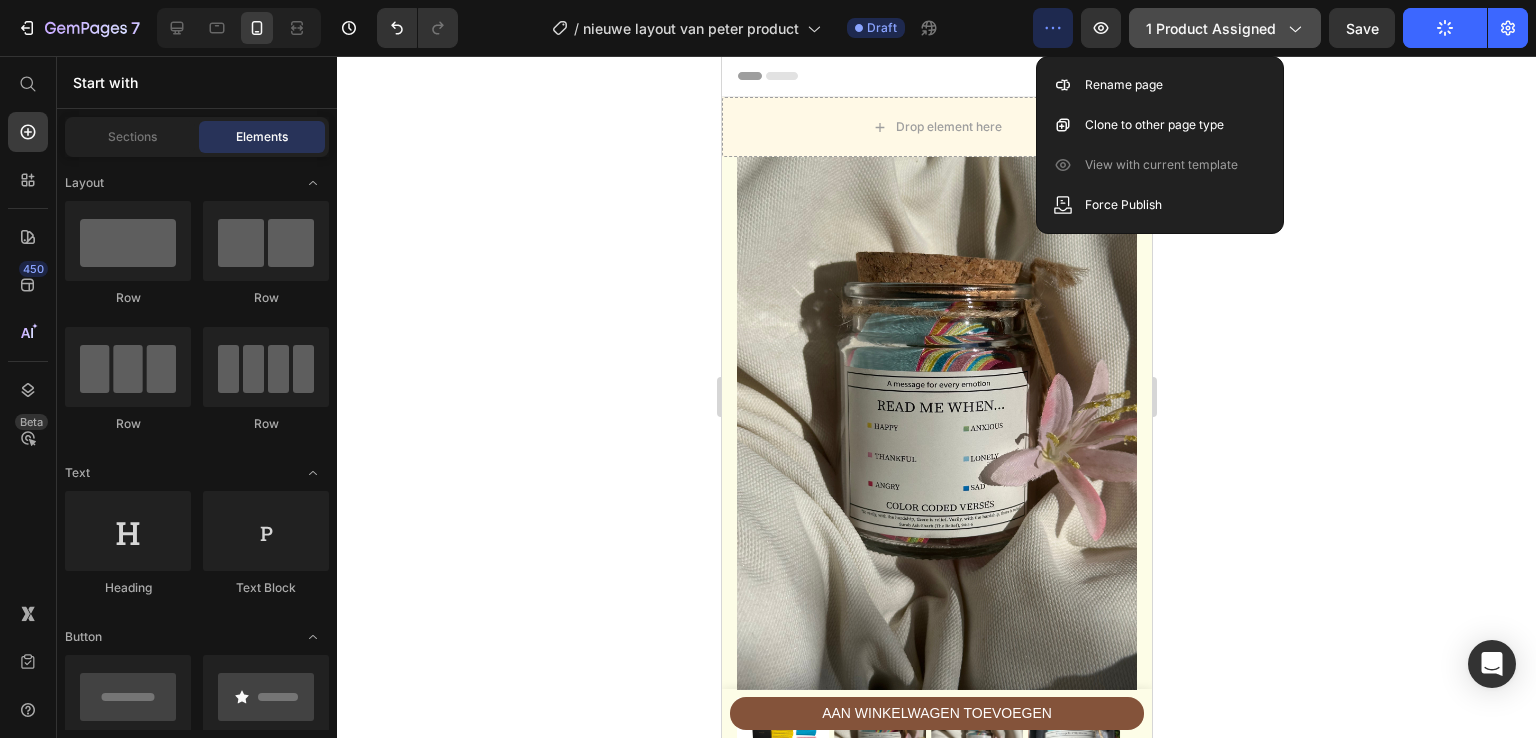click on "1 product assigned" at bounding box center (1225, 28) 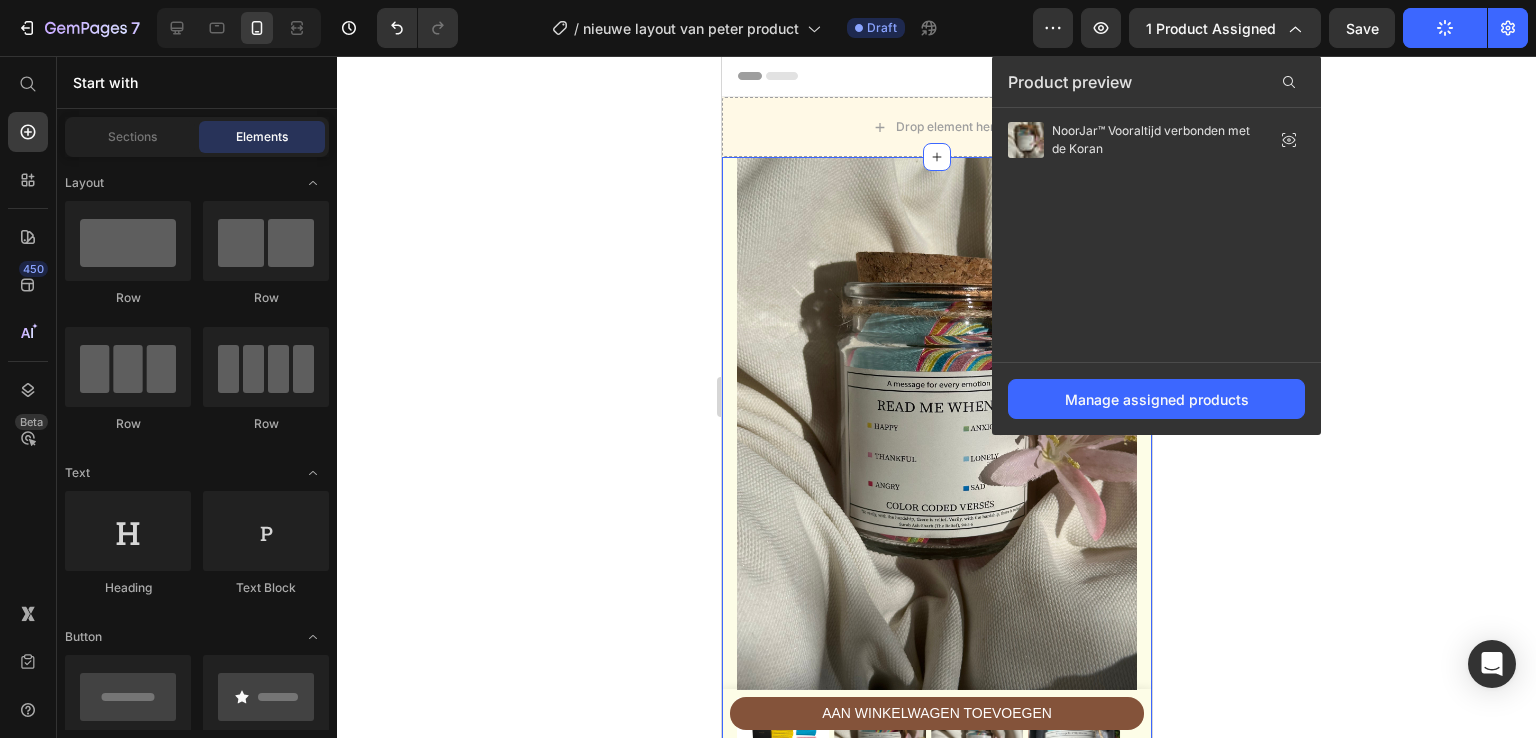 click 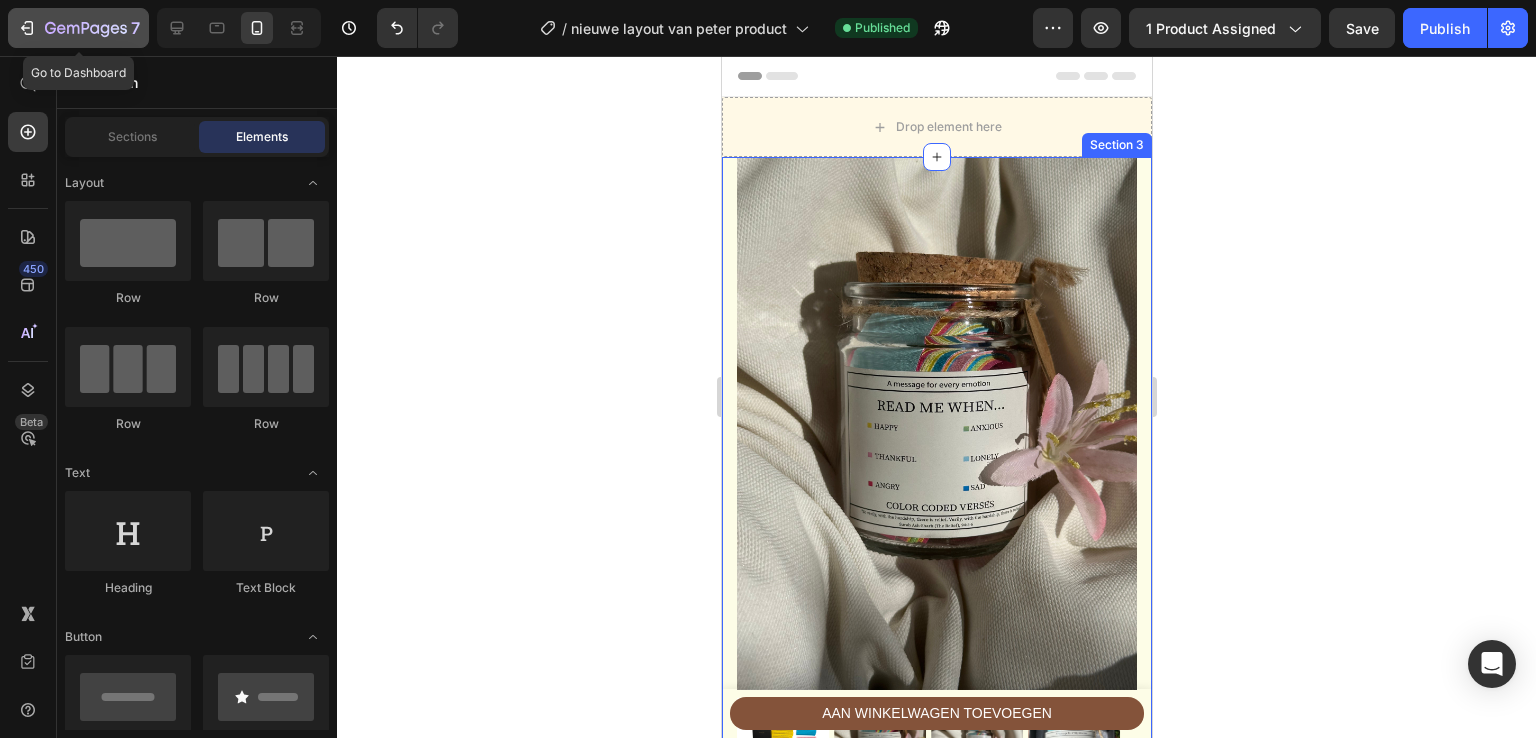 click 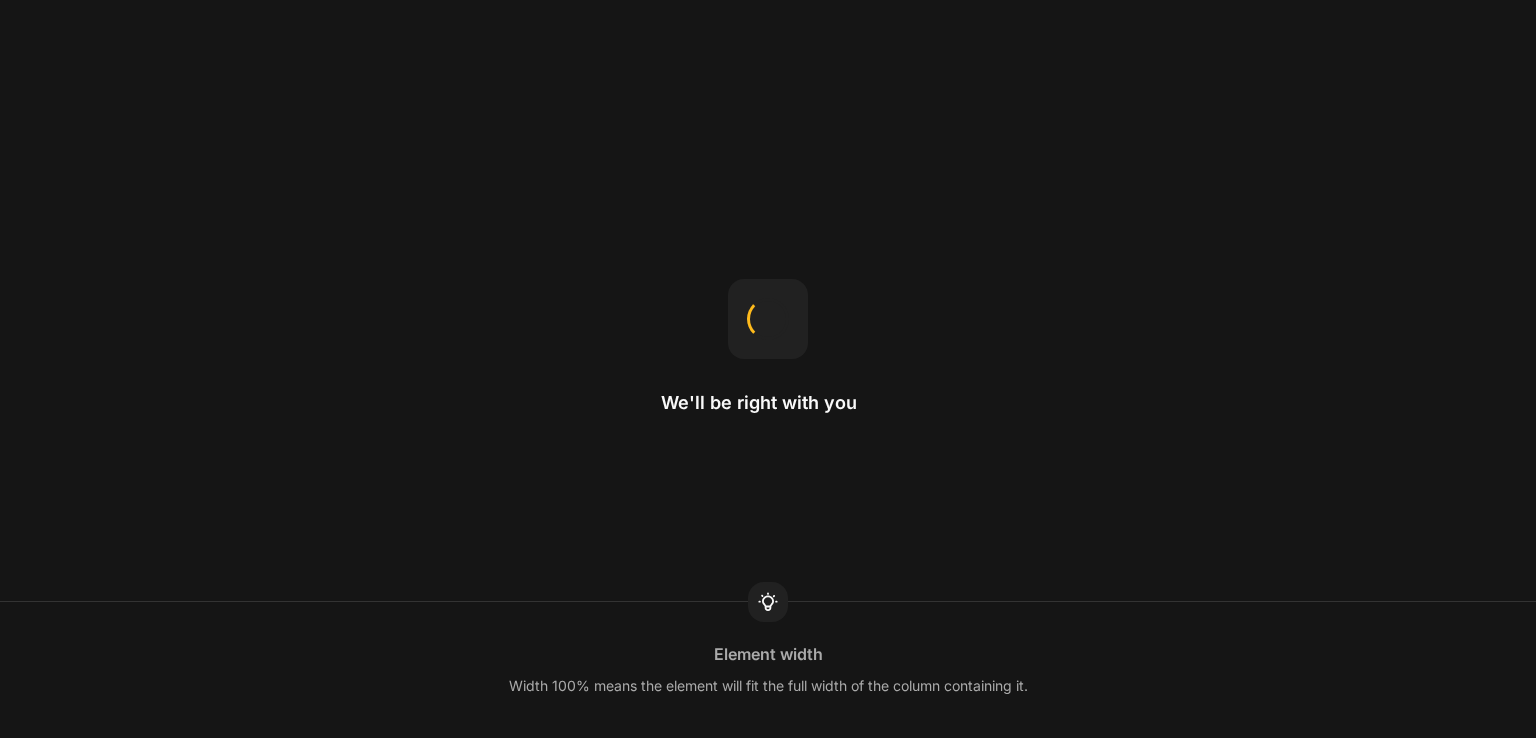 scroll, scrollTop: 0, scrollLeft: 0, axis: both 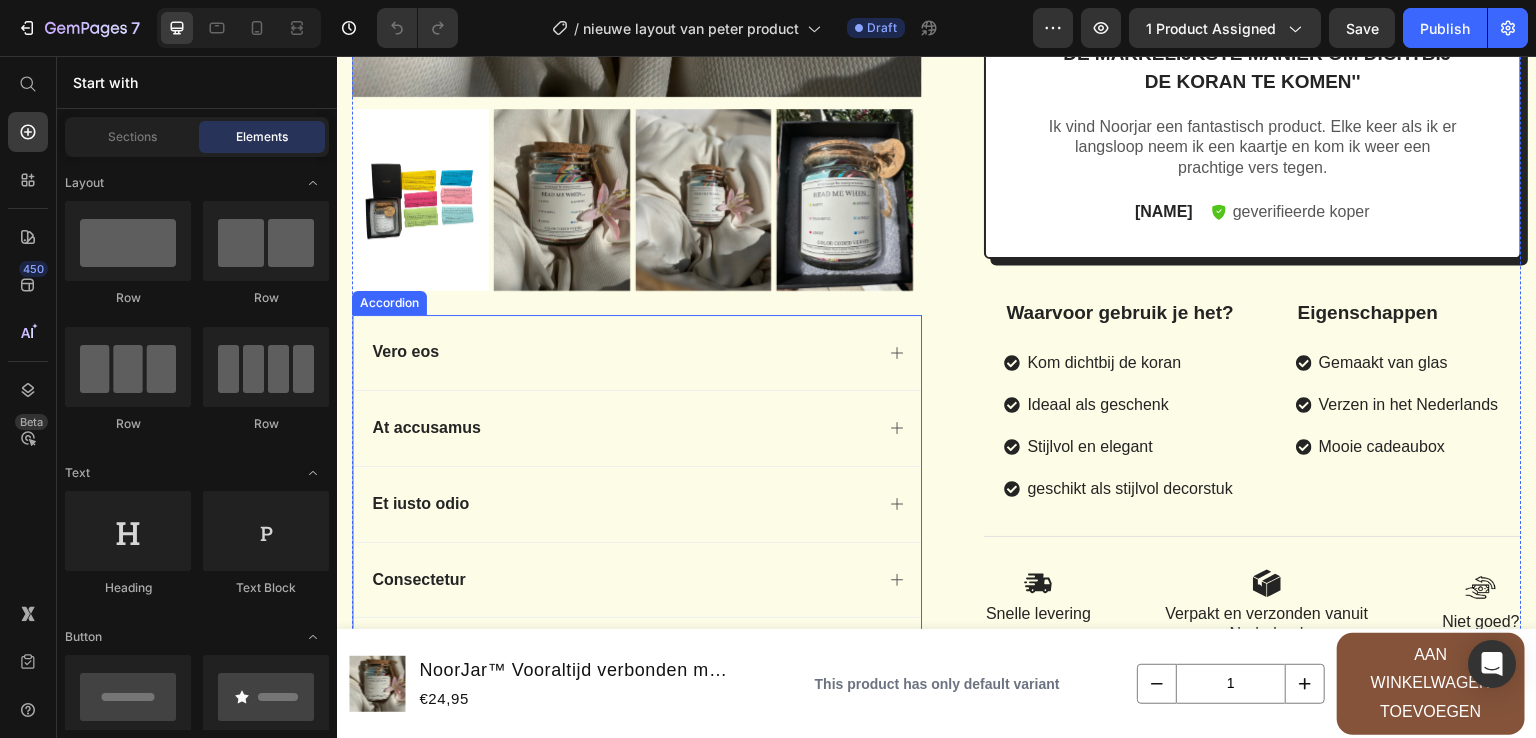 click 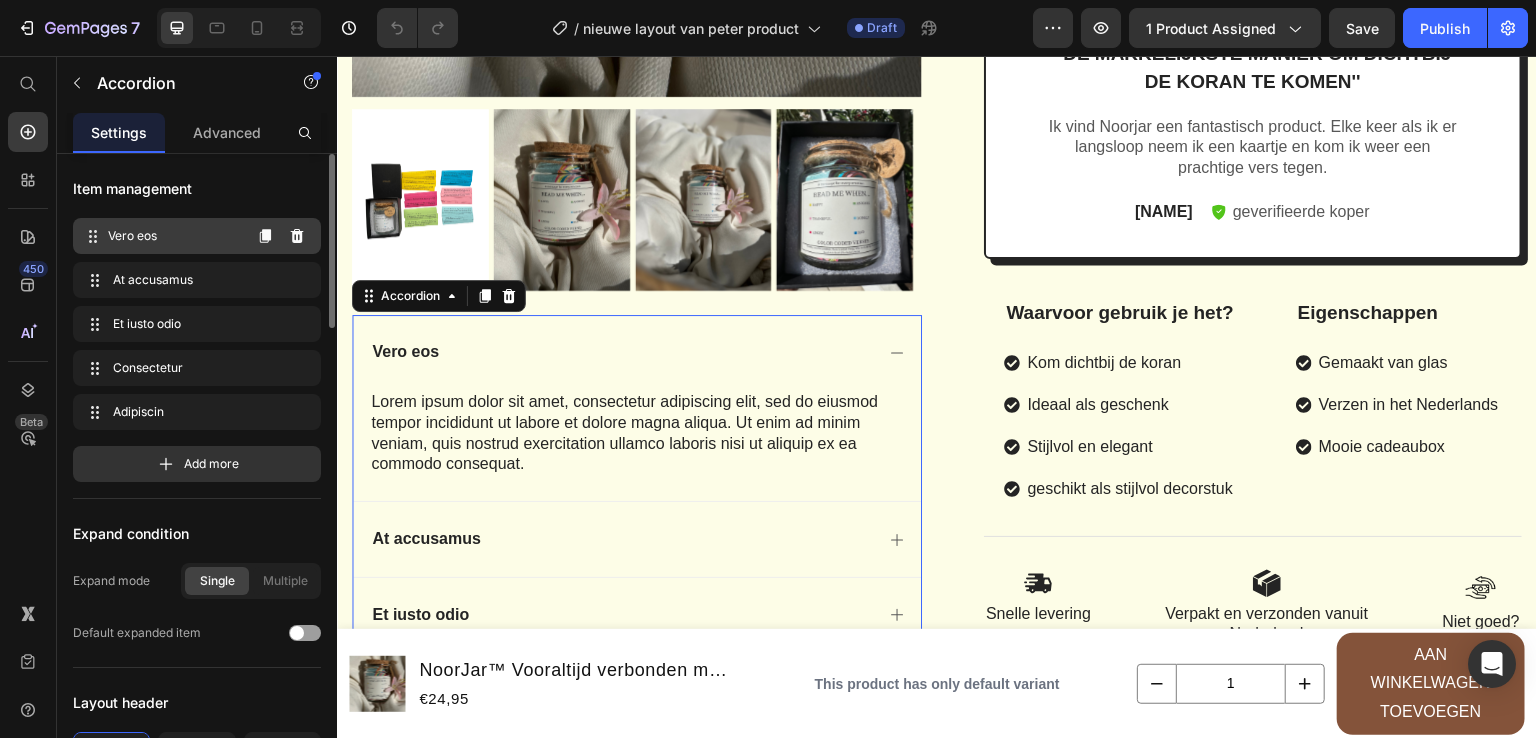 click on "Vero eos" at bounding box center [174, 236] 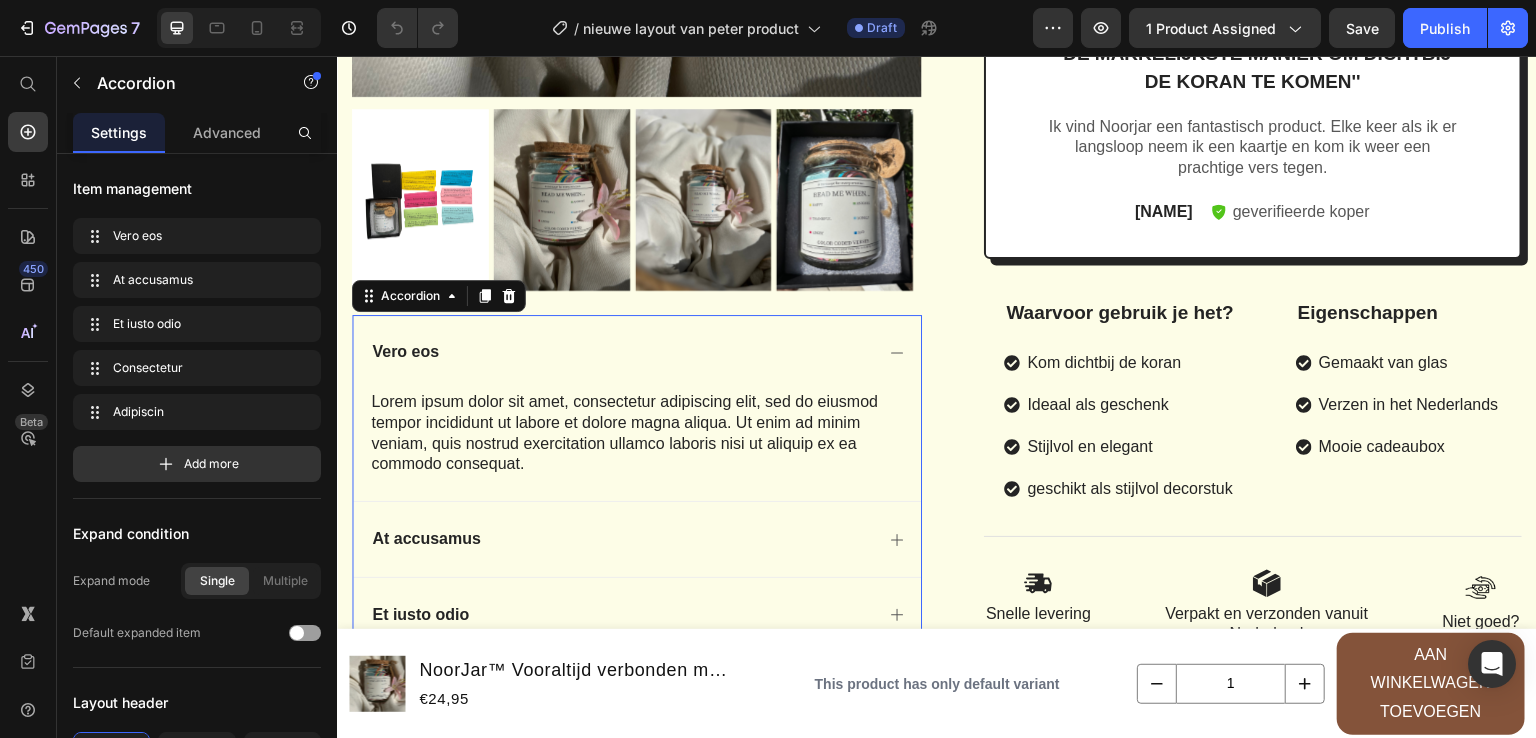 click on "Vero eos" at bounding box center (405, 352) 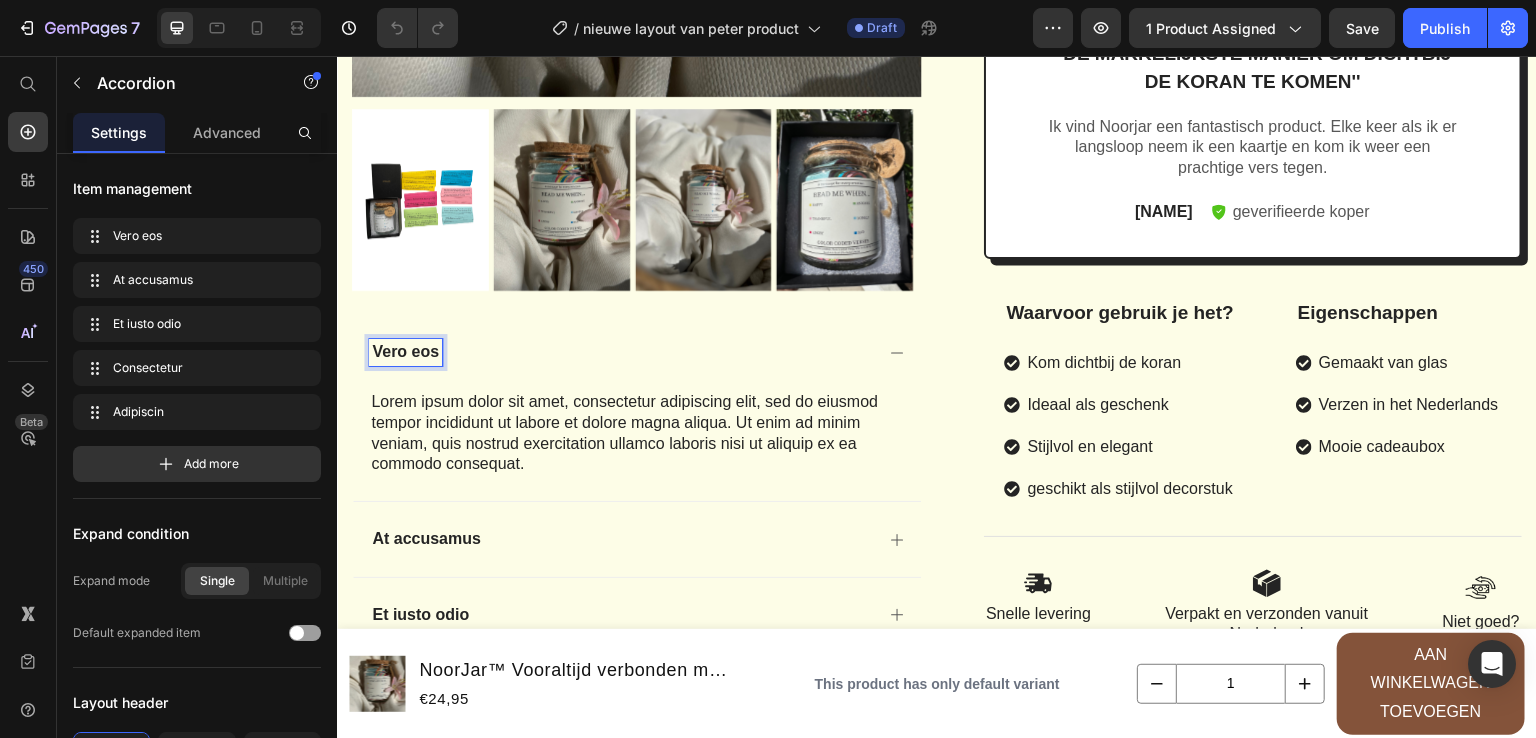 click on "Vero eos" at bounding box center [405, 352] 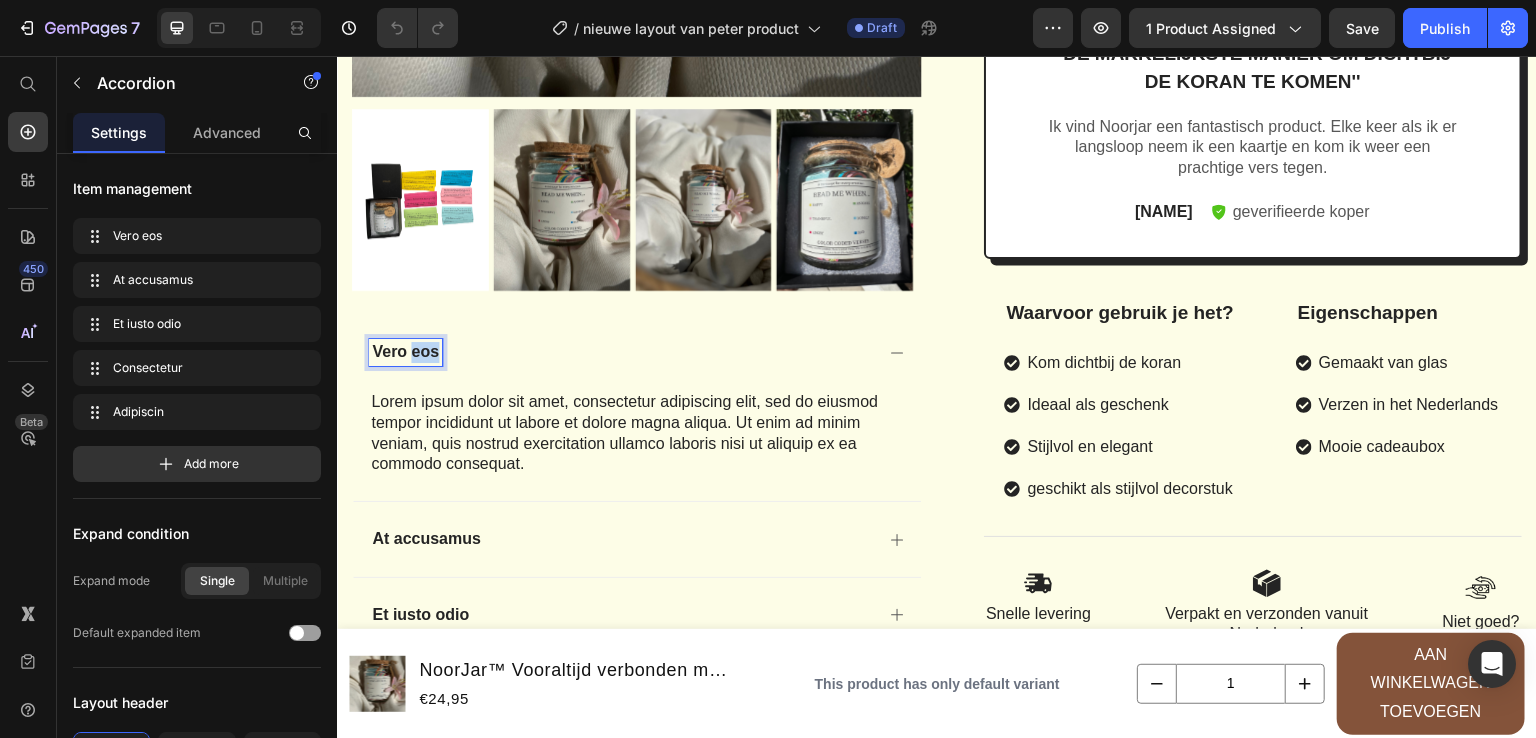 click on "Vero eos" at bounding box center (405, 352) 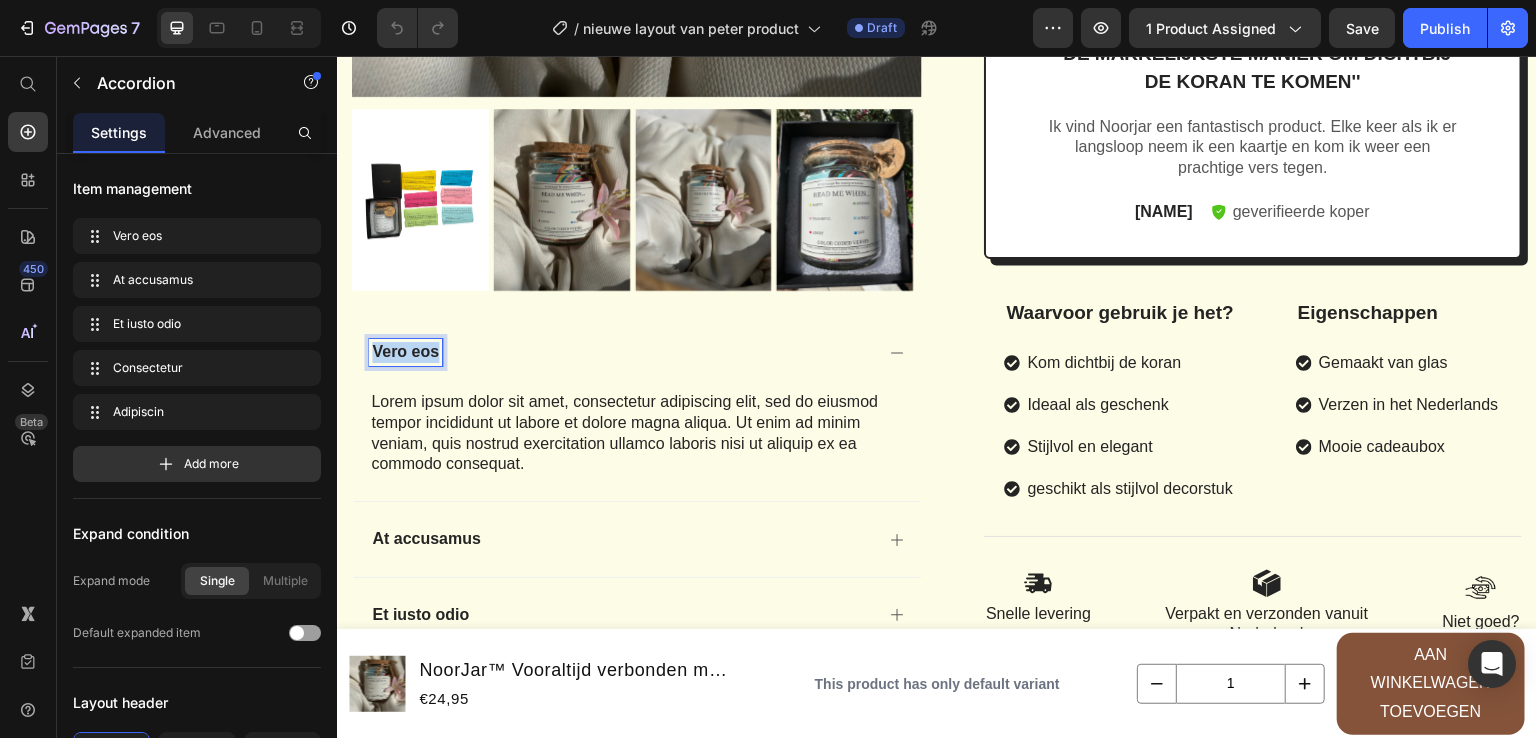 click on "Vero eos" at bounding box center (405, 352) 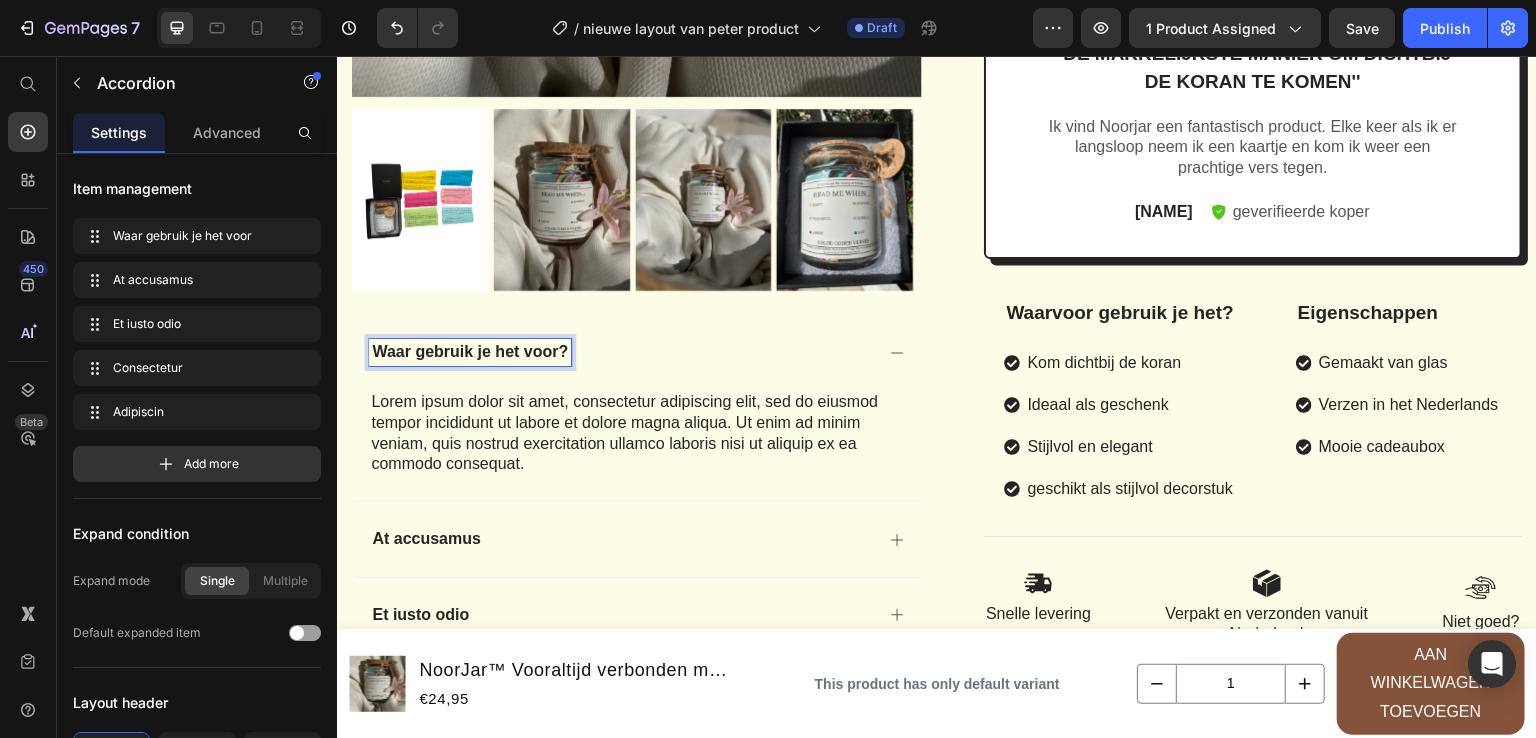click on "Lorem ipsum dolor sit amet, consectetur adipiscing elit, sed do eiusmod tempor incididunt ut labore et dolore magna aliqua. Ut enim ad minim veniam, quis nostrud exercitation ullamco laboris nisi ut aliquip ex ea commodo consequat." at bounding box center (637, 433) 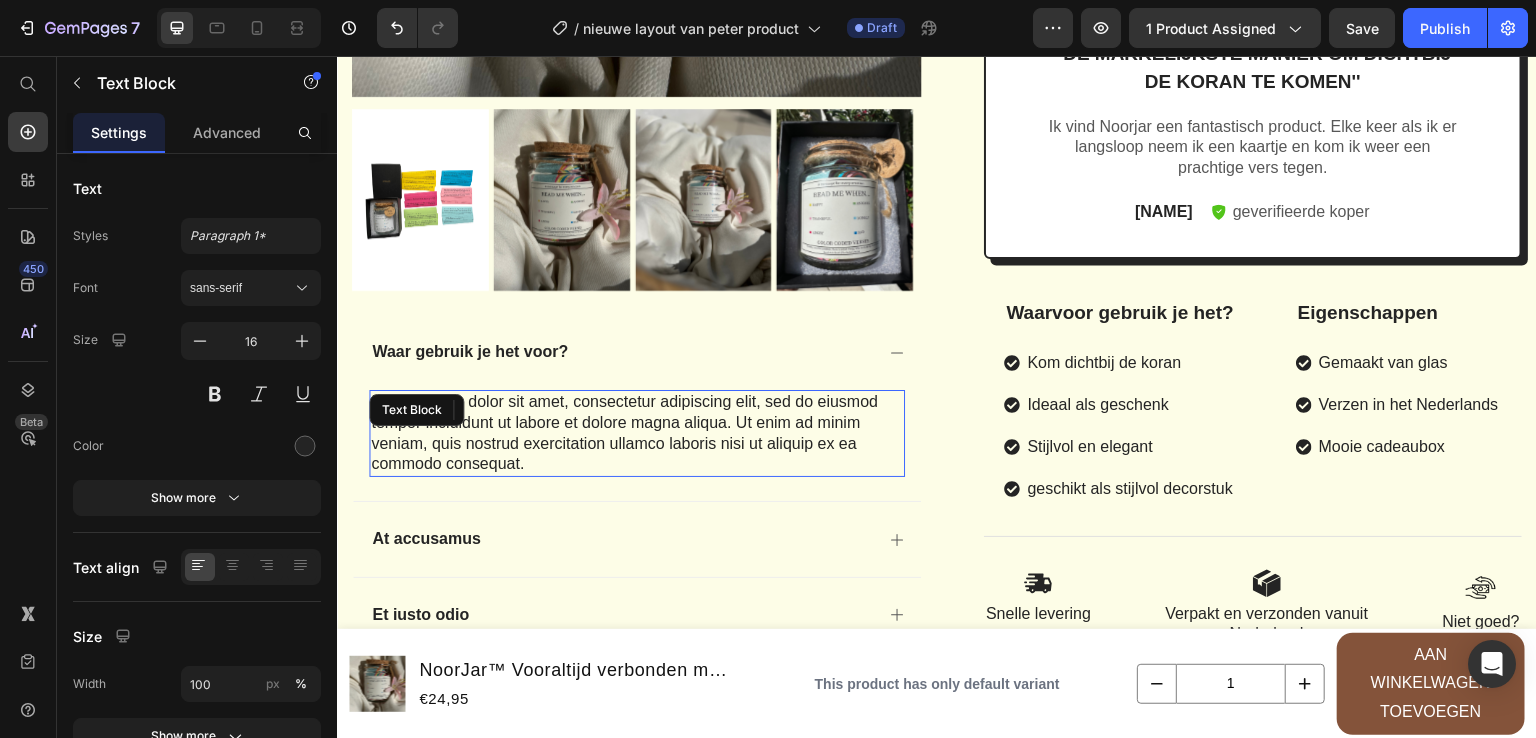 click on "Lorem ipsum dolor sit amet, consectetur adipiscing elit, sed do eiusmod tempor incididunt ut labore et dolore magna aliqua. Ut enim ad minim veniam, quis nostrud exercitation ullamco laboris nisi ut aliquip ex ea commodo consequat." at bounding box center (637, 433) 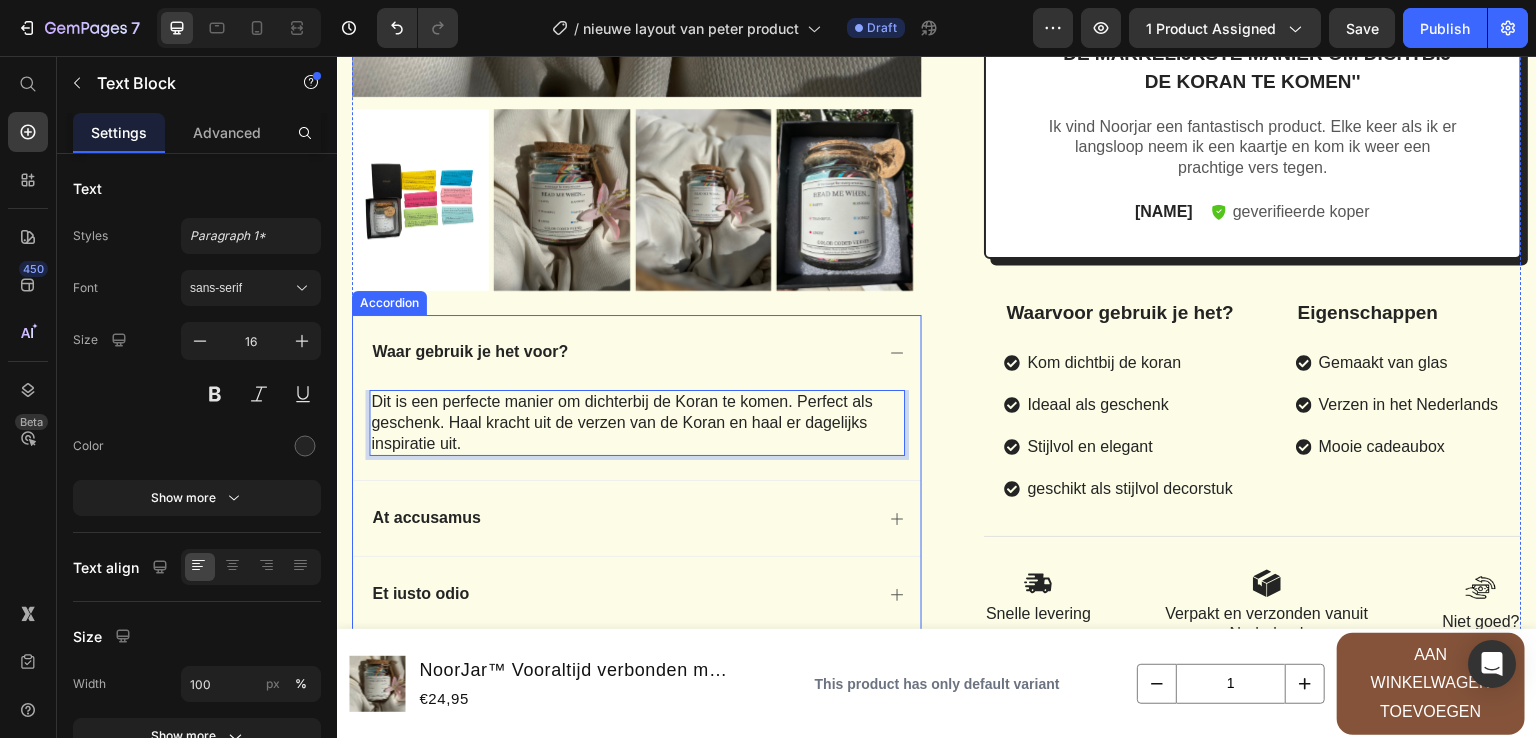 click on "At accusamus" at bounding box center (426, 518) 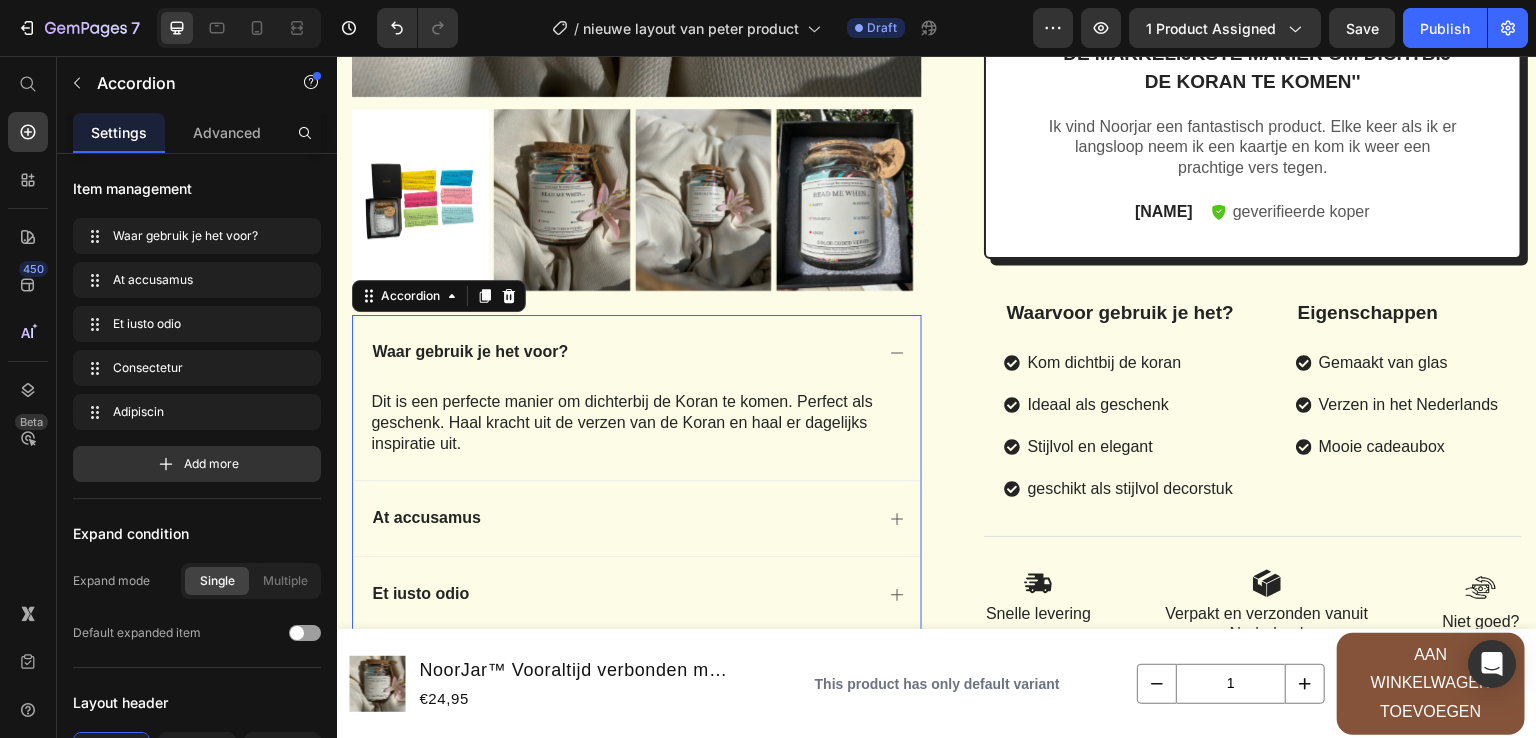 click on "At accusamus" at bounding box center [621, 518] 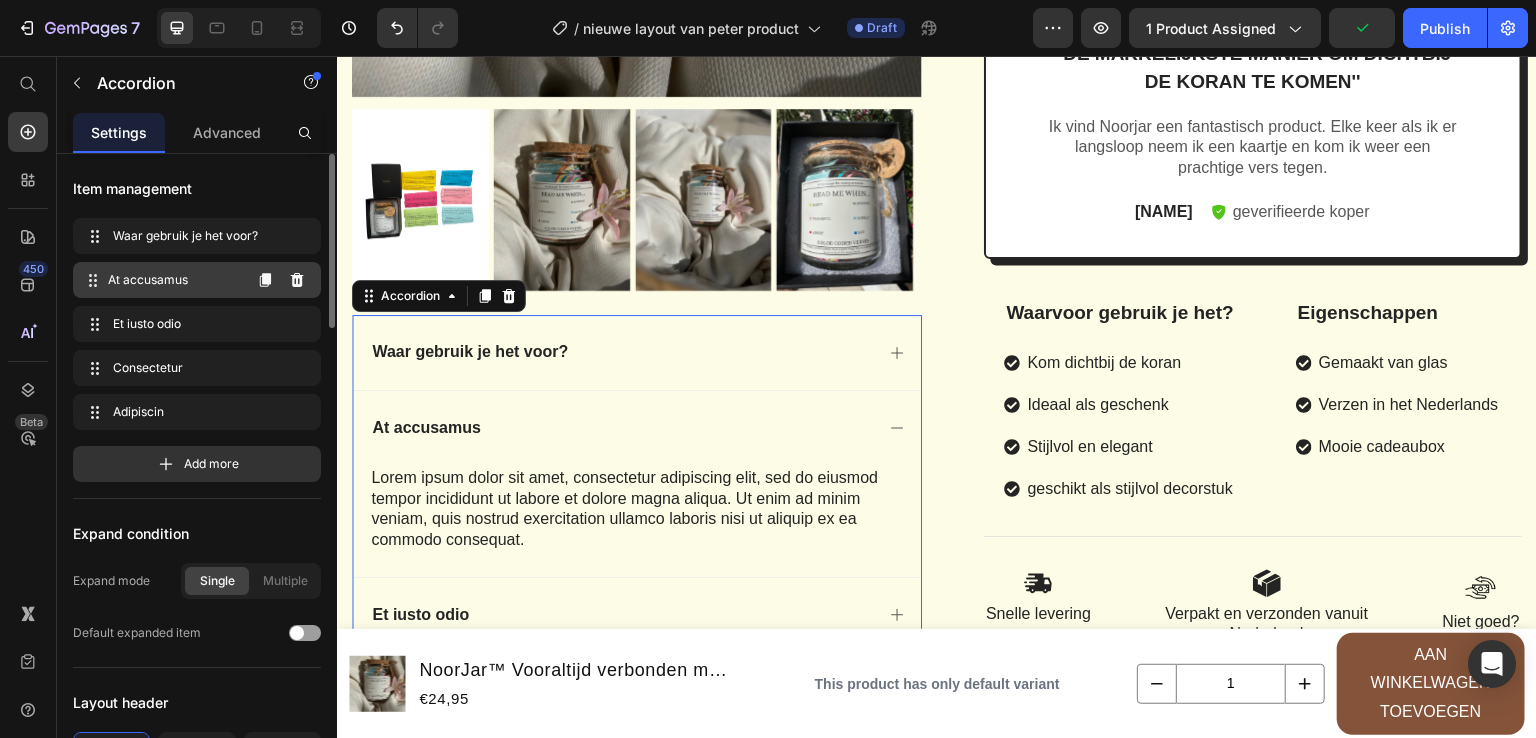 click on "At accusamus" at bounding box center (174, 280) 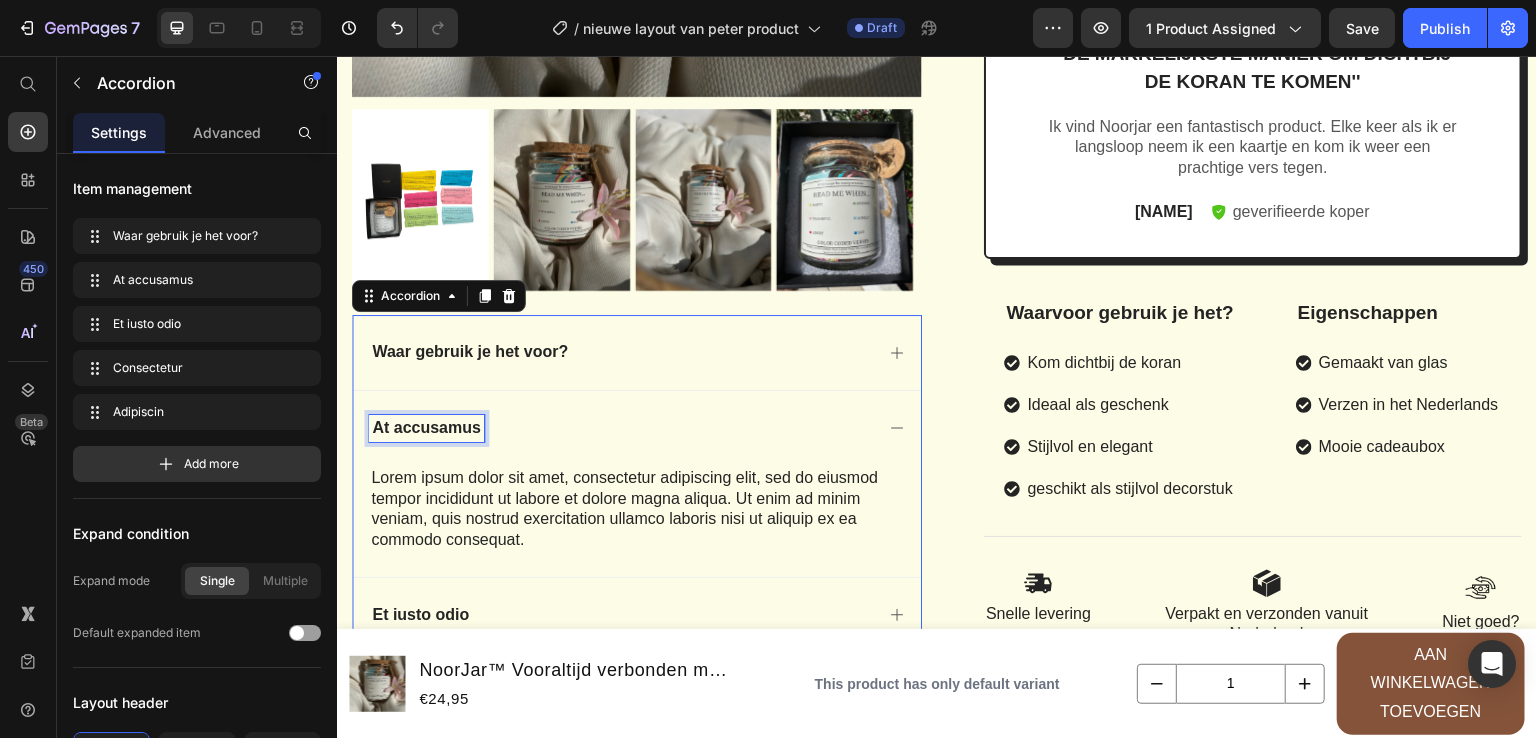 click on "At accusamus" at bounding box center [426, 428] 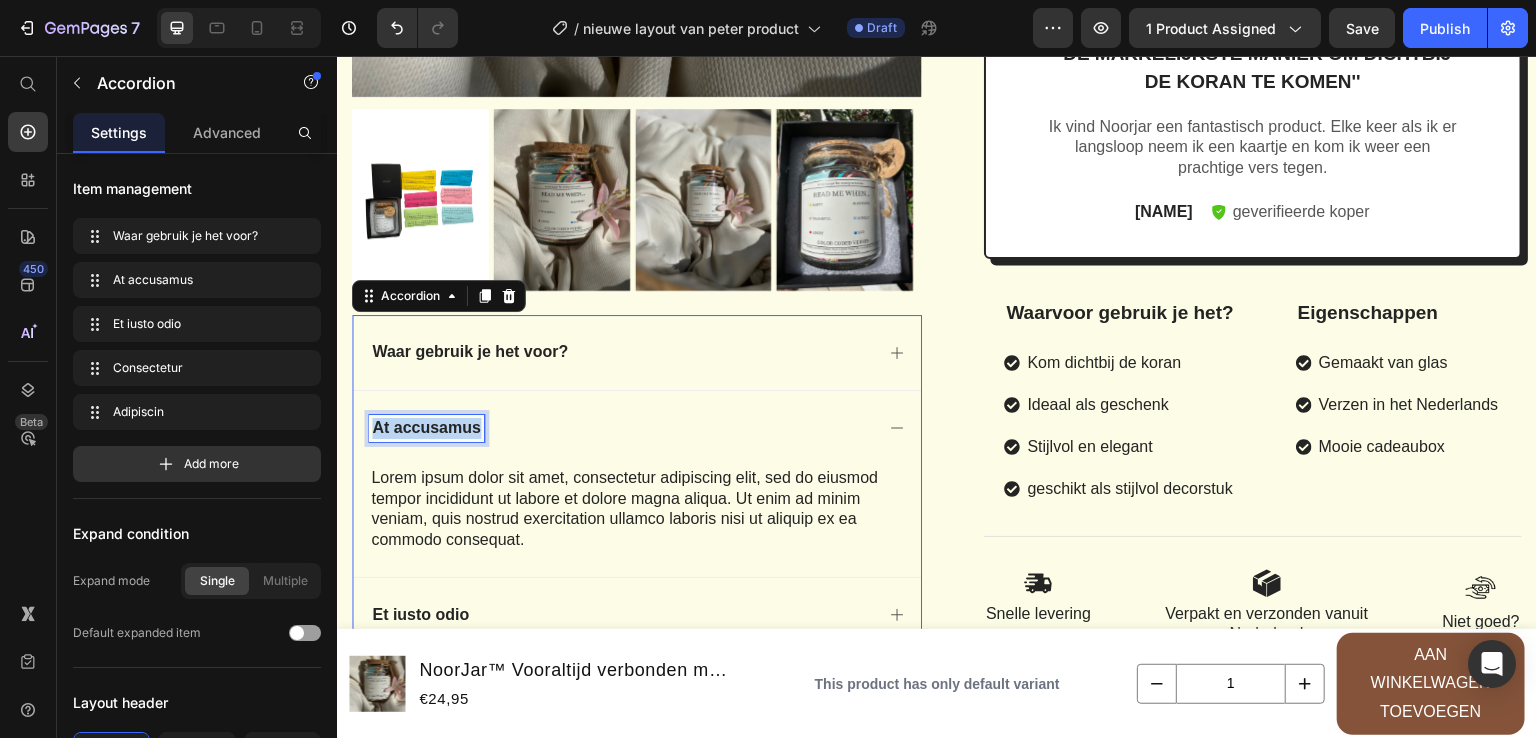 click on "At accusamus" at bounding box center (426, 428) 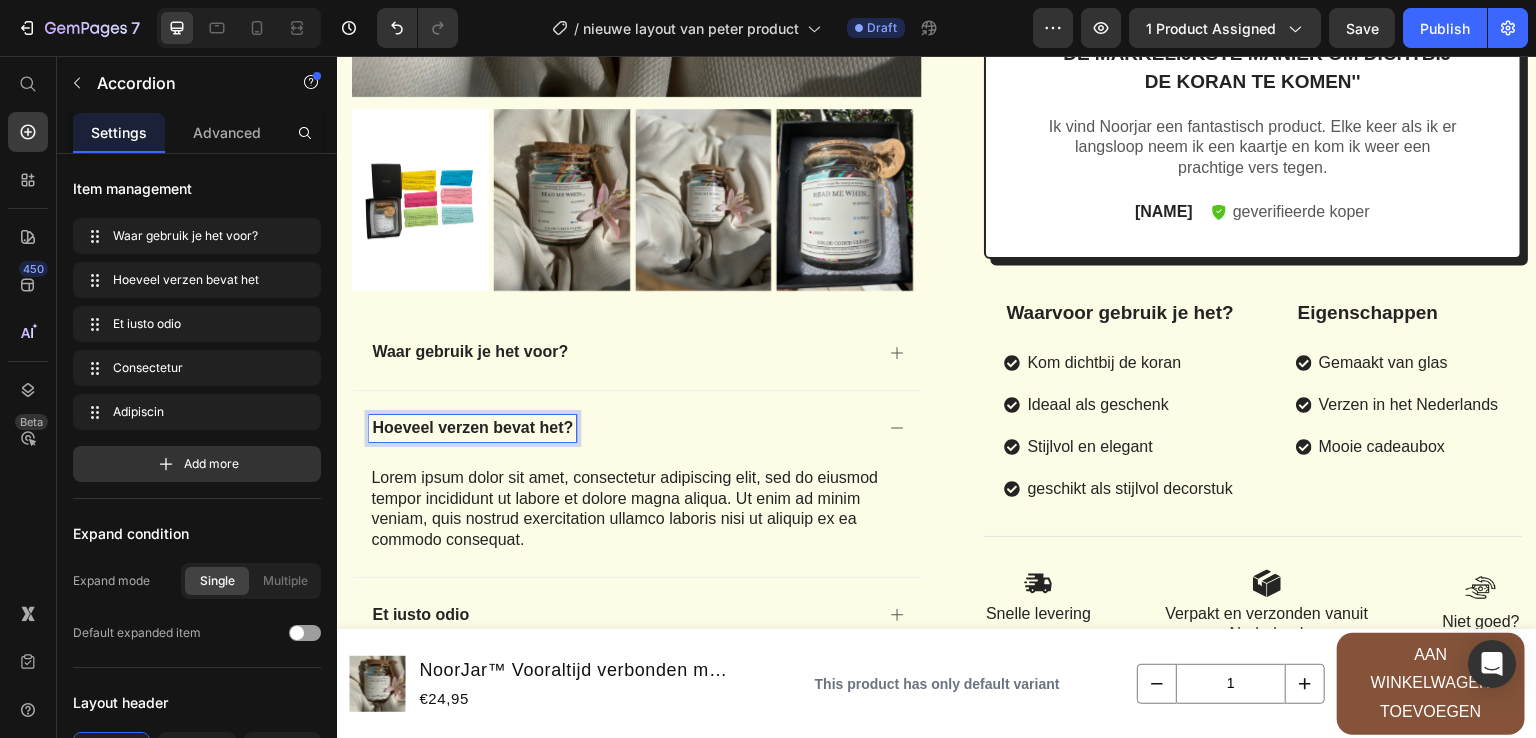 click on "Lorem ipsum dolor sit amet, consectetur adipiscing elit, sed do eiusmod tempor incididunt ut labore et dolore magna aliqua. Ut enim ad minim veniam, quis nostrud exercitation ullamco laboris nisi ut aliquip ex ea commodo consequat." at bounding box center [637, 509] 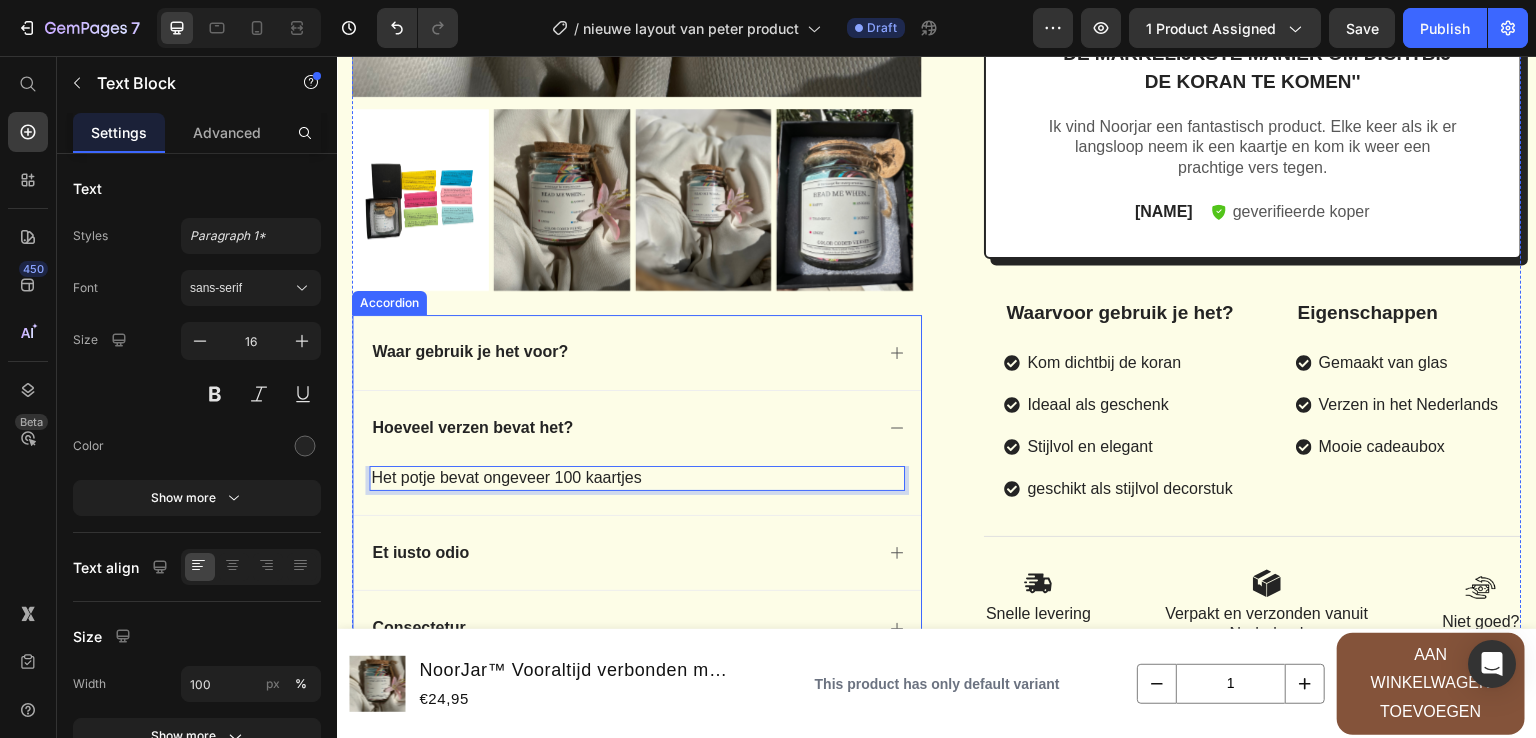 click on "Et iusto odio" at bounding box center (420, 553) 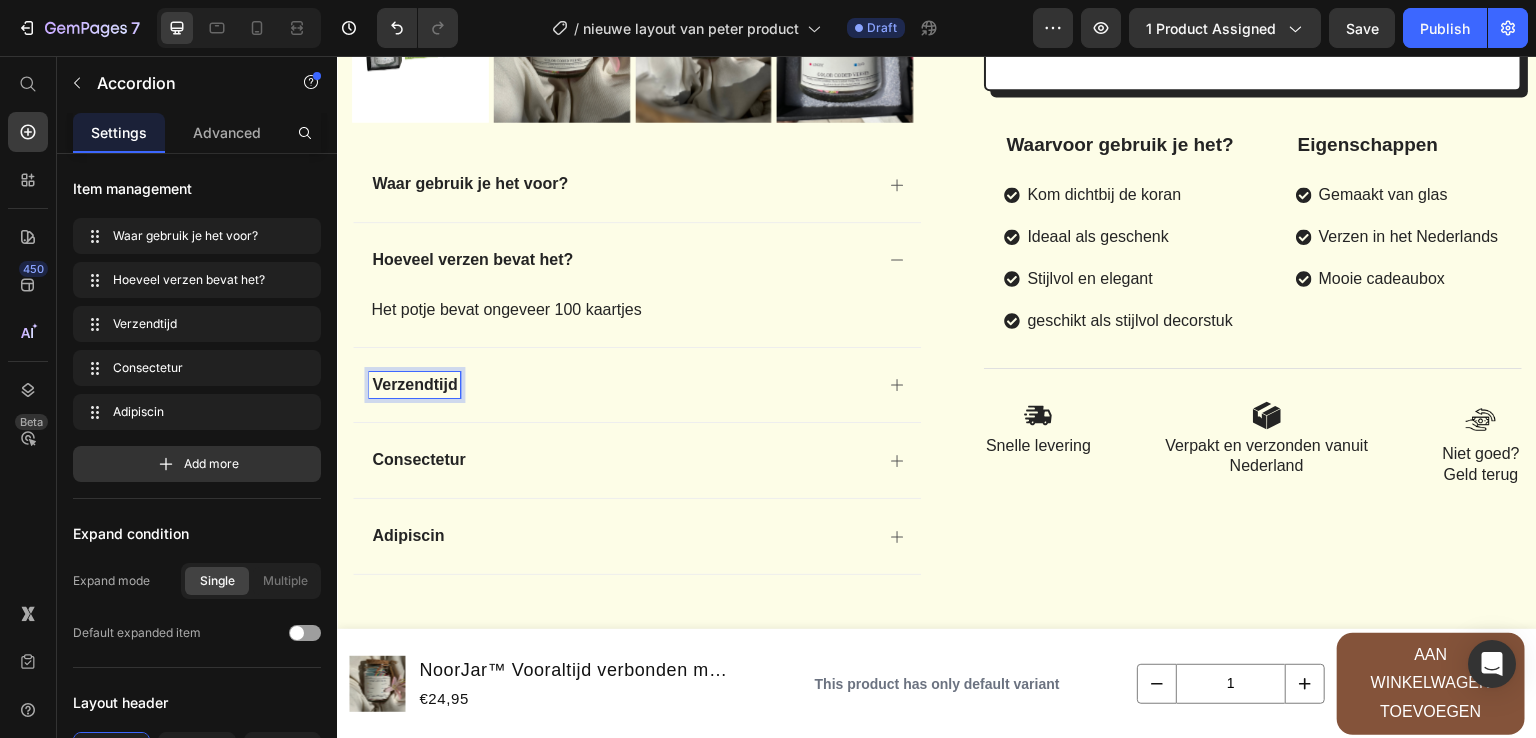 scroll, scrollTop: 1100, scrollLeft: 0, axis: vertical 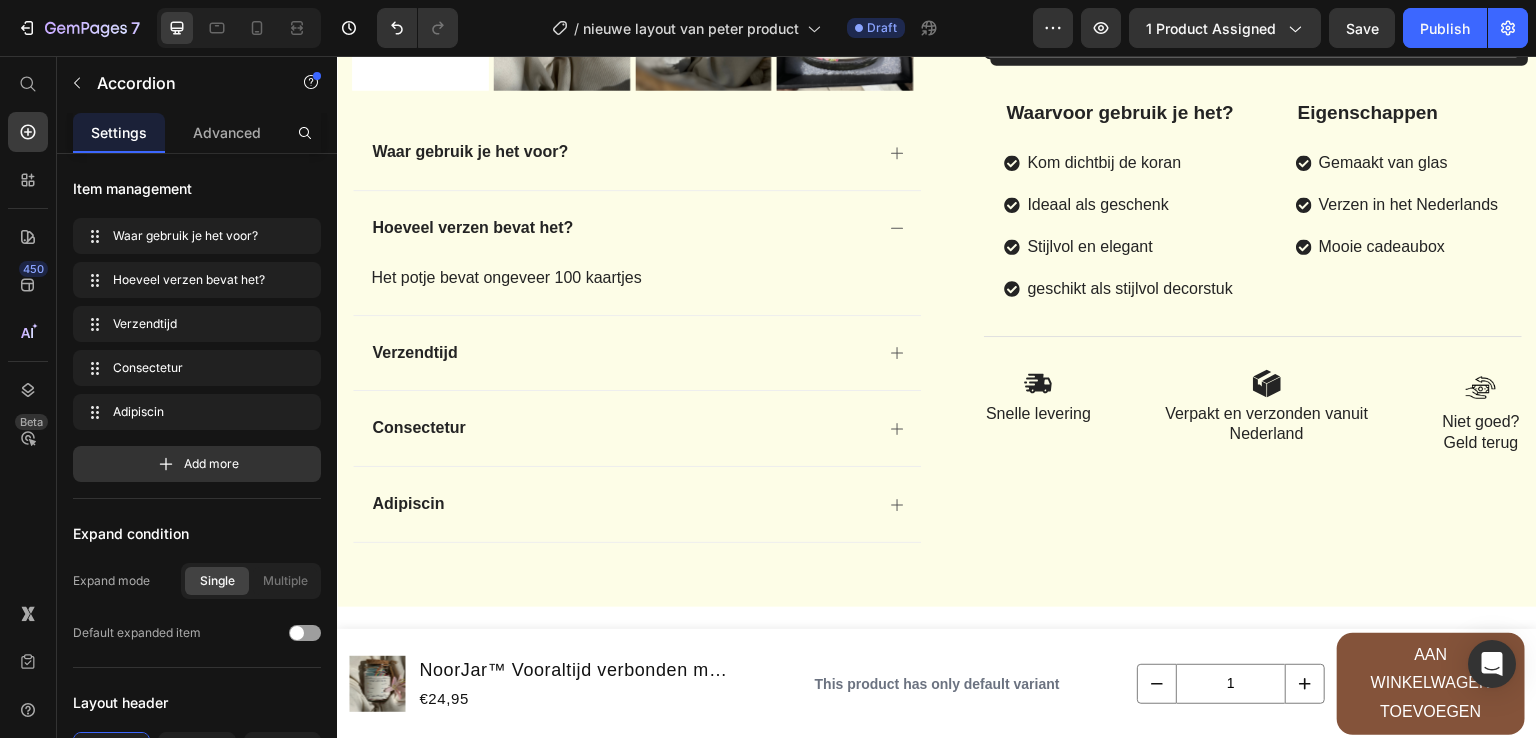 click on "Consectetur" at bounding box center [637, 428] 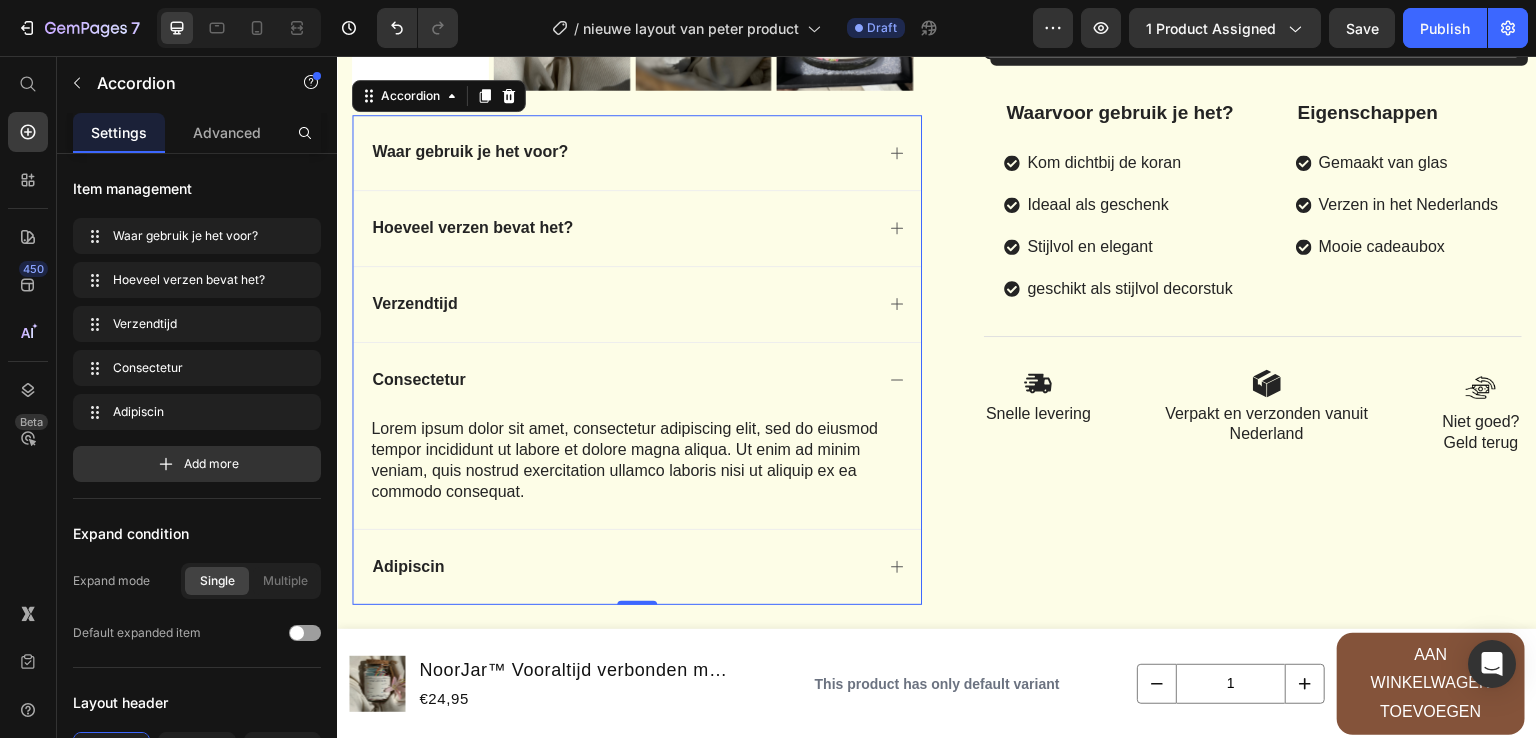 click on "Verzendtijd" at bounding box center [621, 304] 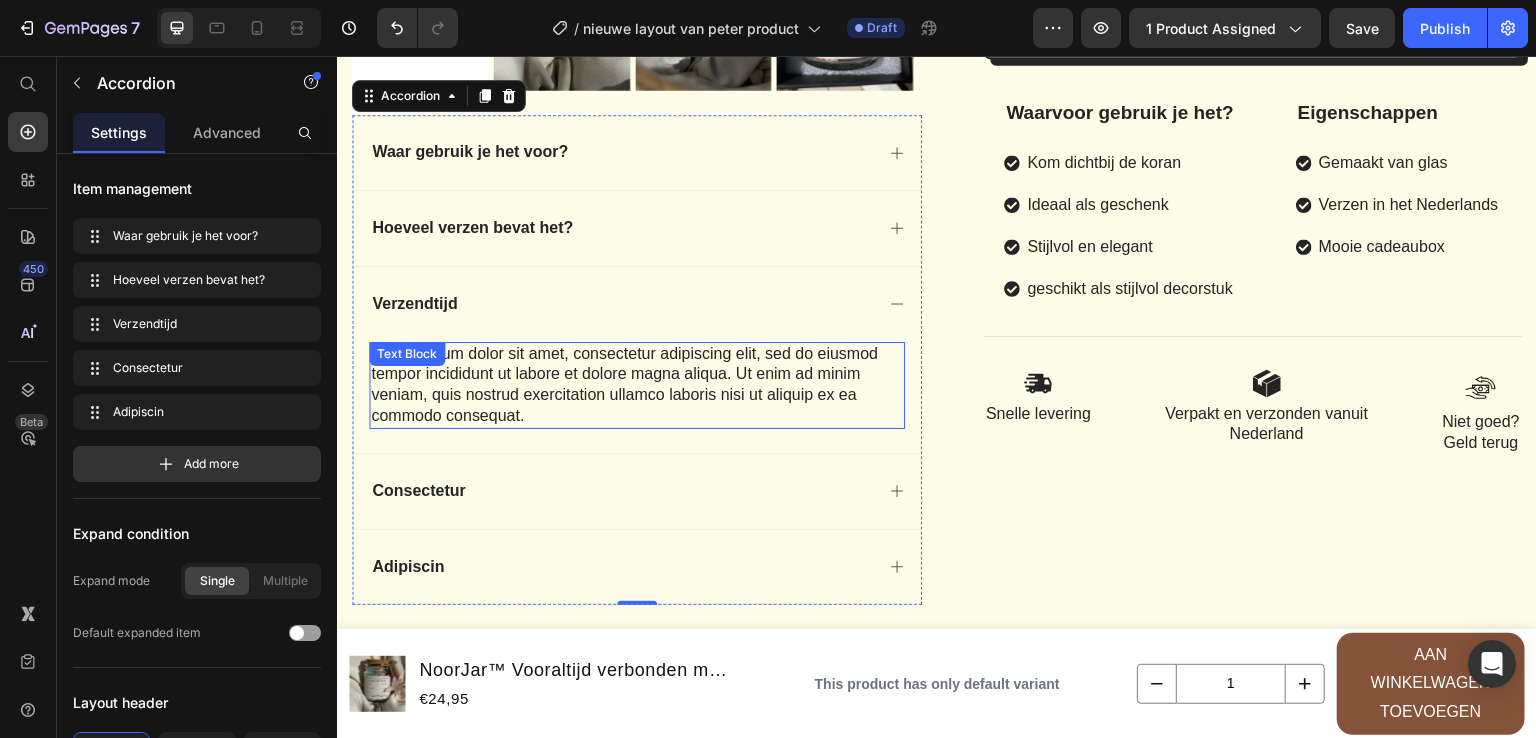 click on "Lorem ipsum dolor sit amet, consectetur adipiscing elit, sed do eiusmod tempor incididunt ut labore et dolore magna aliqua. Ut enim ad minim veniam, quis nostrud exercitation ullamco laboris nisi ut aliquip ex ea commodo consequat. Text Block" at bounding box center (637, 385) 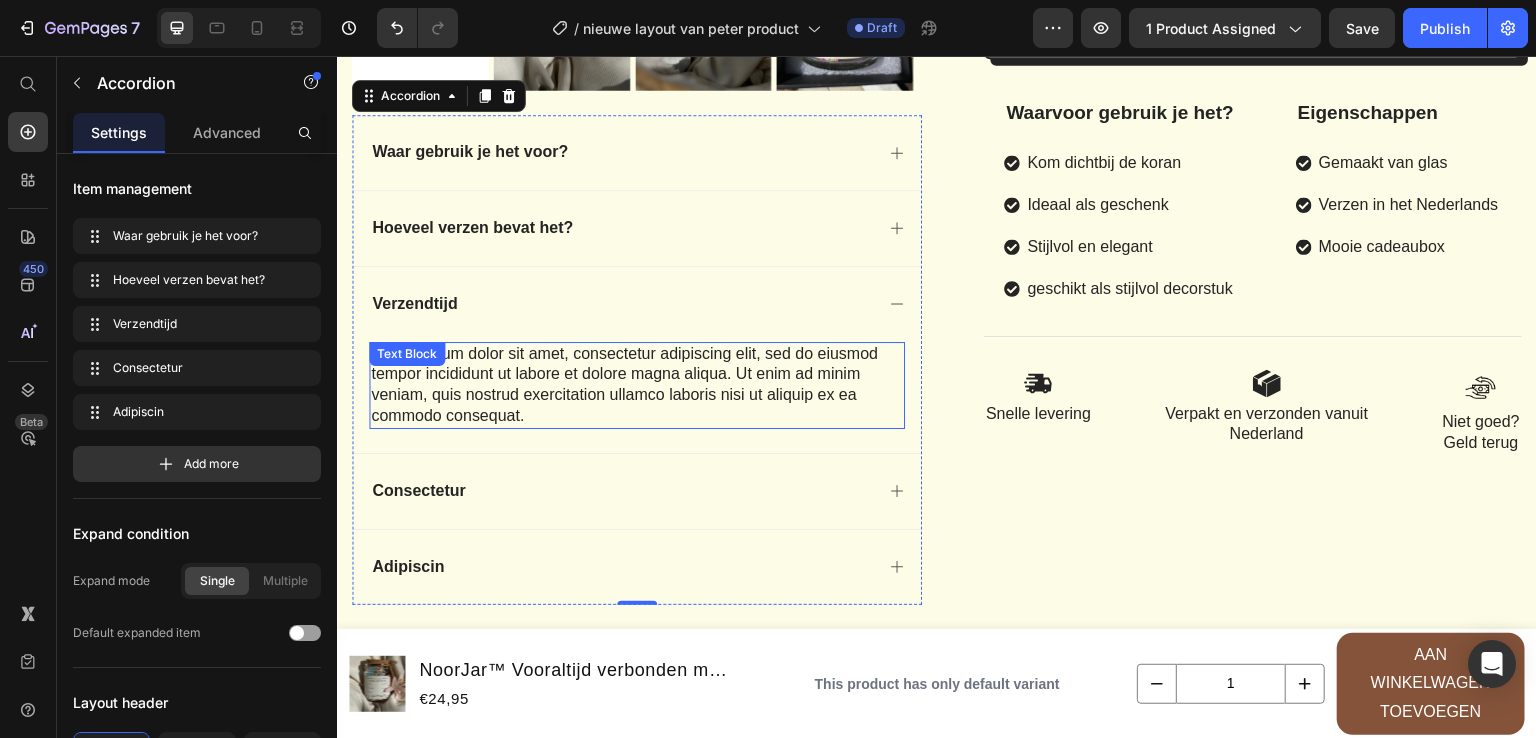 click on "Text Block" at bounding box center (407, 354) 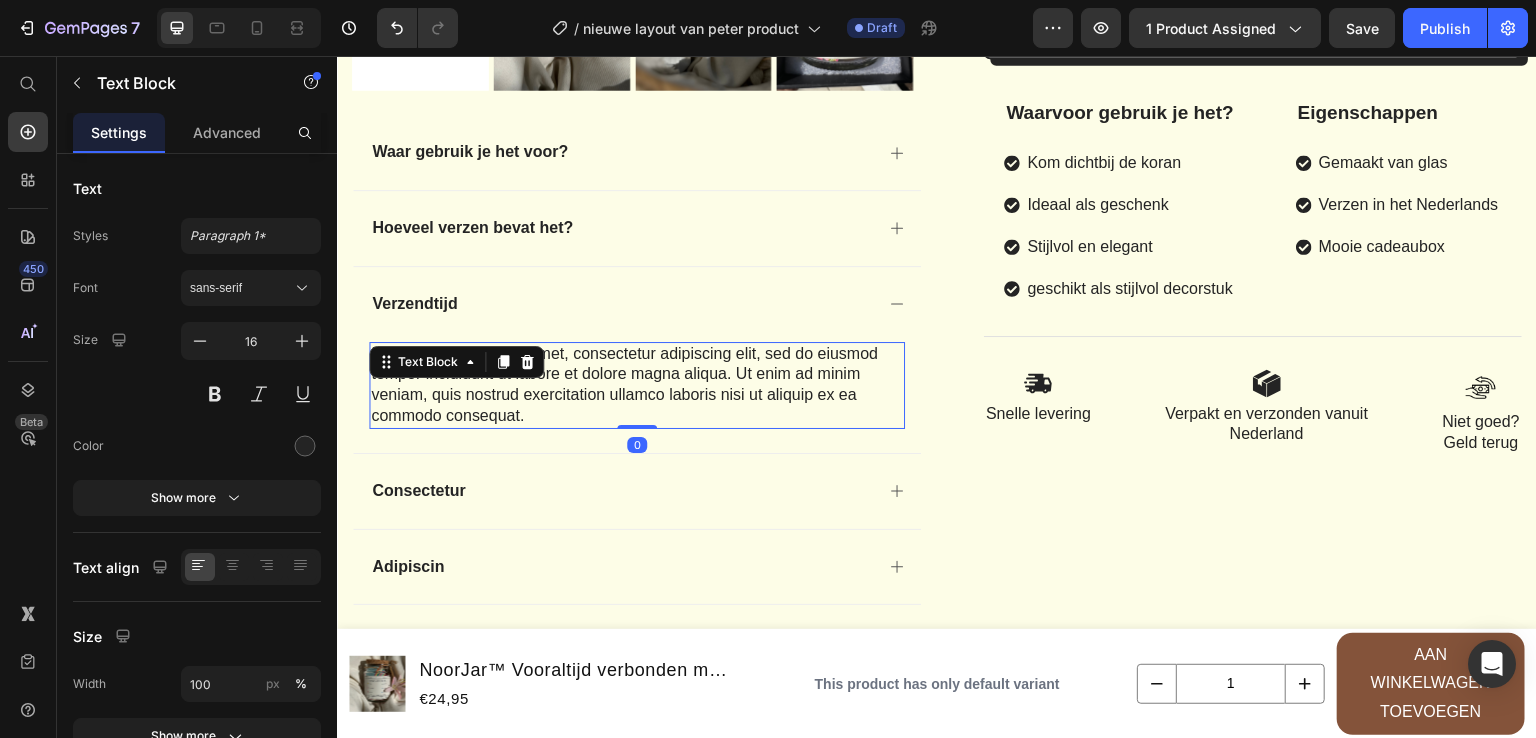 click on "Text Block" at bounding box center [456, 362] 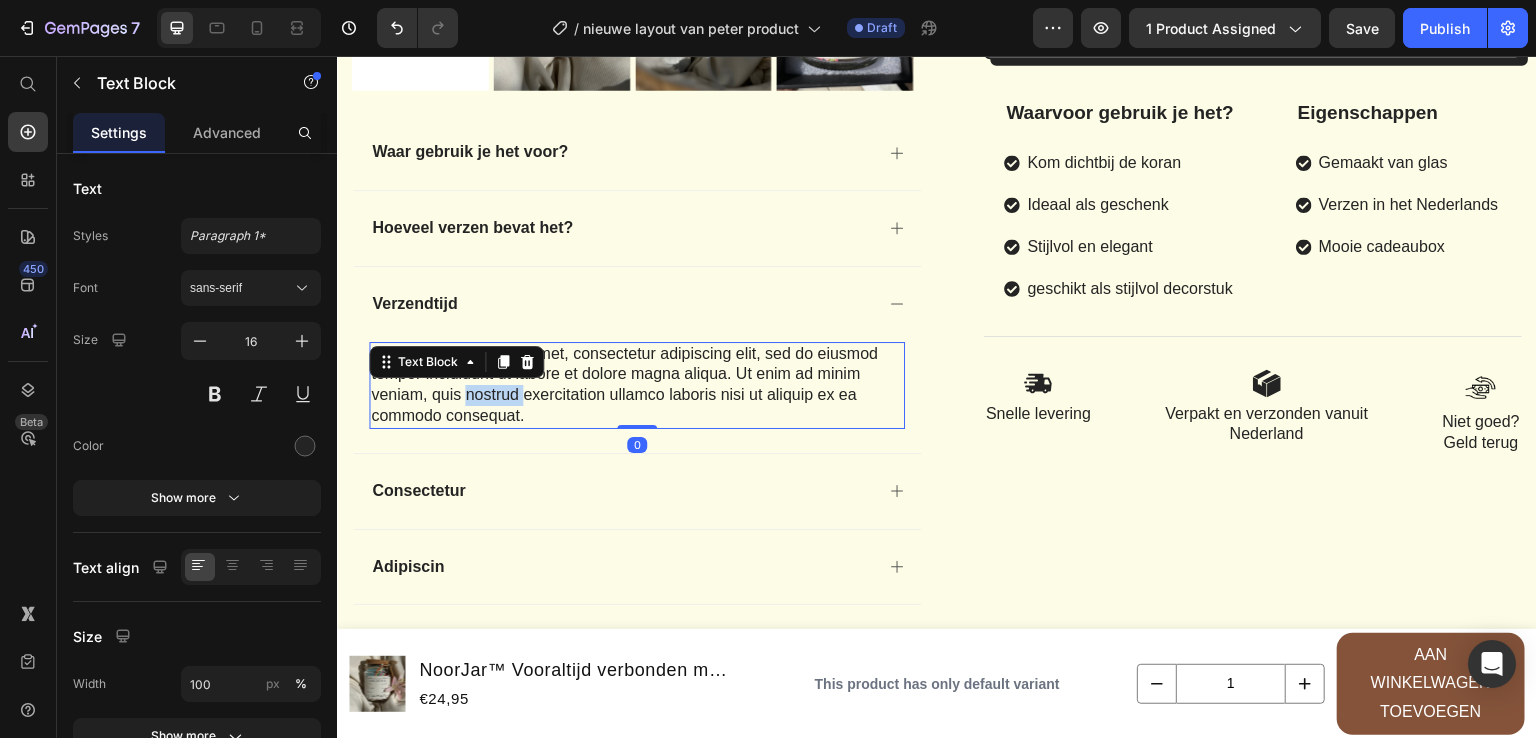 click on "Lorem ipsum dolor sit amet, consectetur adipiscing elit, sed do eiusmod tempor incididunt ut labore et dolore magna aliqua. Ut enim ad minim veniam, quis nostrud exercitation ullamco laboris nisi ut aliquip ex ea commodo consequat." at bounding box center [637, 385] 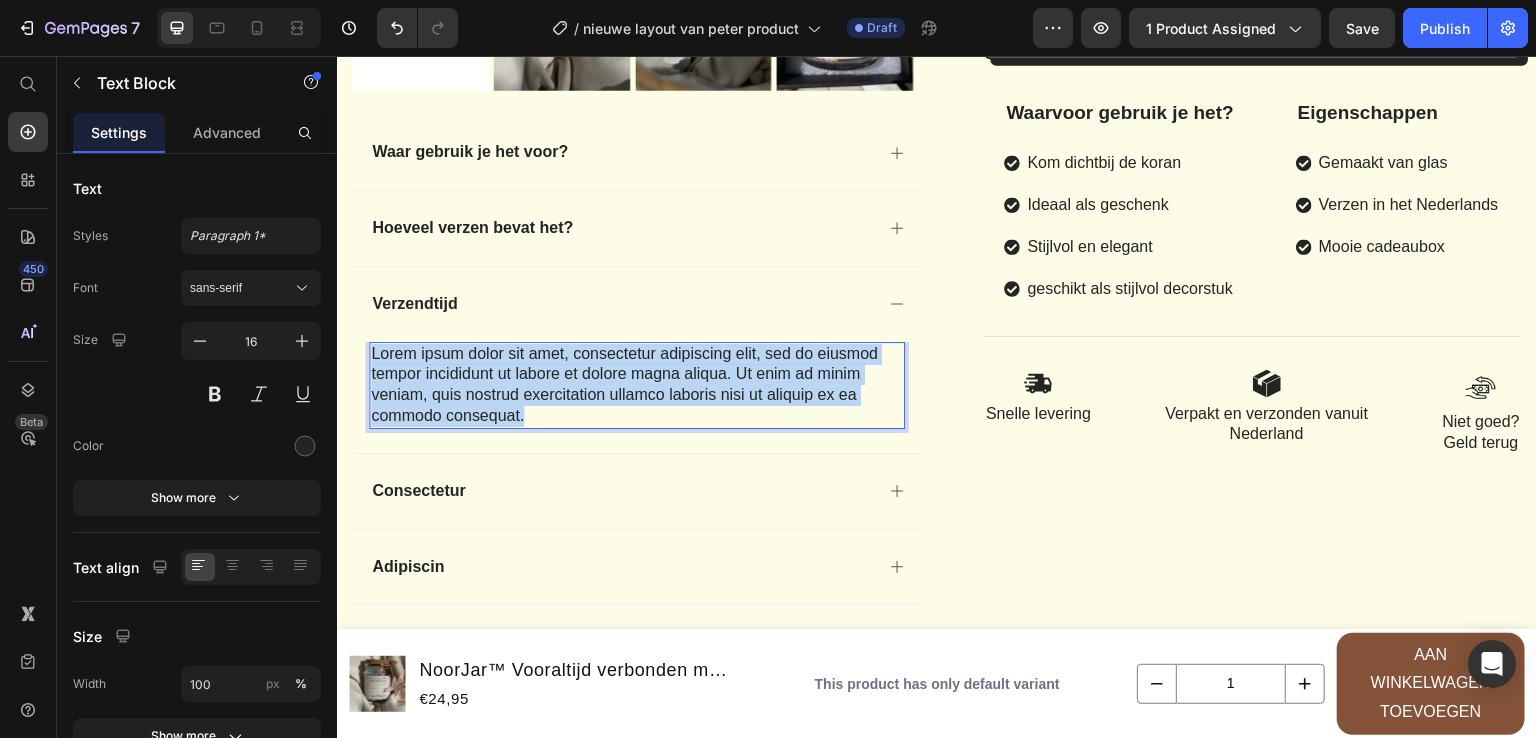 click on "Lorem ipsum dolor sit amet, consectetur adipiscing elit, sed do eiusmod tempor incididunt ut labore et dolore magna aliqua. Ut enim ad minim veniam, quis nostrud exercitation ullamco laboris nisi ut aliquip ex ea commodo consequat." at bounding box center [637, 385] 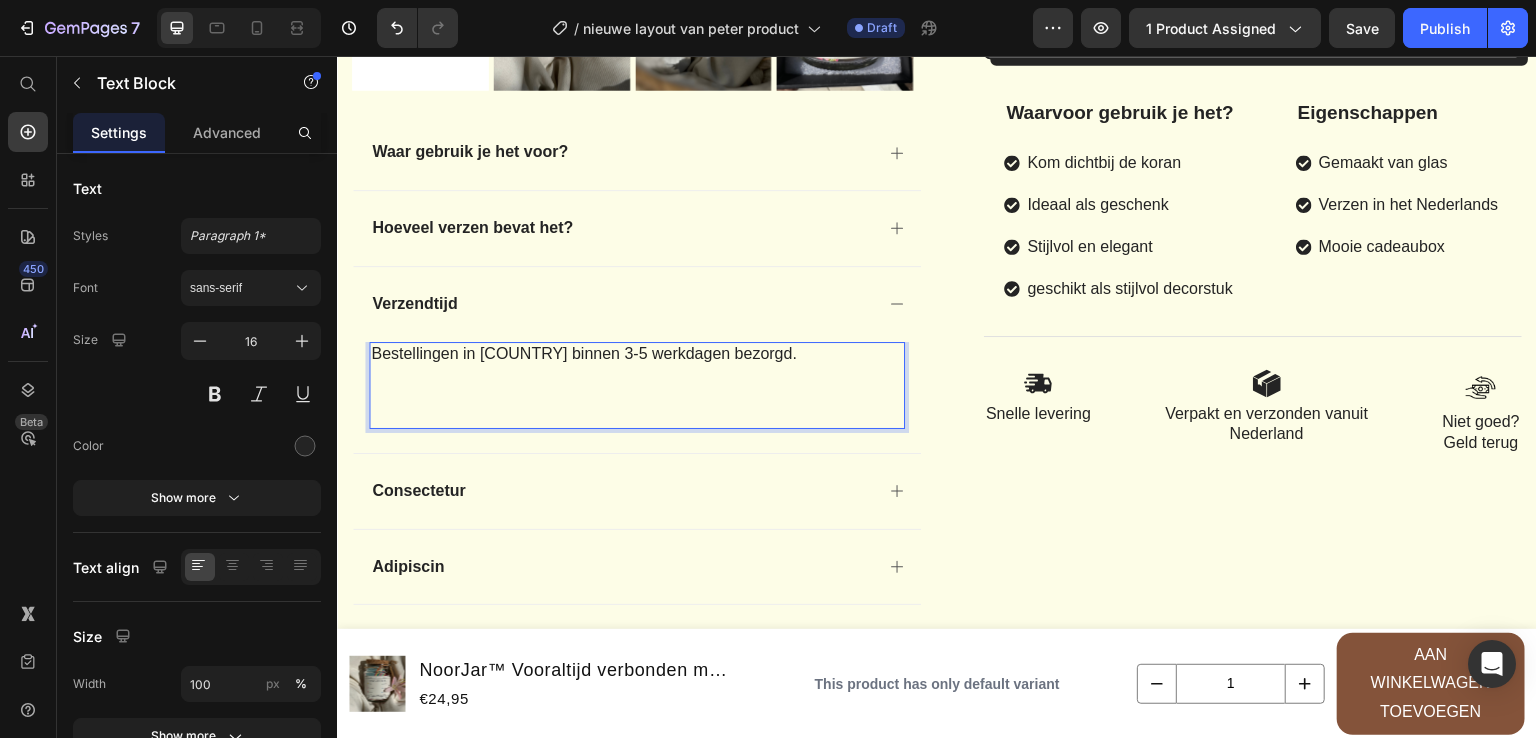 click on "Bestellingen in NL binnen 3-5 werkdagen bezorgd." at bounding box center [637, 354] 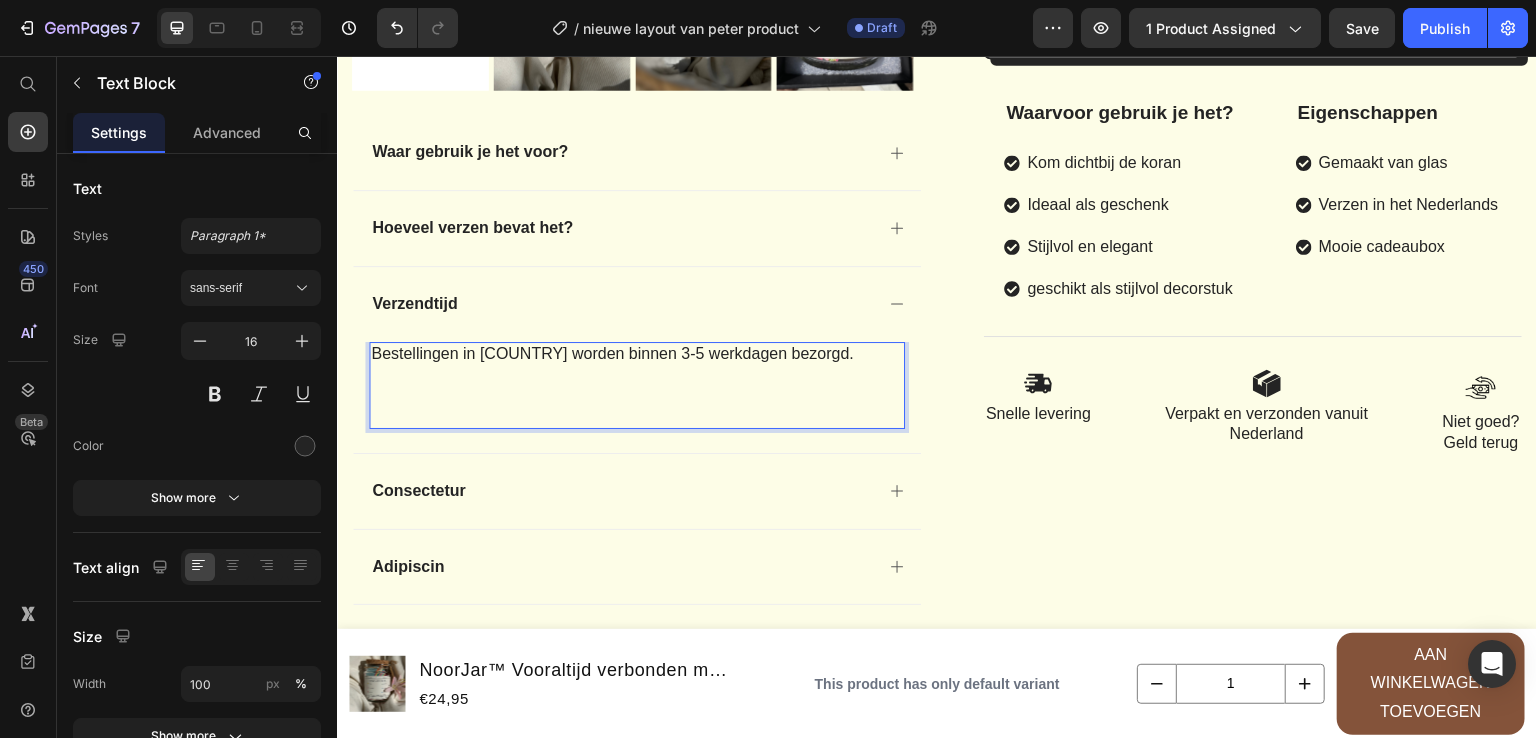 click at bounding box center (637, 406) 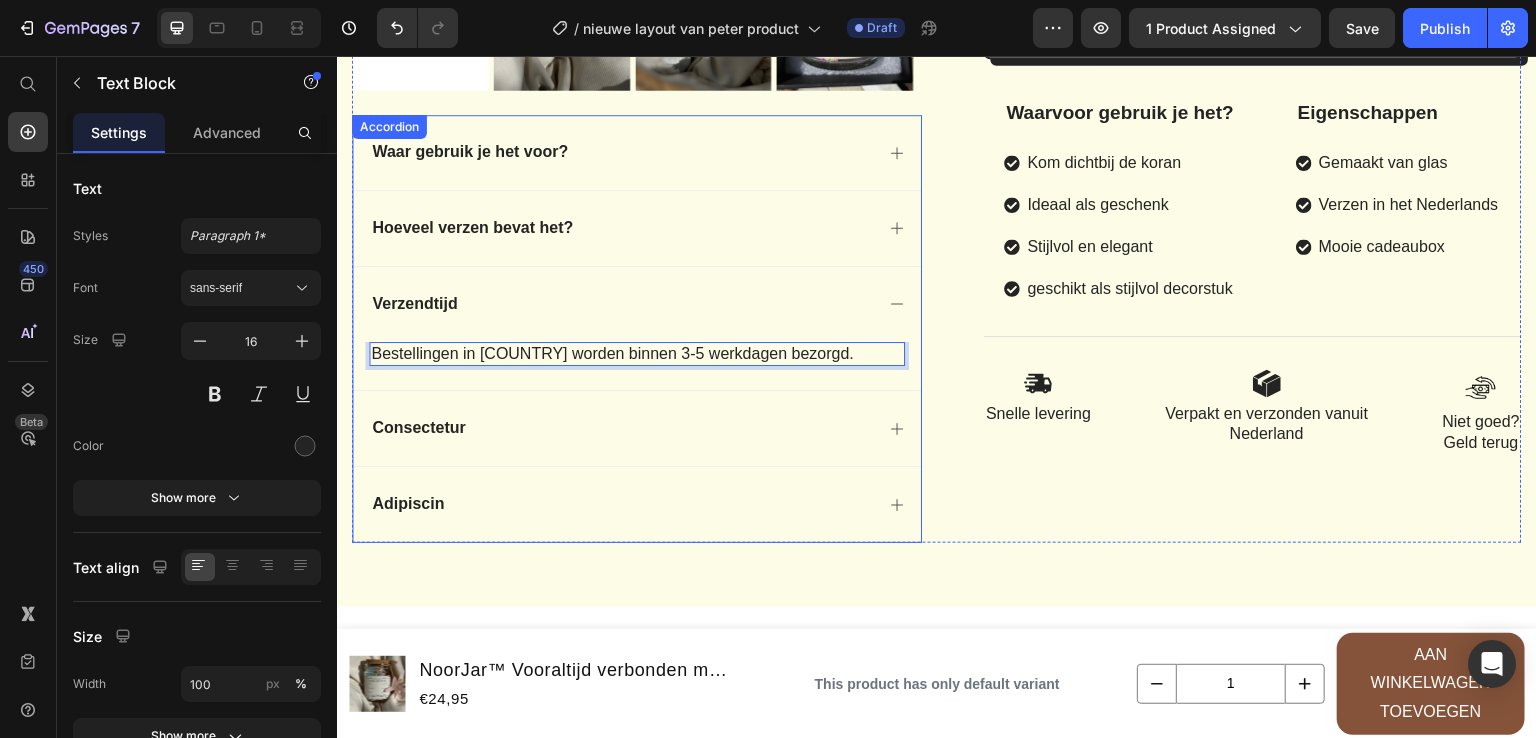 click on "Consectetur" at bounding box center [418, 428] 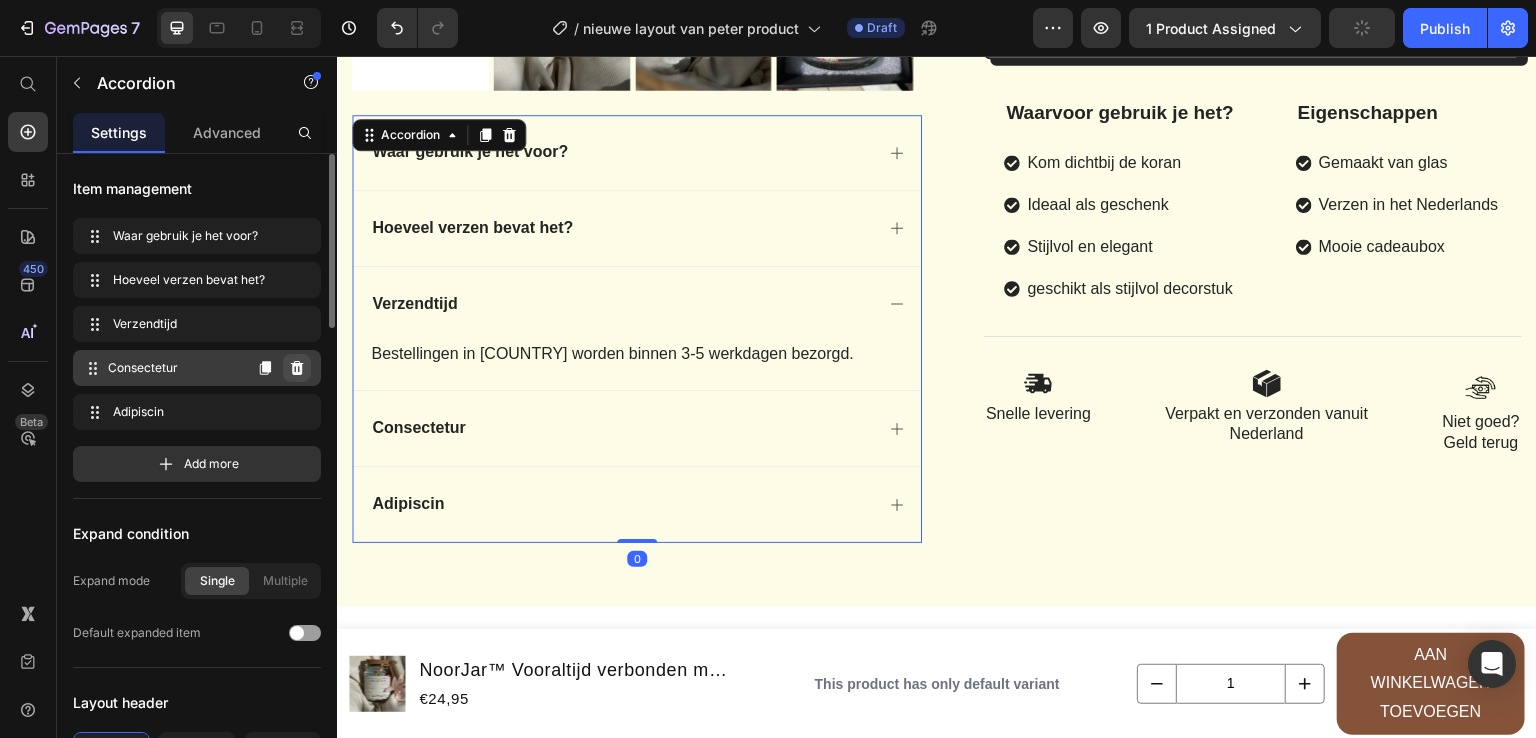 click 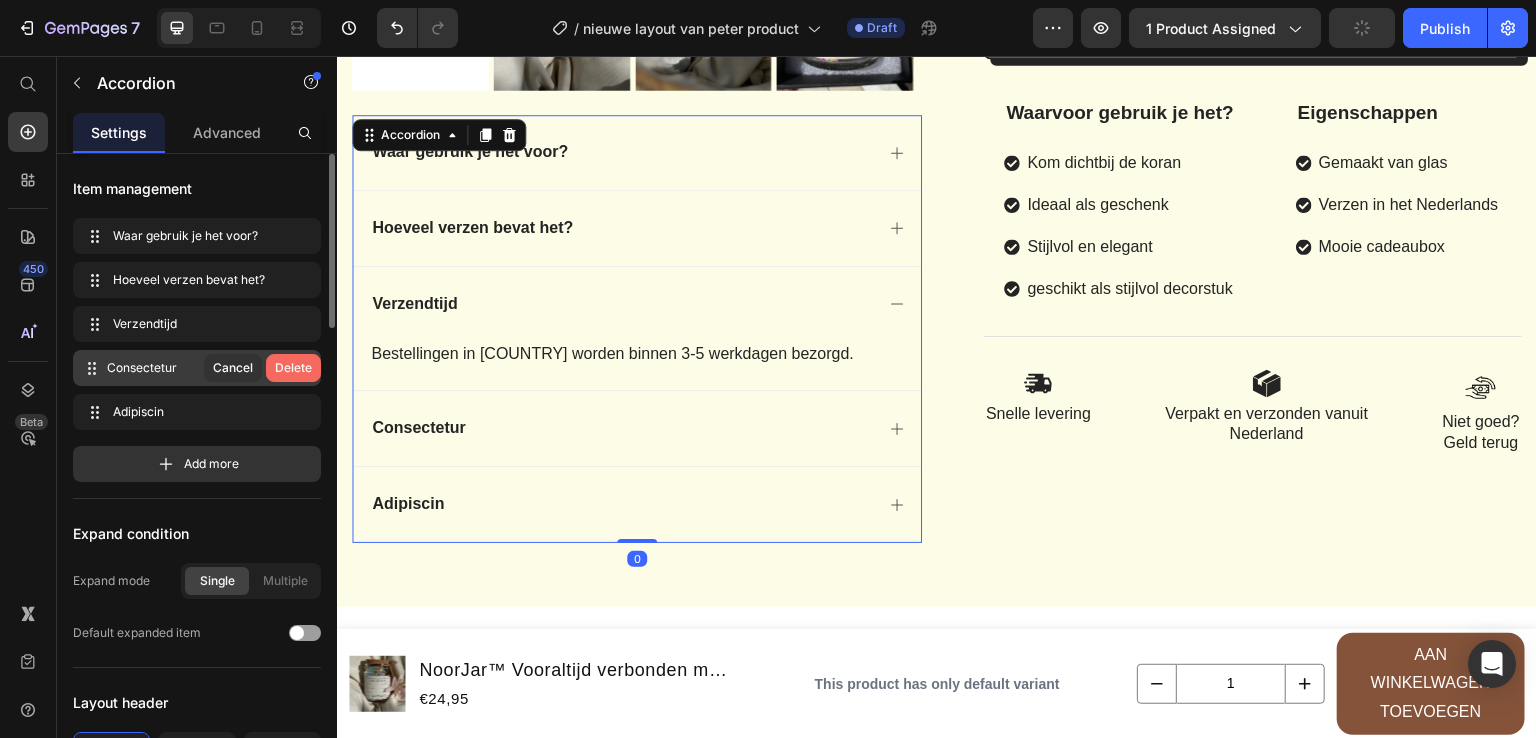 click on "Delete" at bounding box center (293, 368) 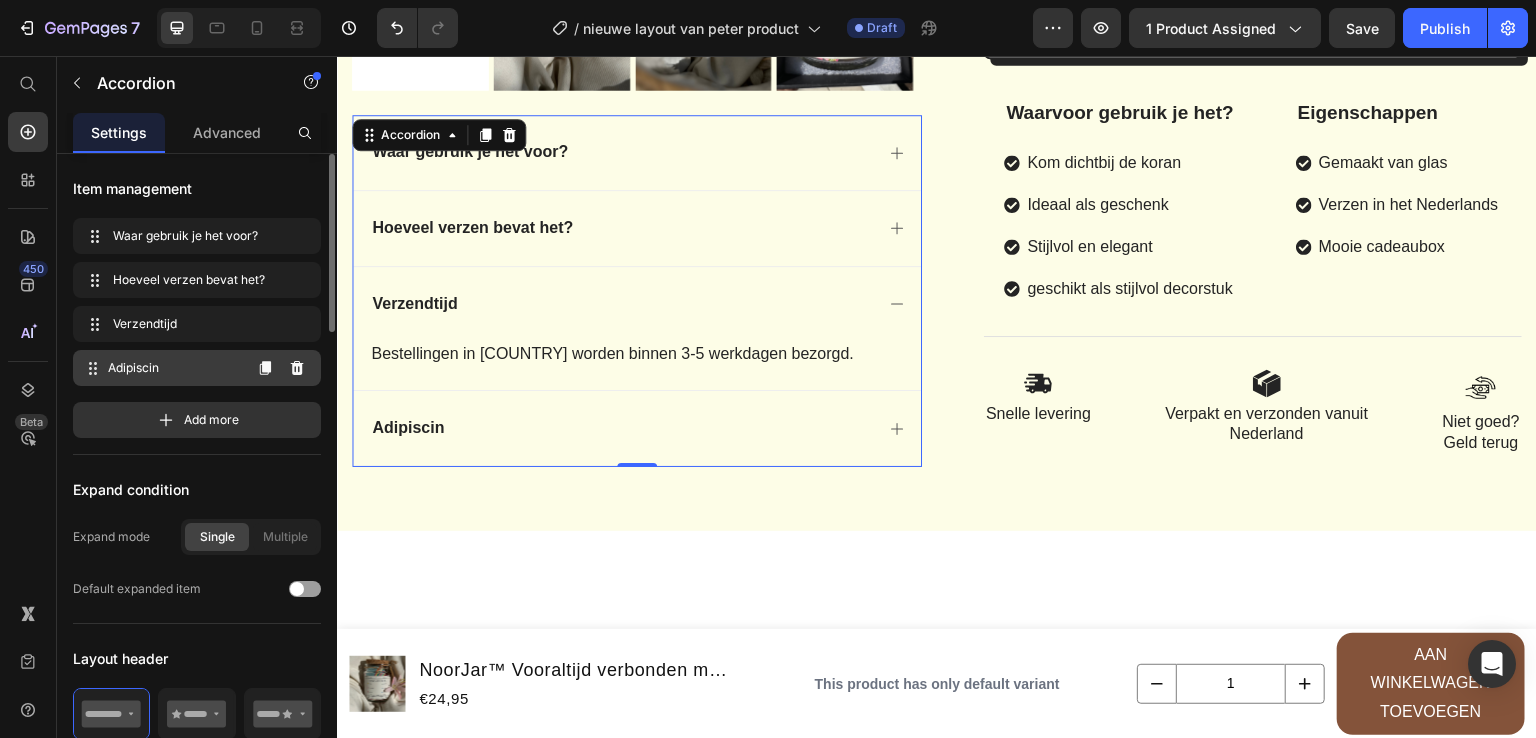 click 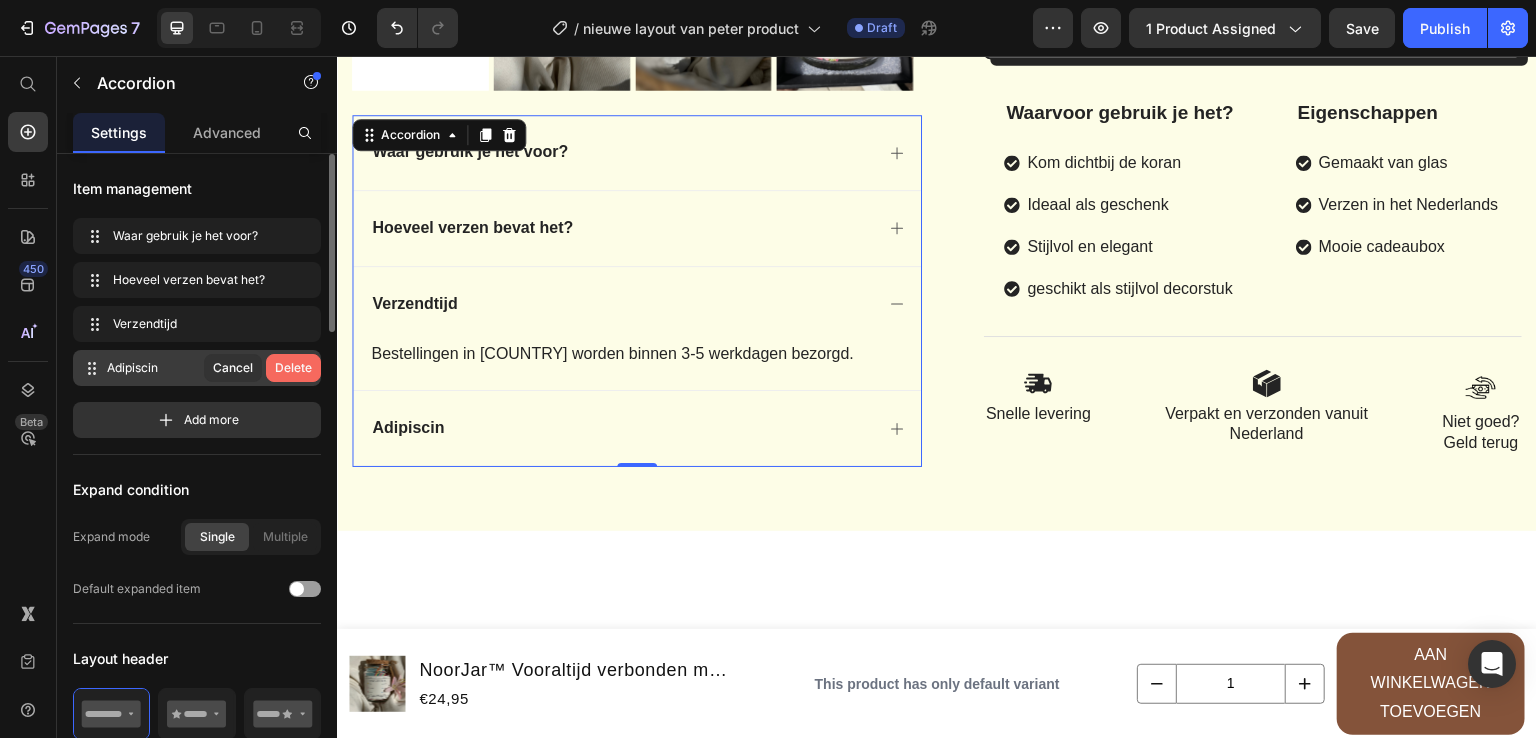 click on "Delete" at bounding box center [293, 368] 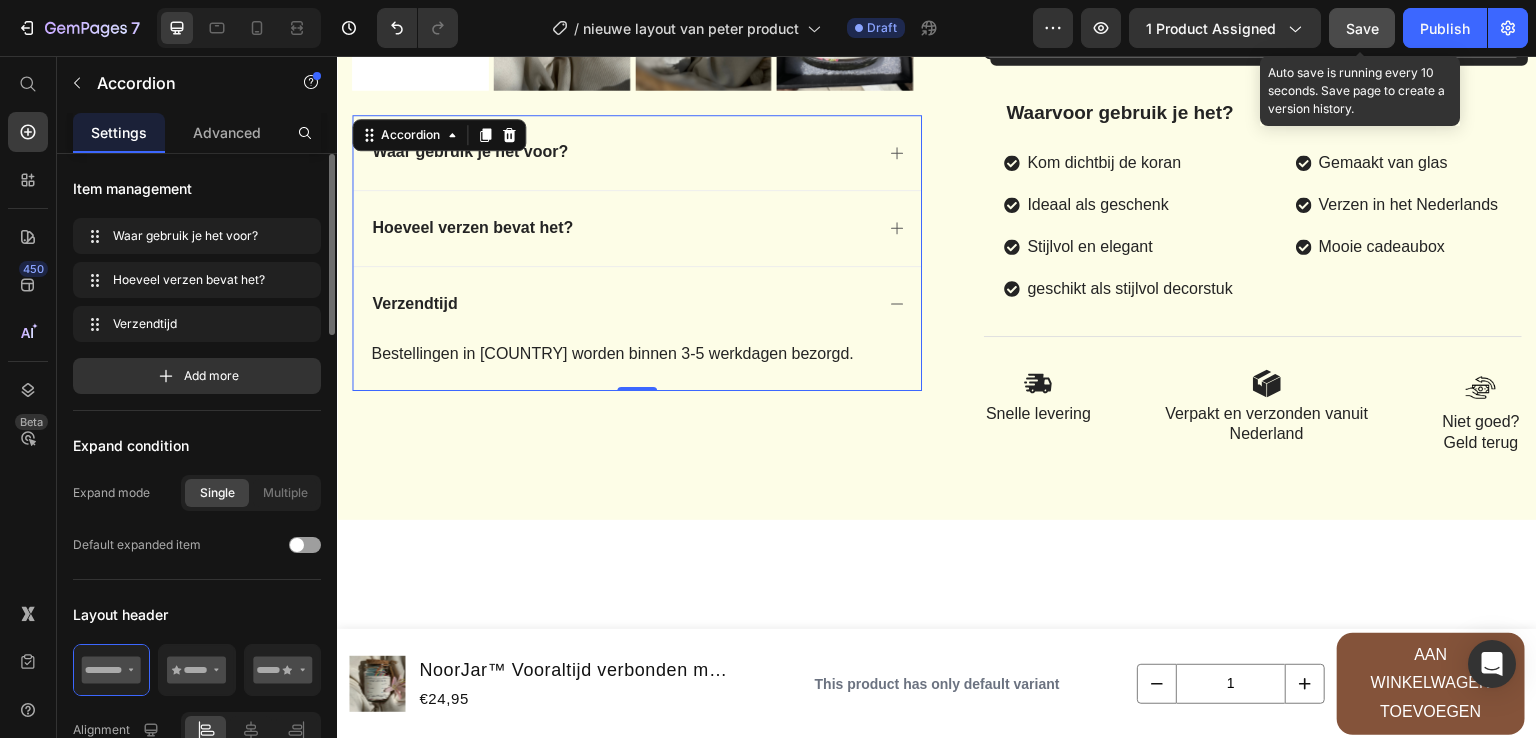click on "Save" at bounding box center (1362, 28) 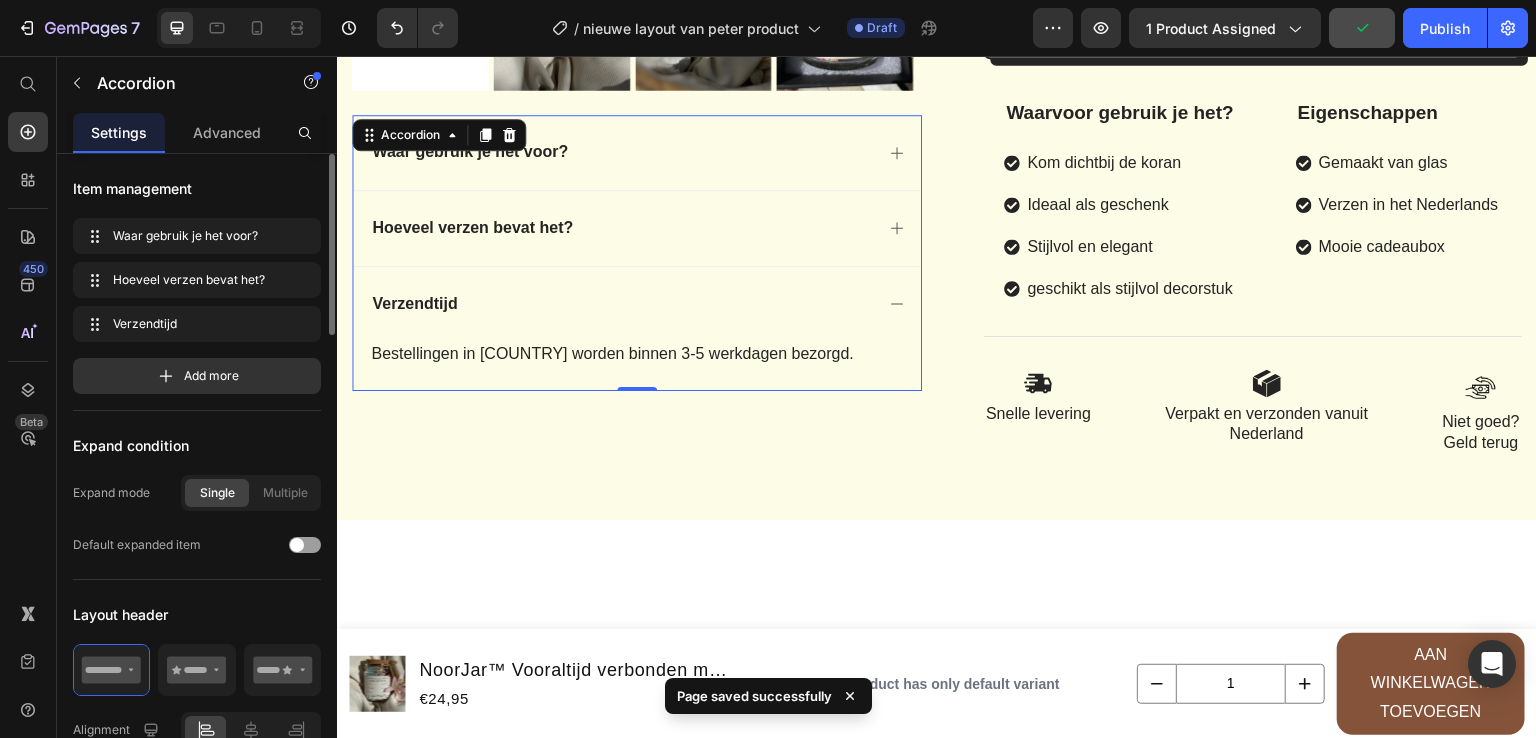 click 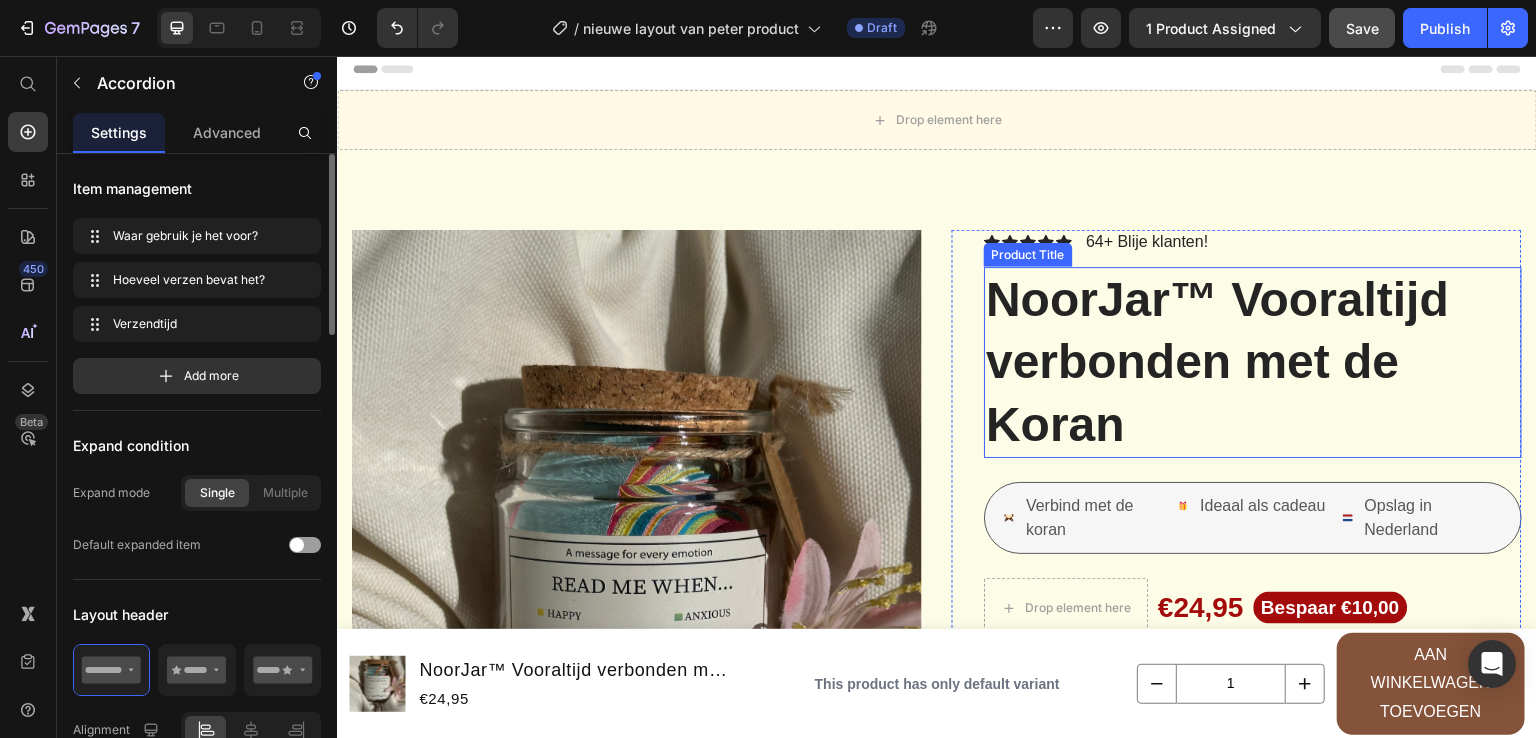 scroll, scrollTop: 0, scrollLeft: 0, axis: both 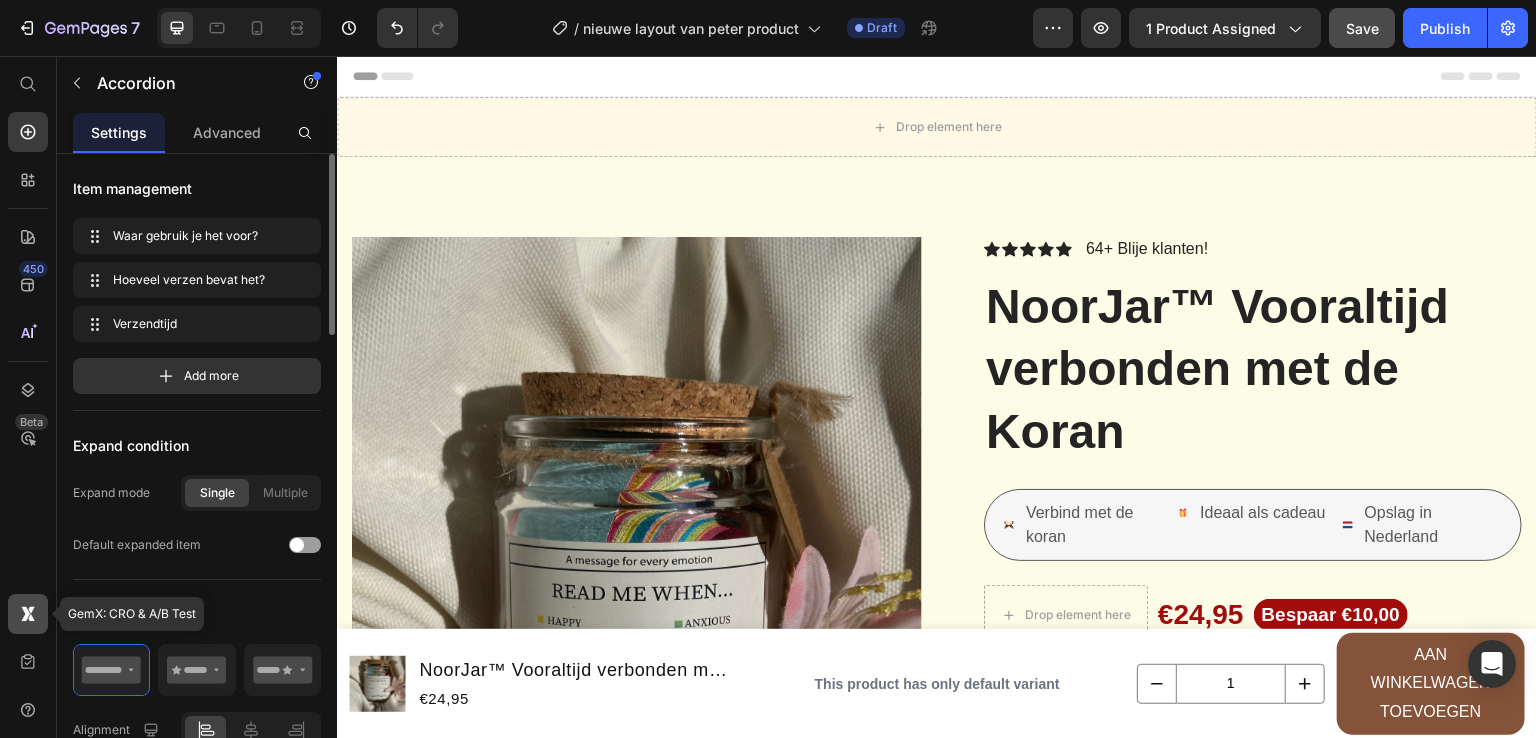 click 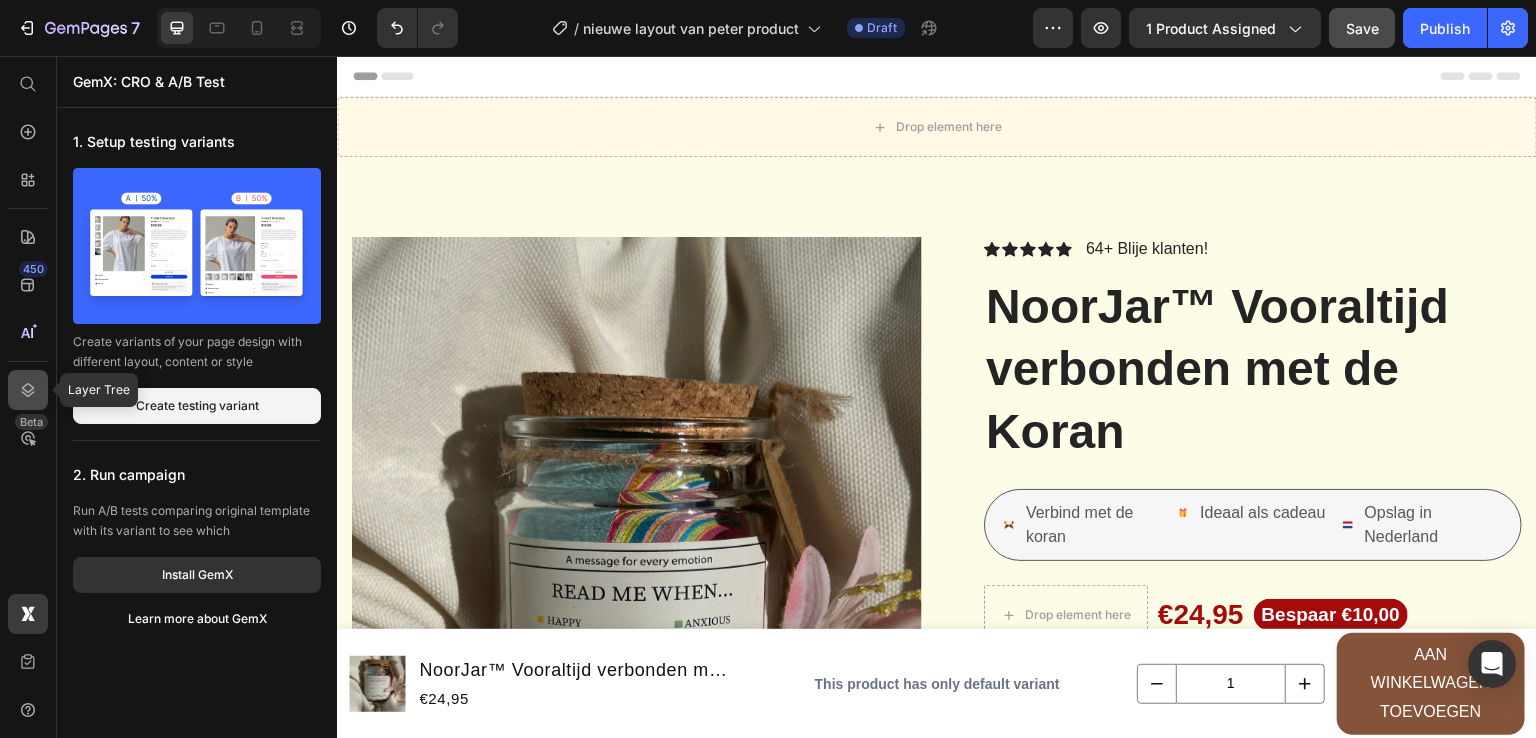 click 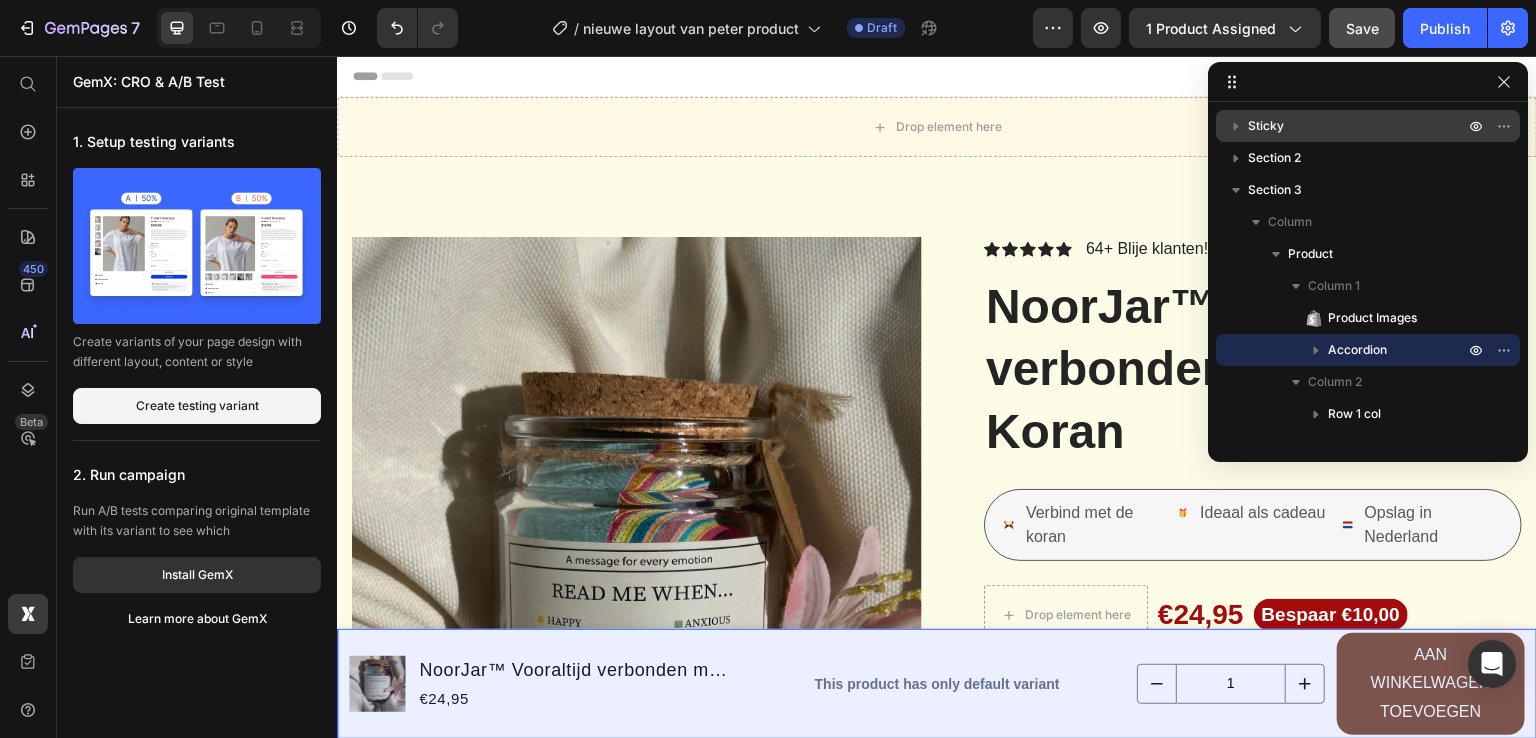 click 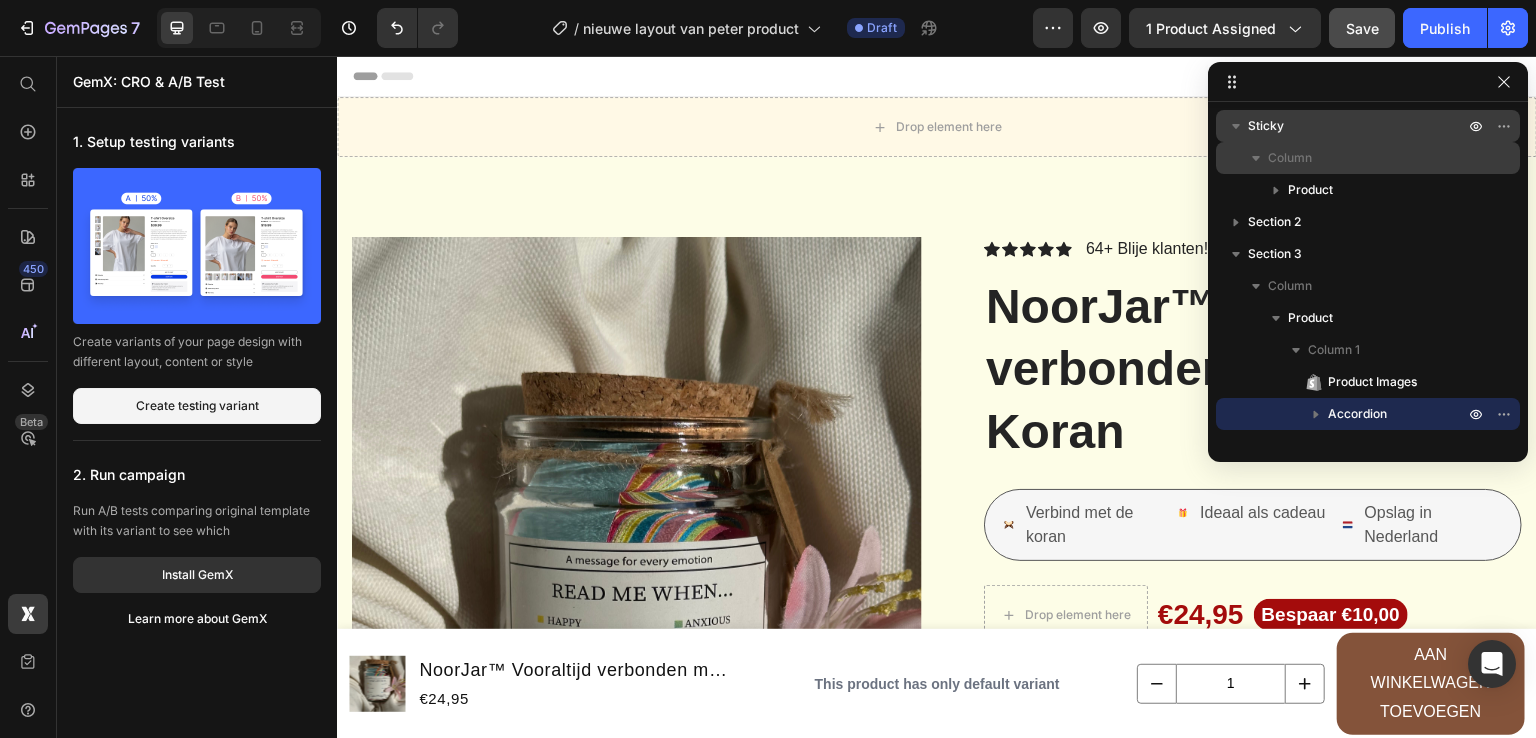 click on "Column" at bounding box center (1290, 158) 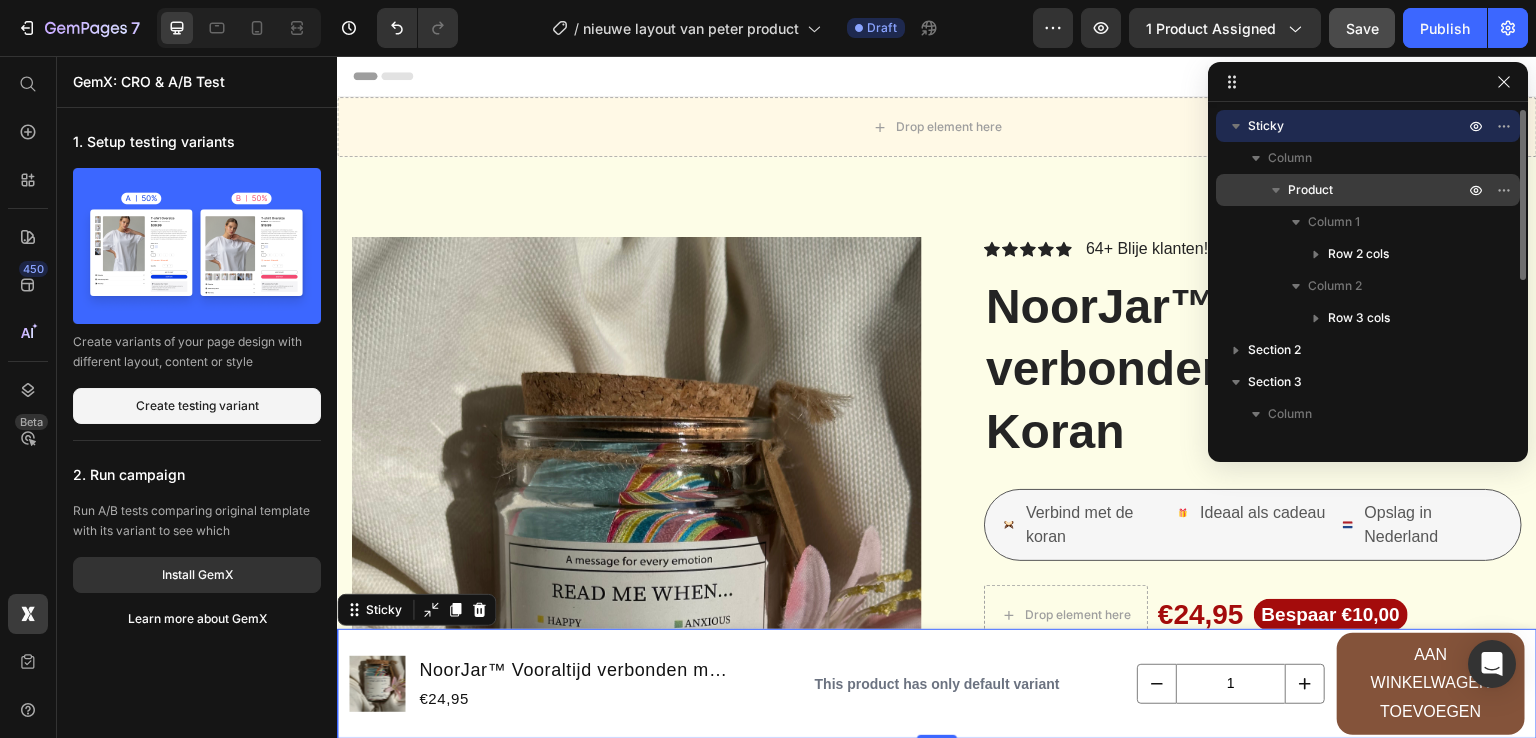 click on "Product" at bounding box center [1310, 190] 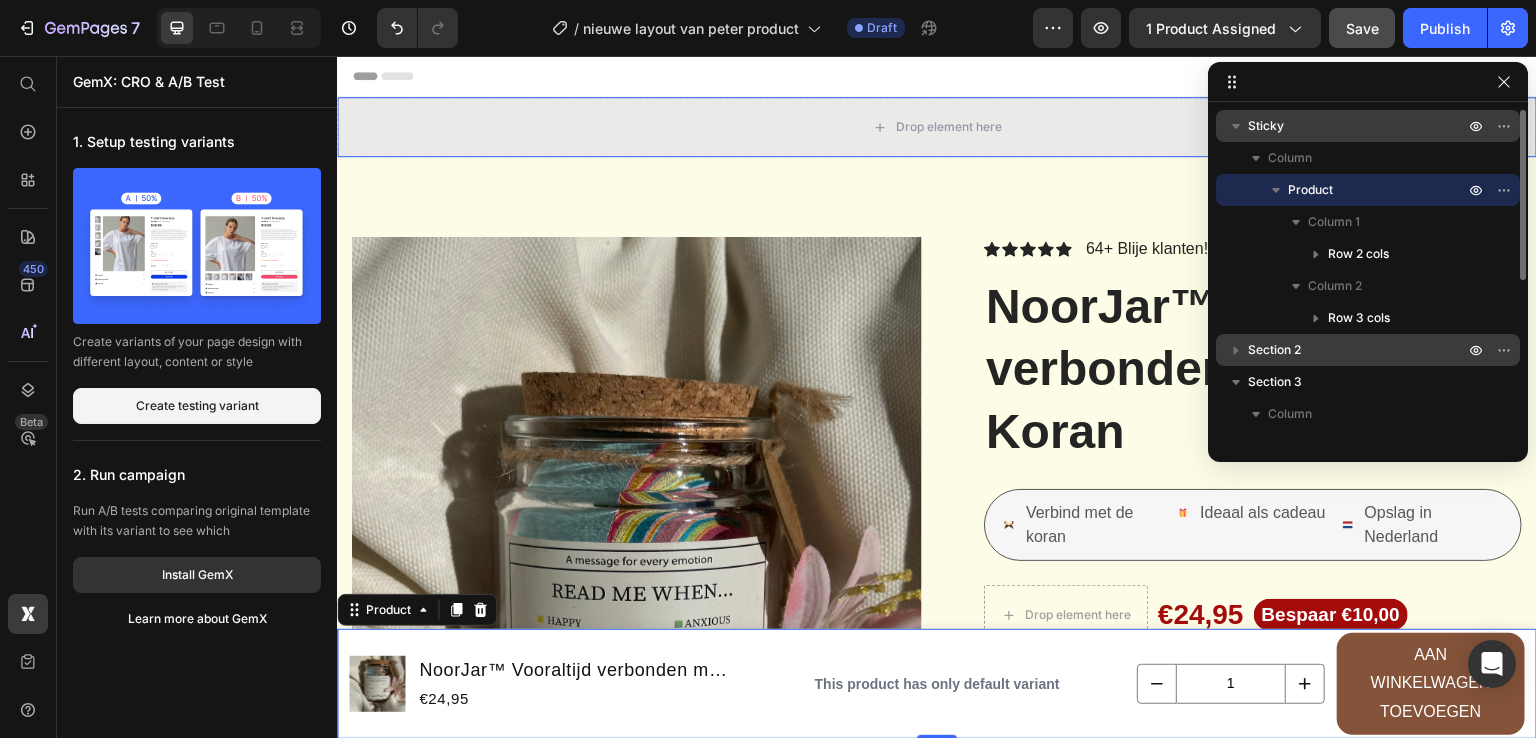 click 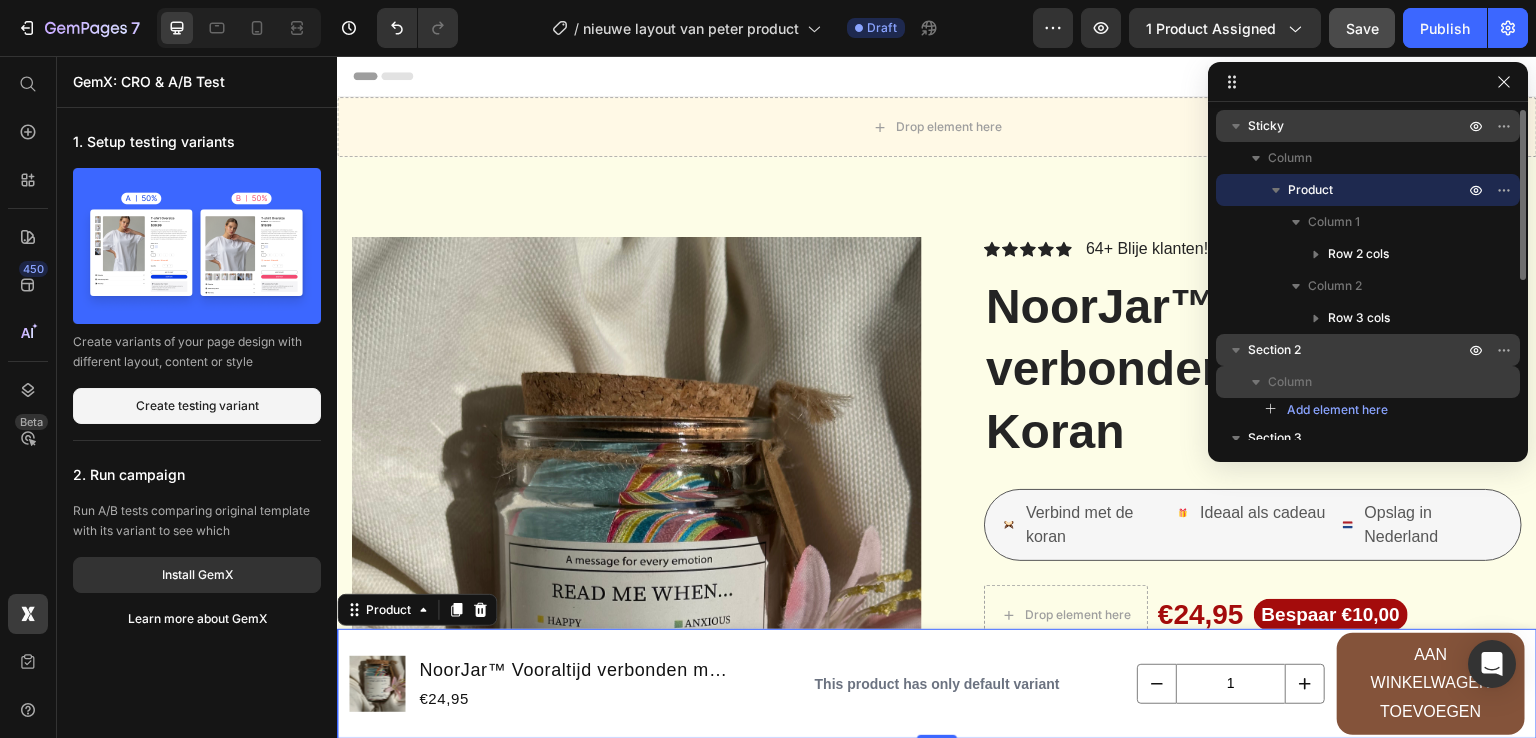 click 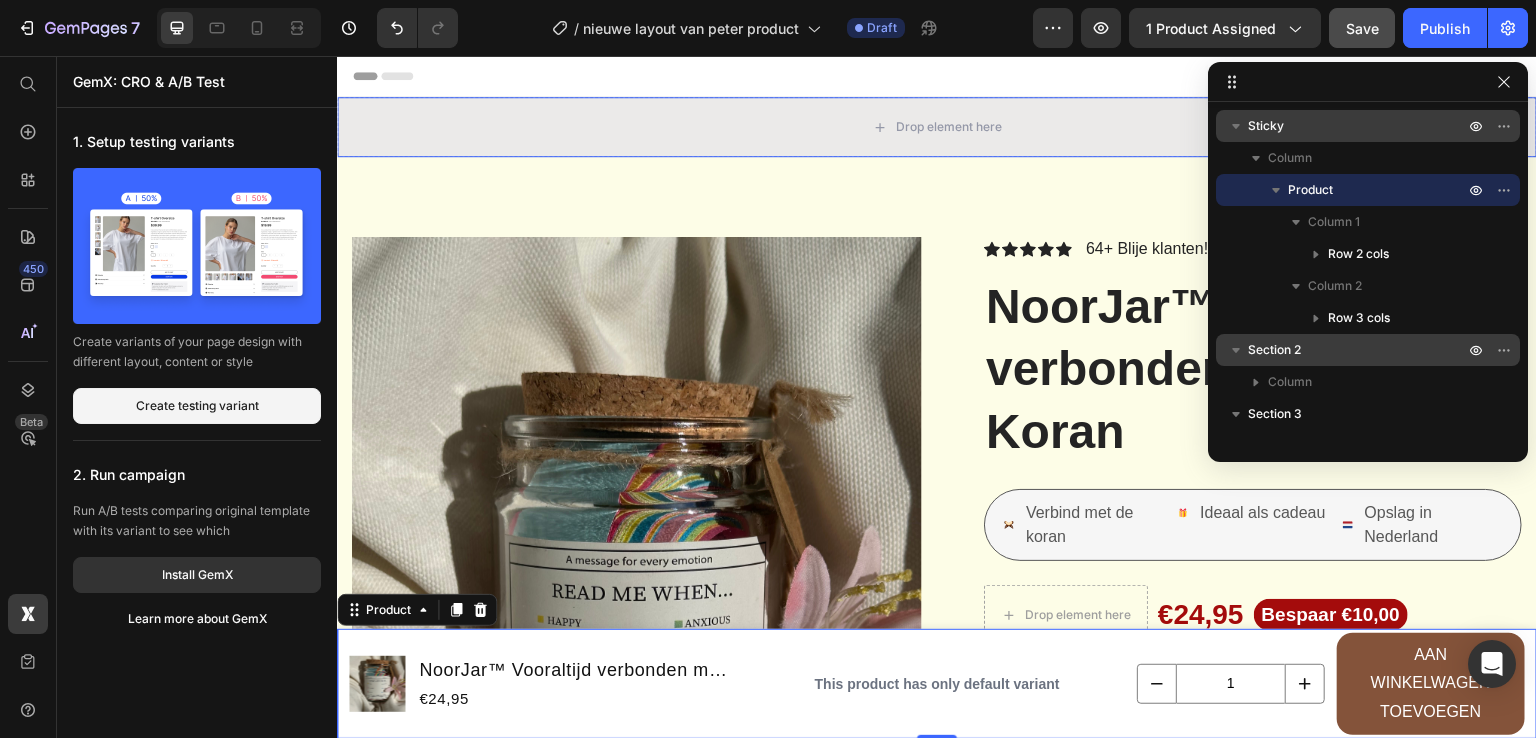 click at bounding box center [1236, 350] 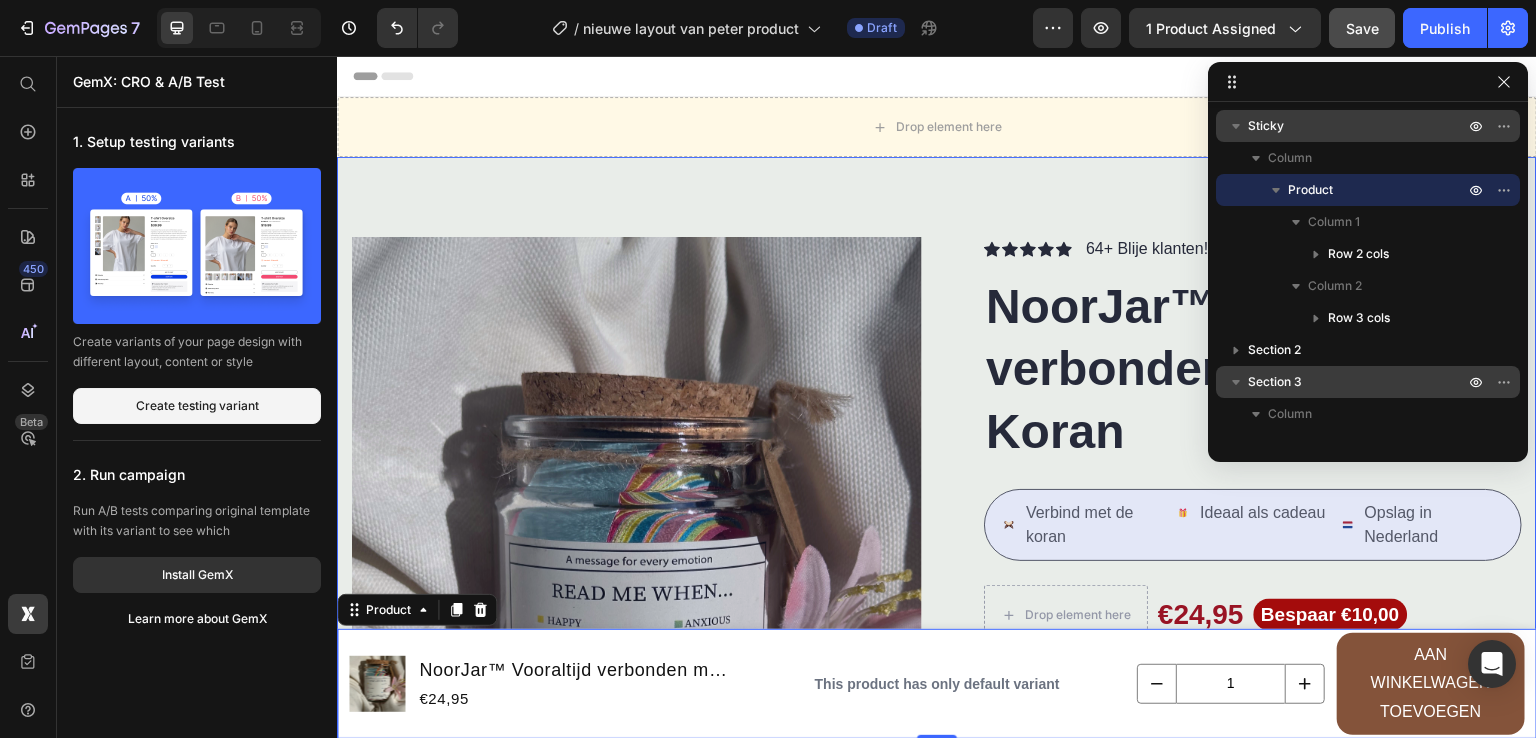 click on "Section 3" at bounding box center (1275, 382) 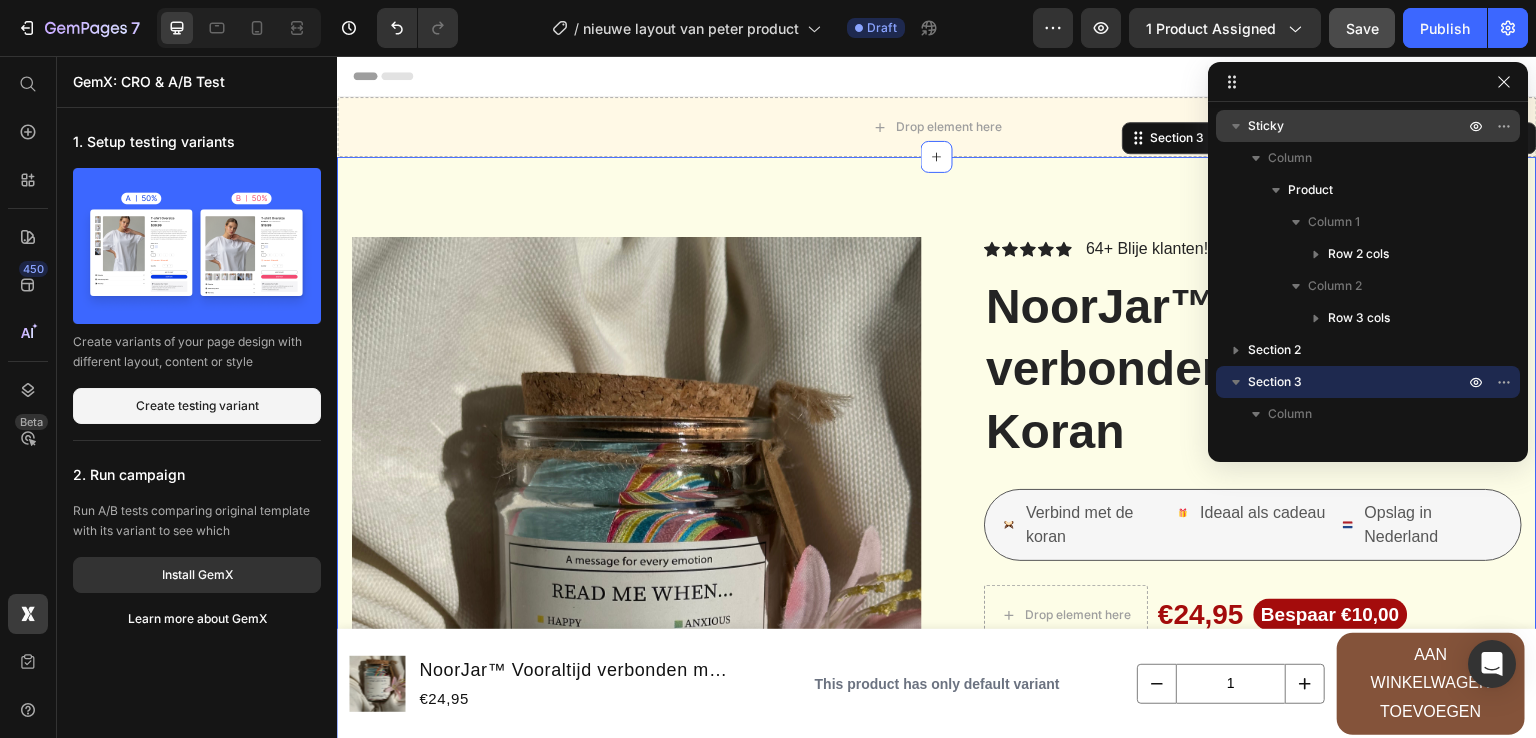 scroll, scrollTop: 30, scrollLeft: 0, axis: vertical 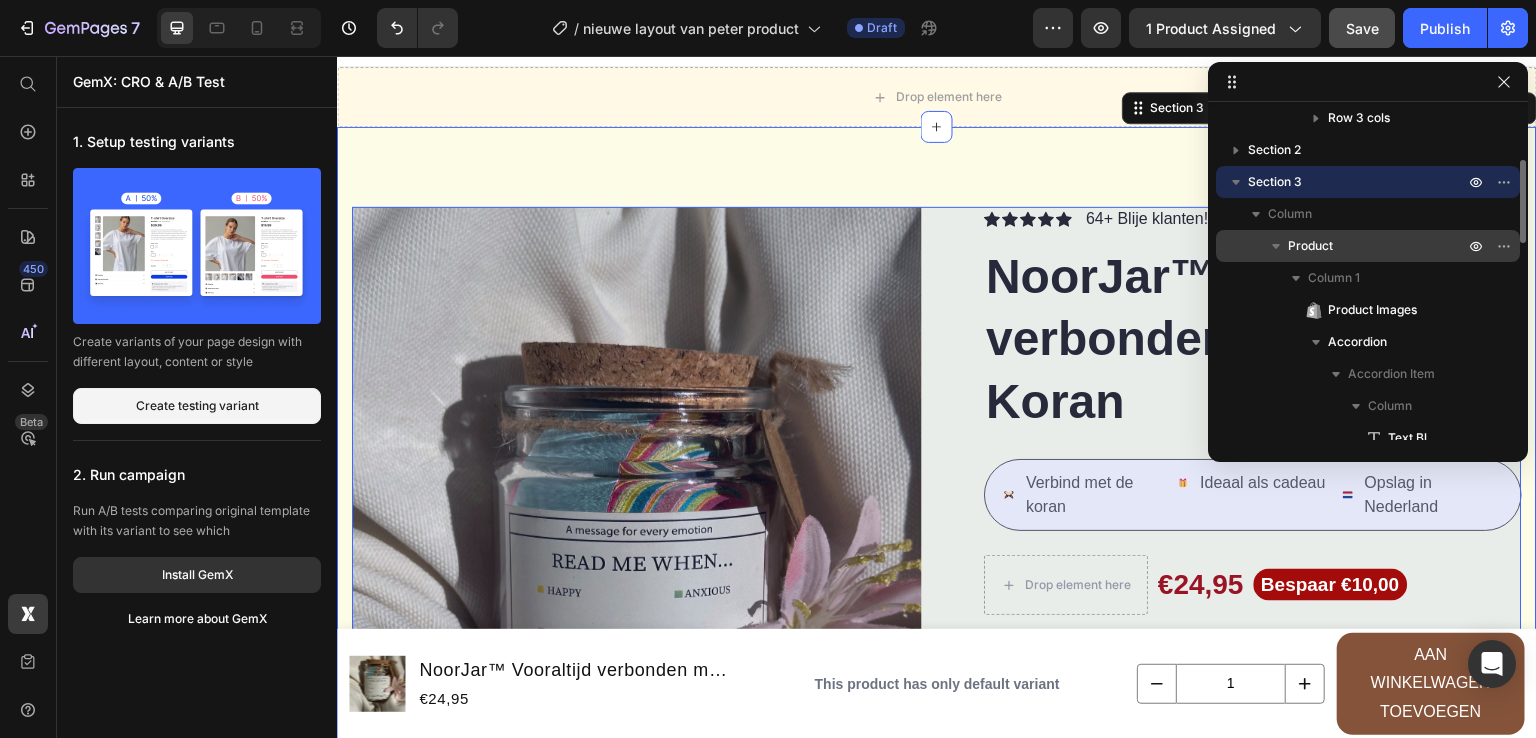 click on "Product" at bounding box center [1378, 246] 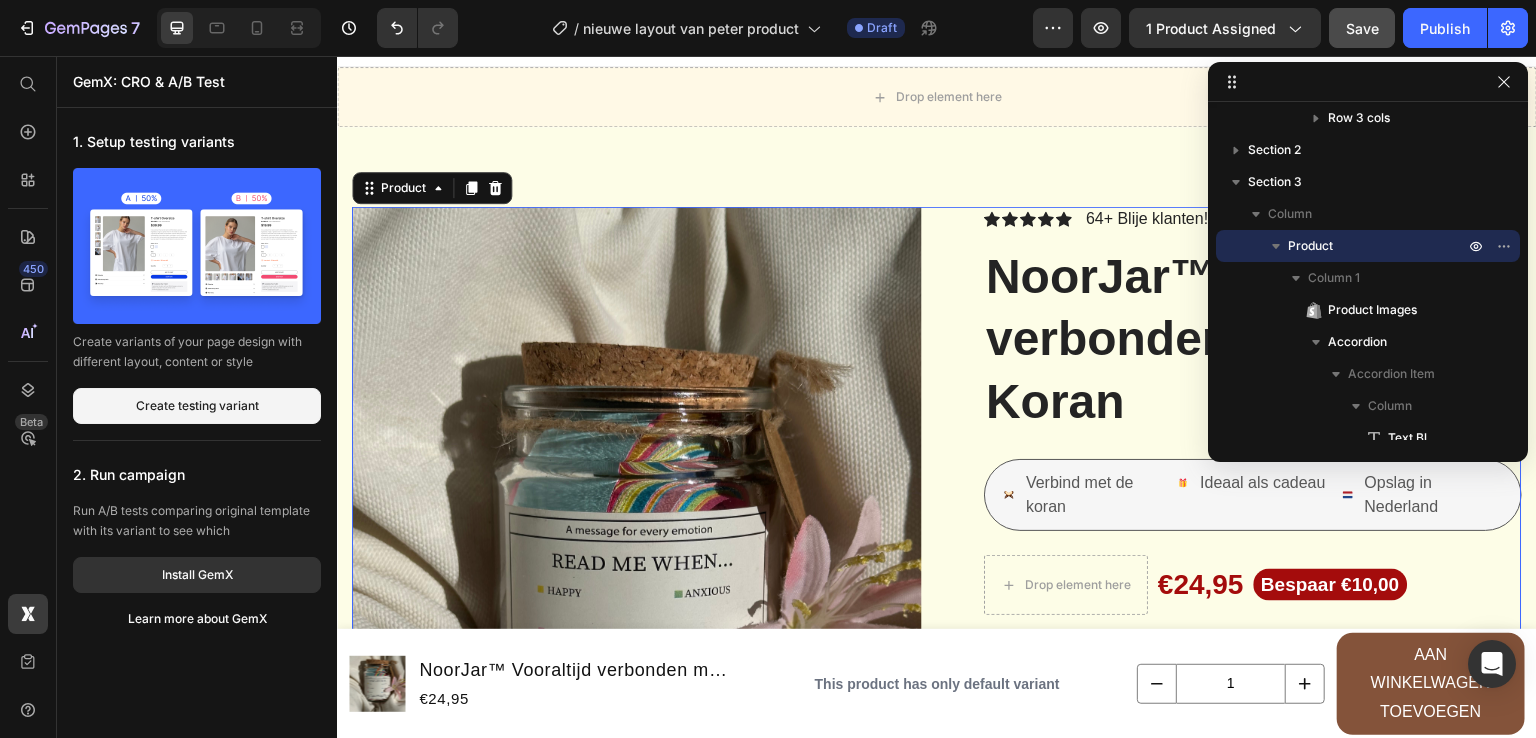 scroll, scrollTop: 110, scrollLeft: 0, axis: vertical 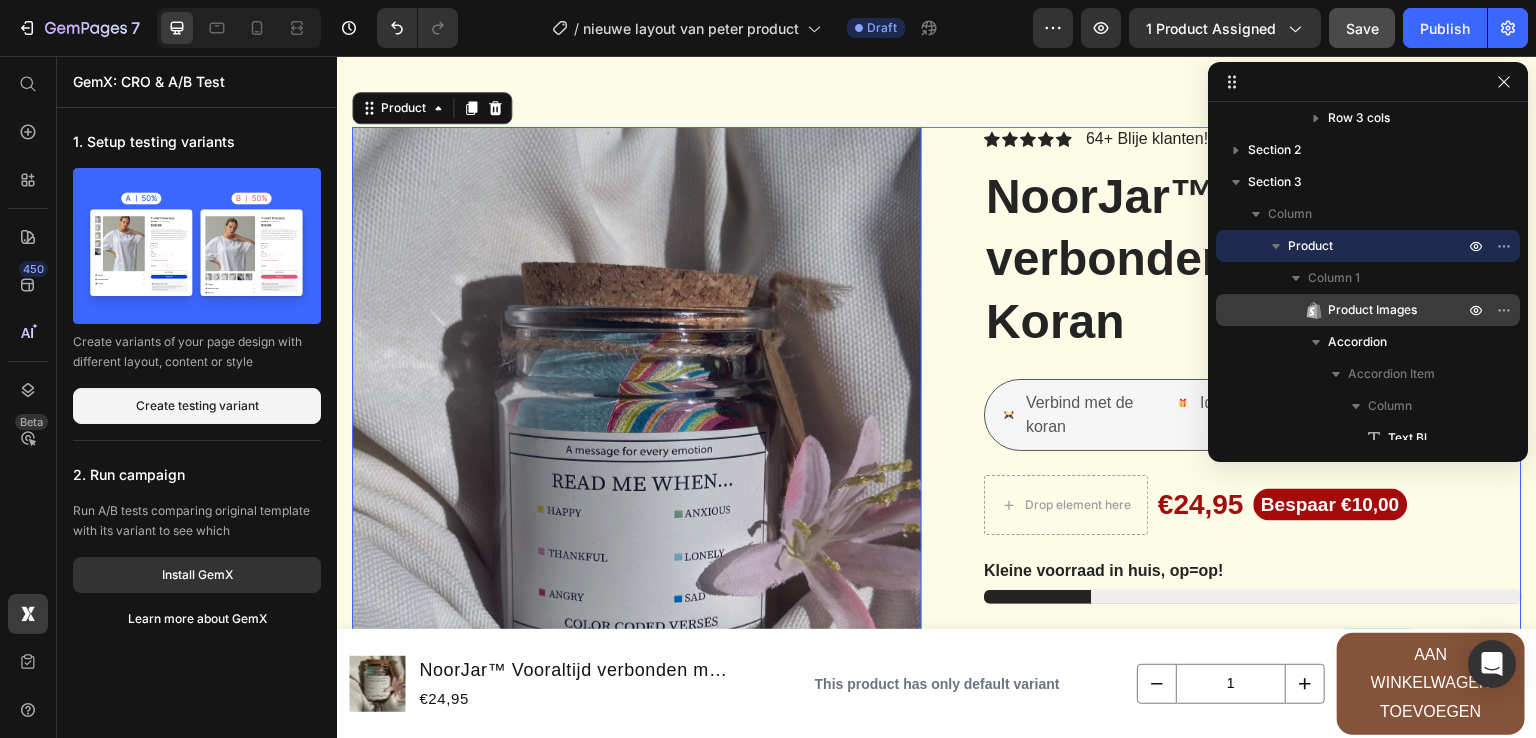 click on "Product Images" at bounding box center [1372, 310] 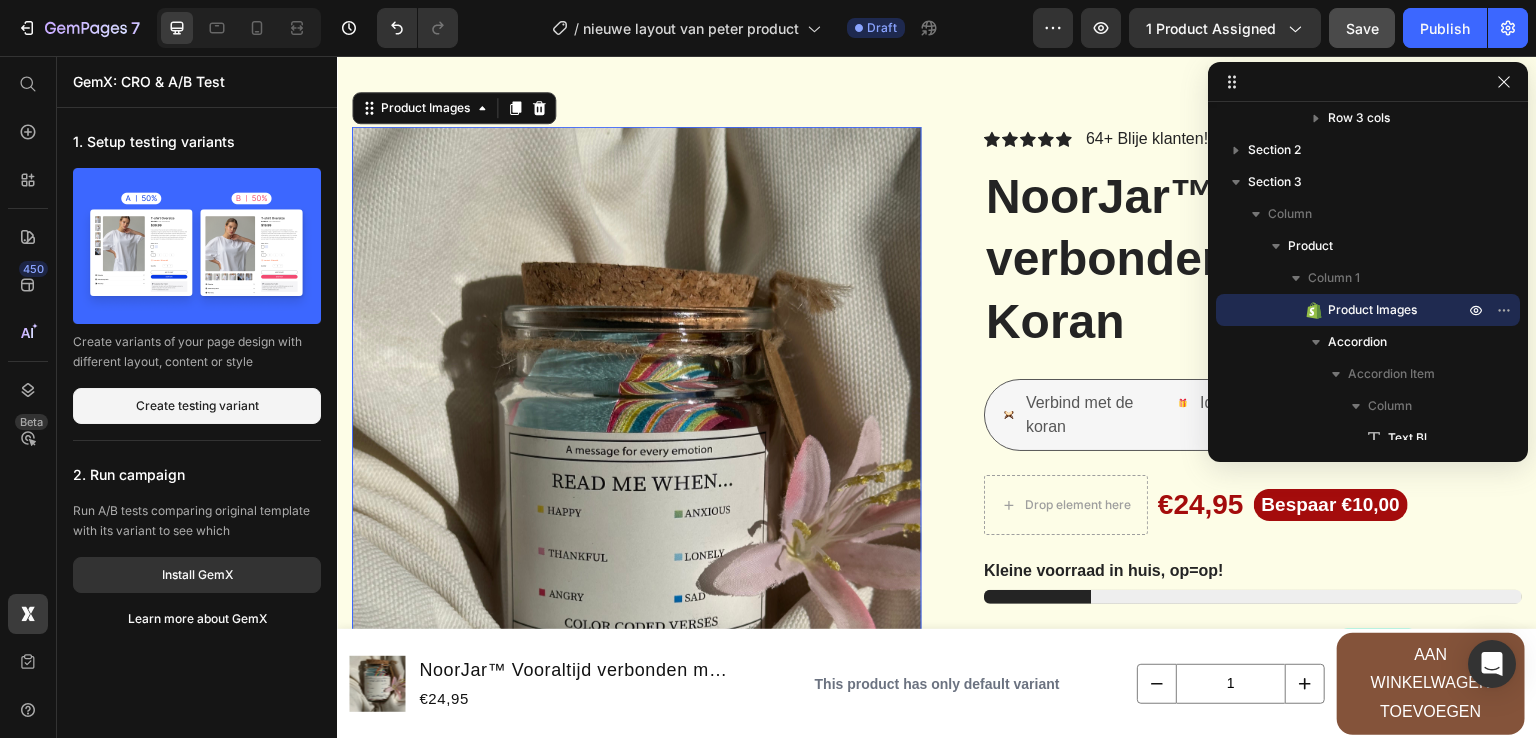 click on "Product Images" at bounding box center [1372, 310] 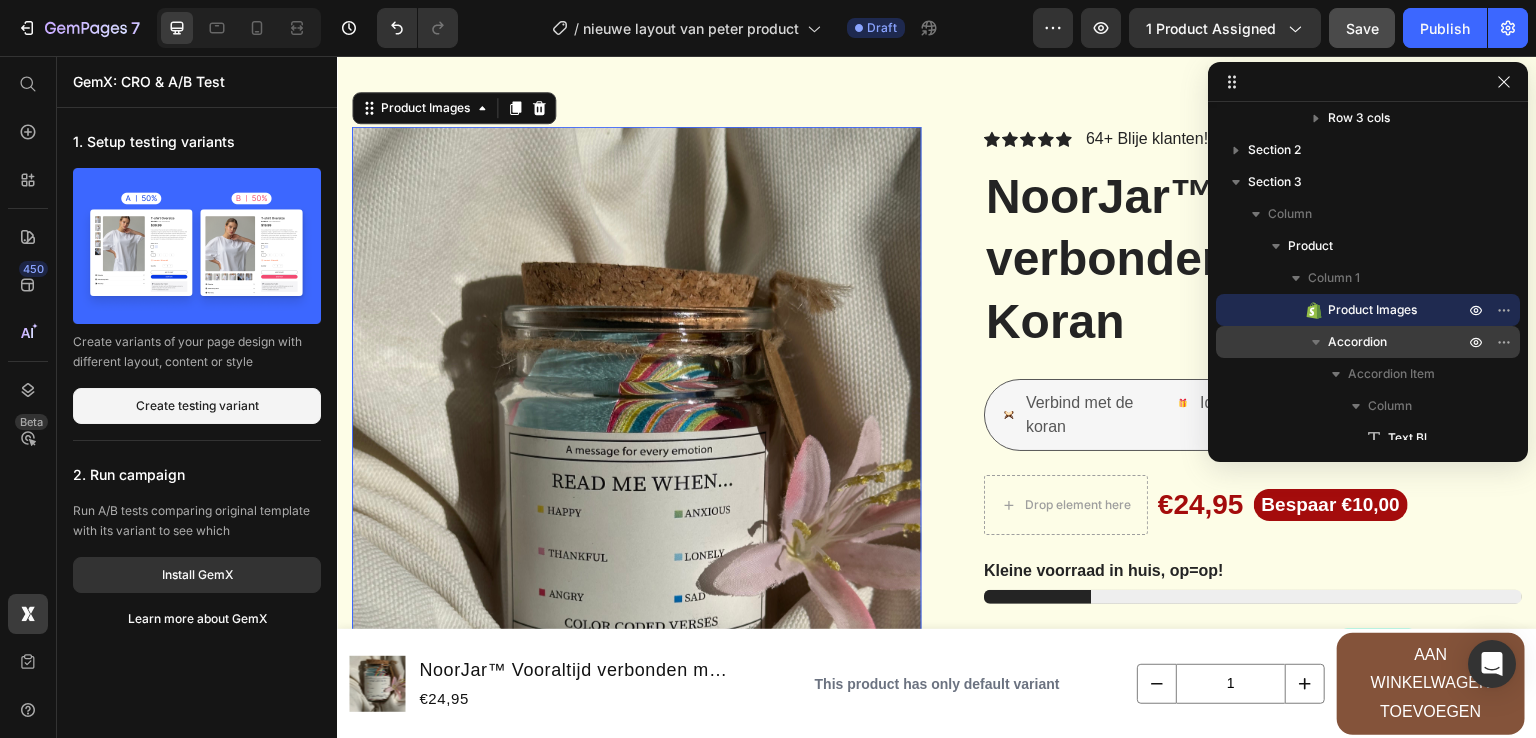 click on "Accordion" at bounding box center [1357, 342] 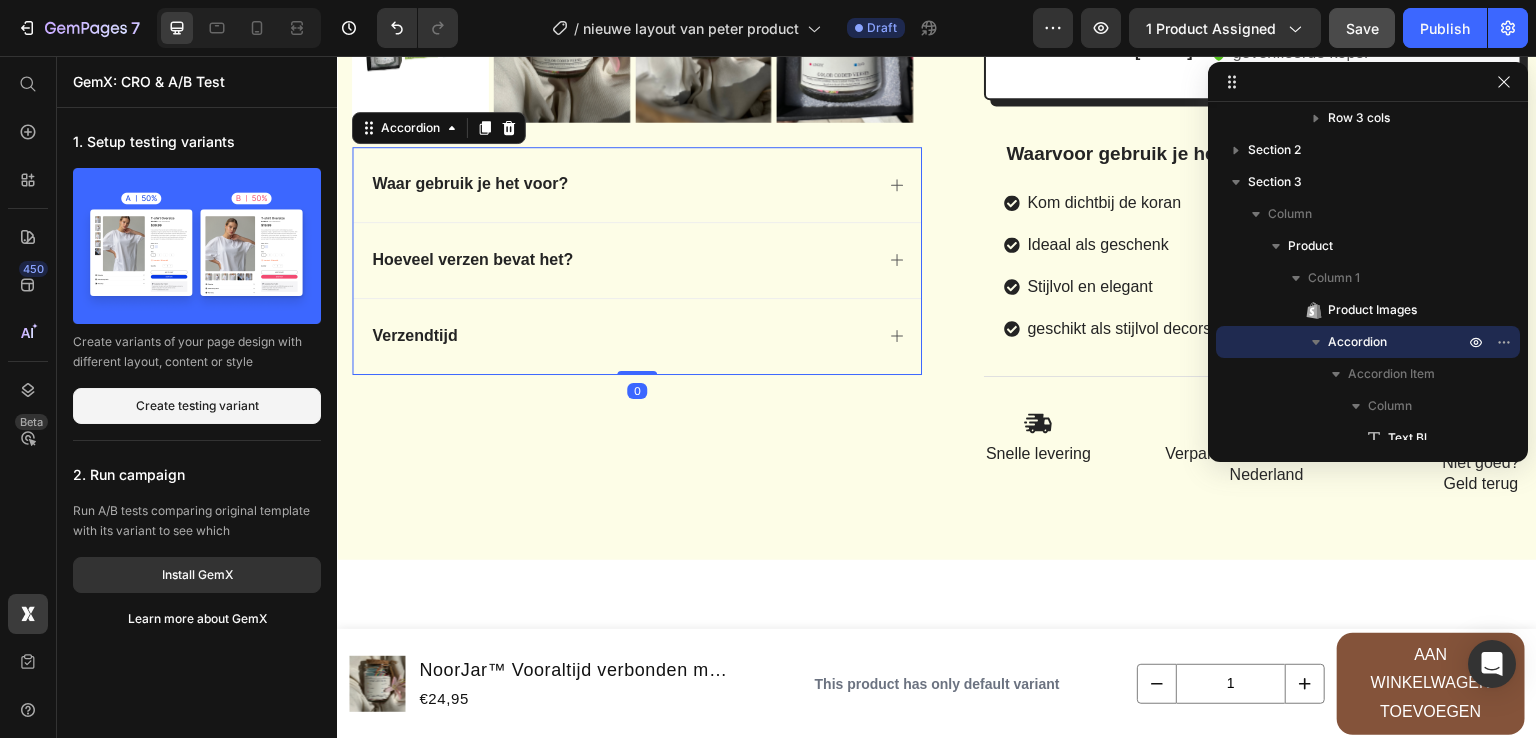 scroll, scrollTop: 1077, scrollLeft: 0, axis: vertical 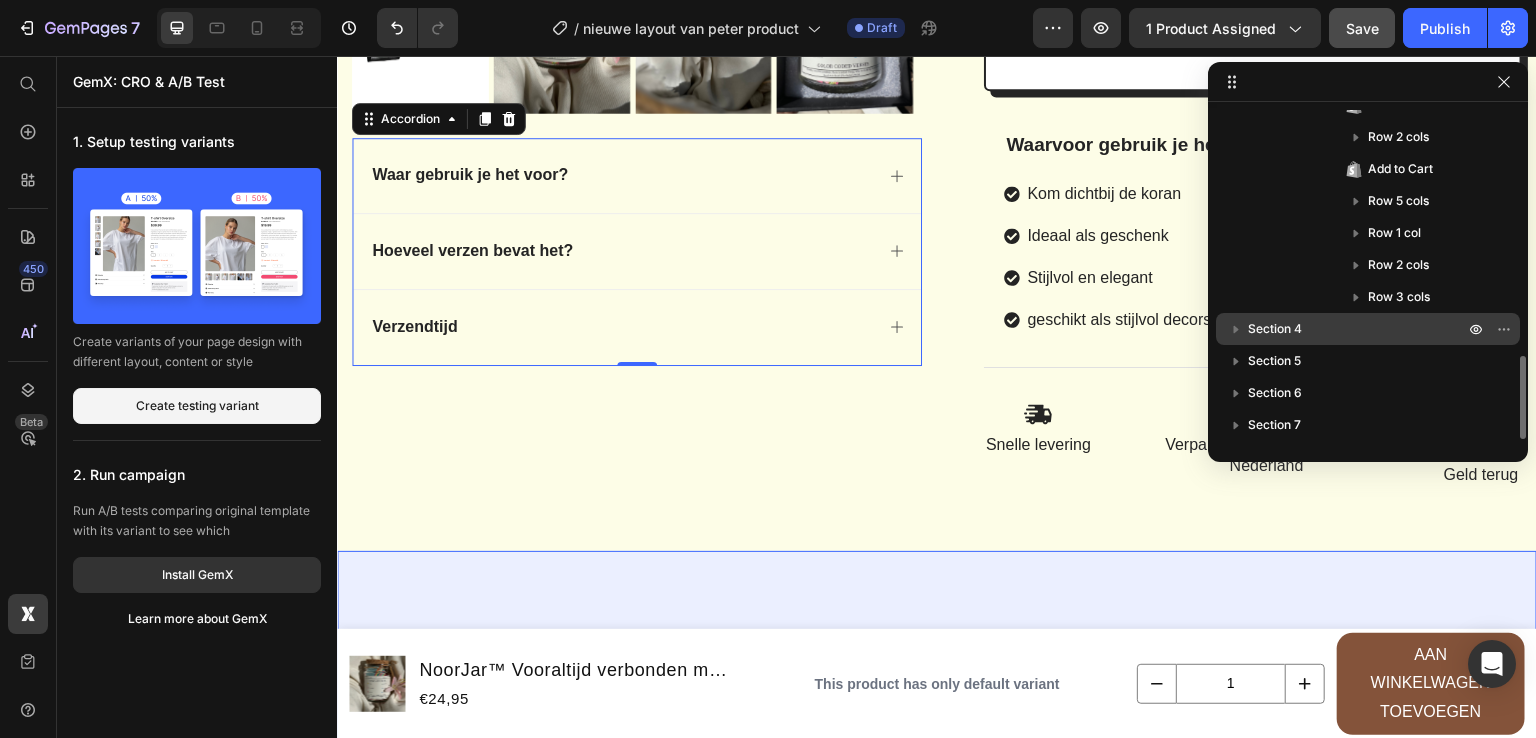 click on "Section 4" at bounding box center (1275, 329) 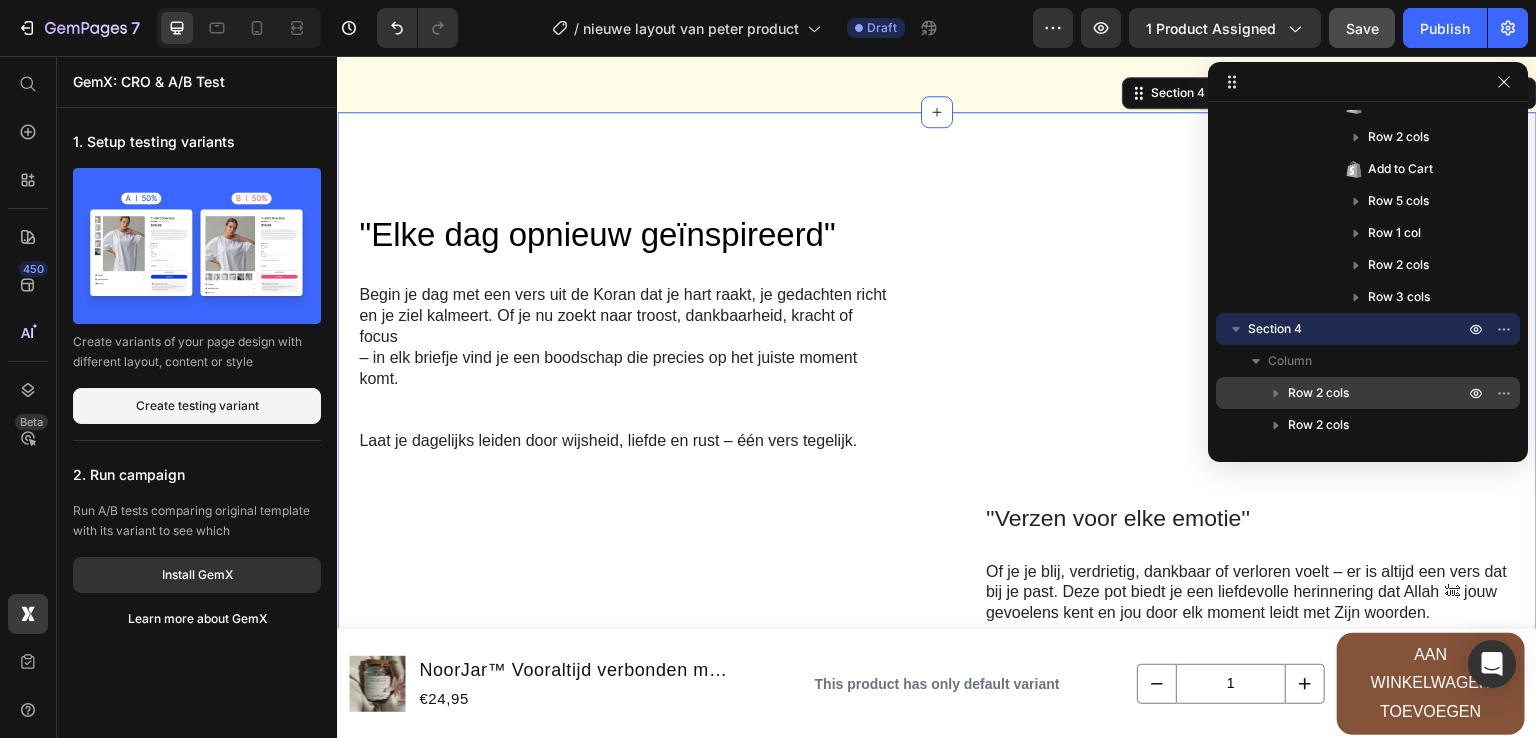 scroll, scrollTop: 1523, scrollLeft: 0, axis: vertical 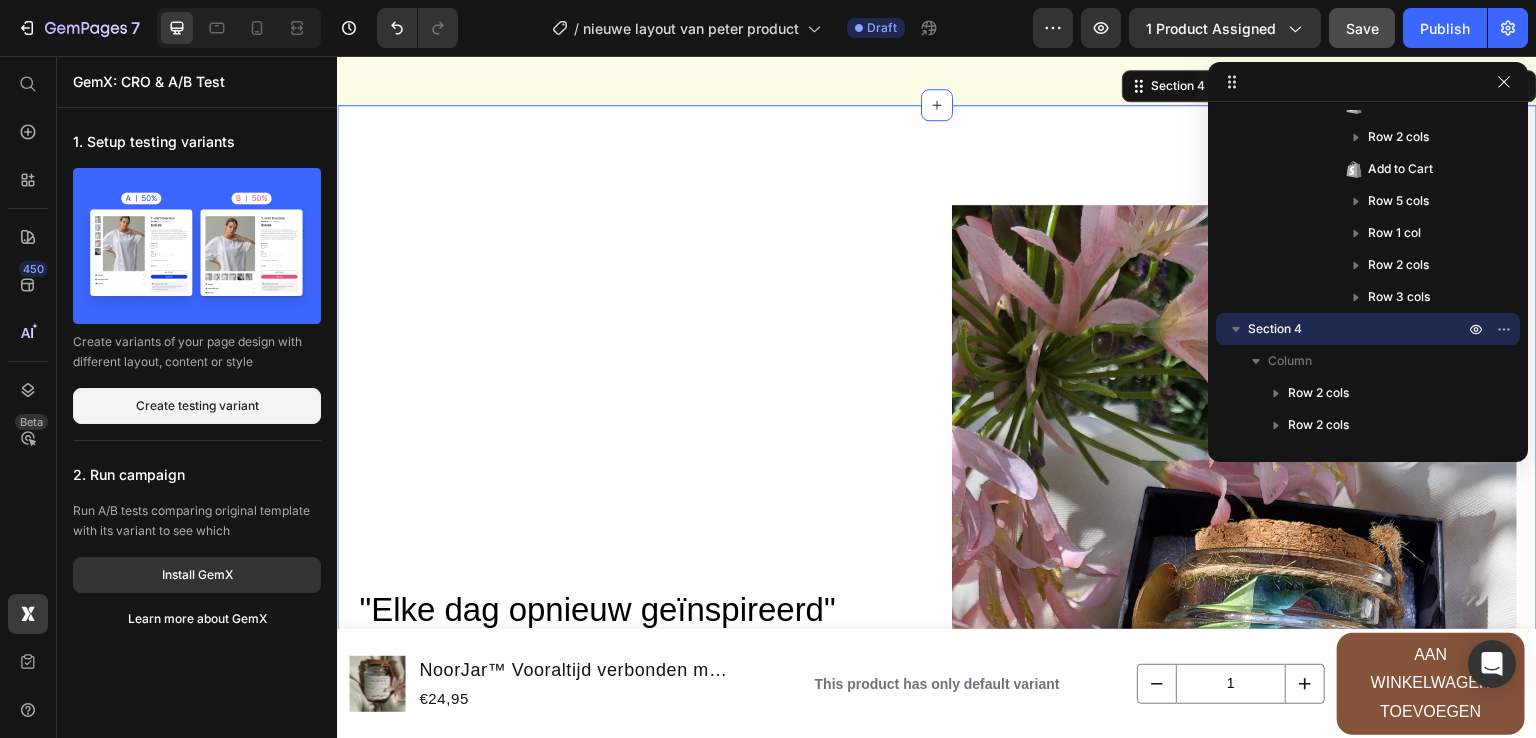 click on "Section 4" at bounding box center [1275, 329] 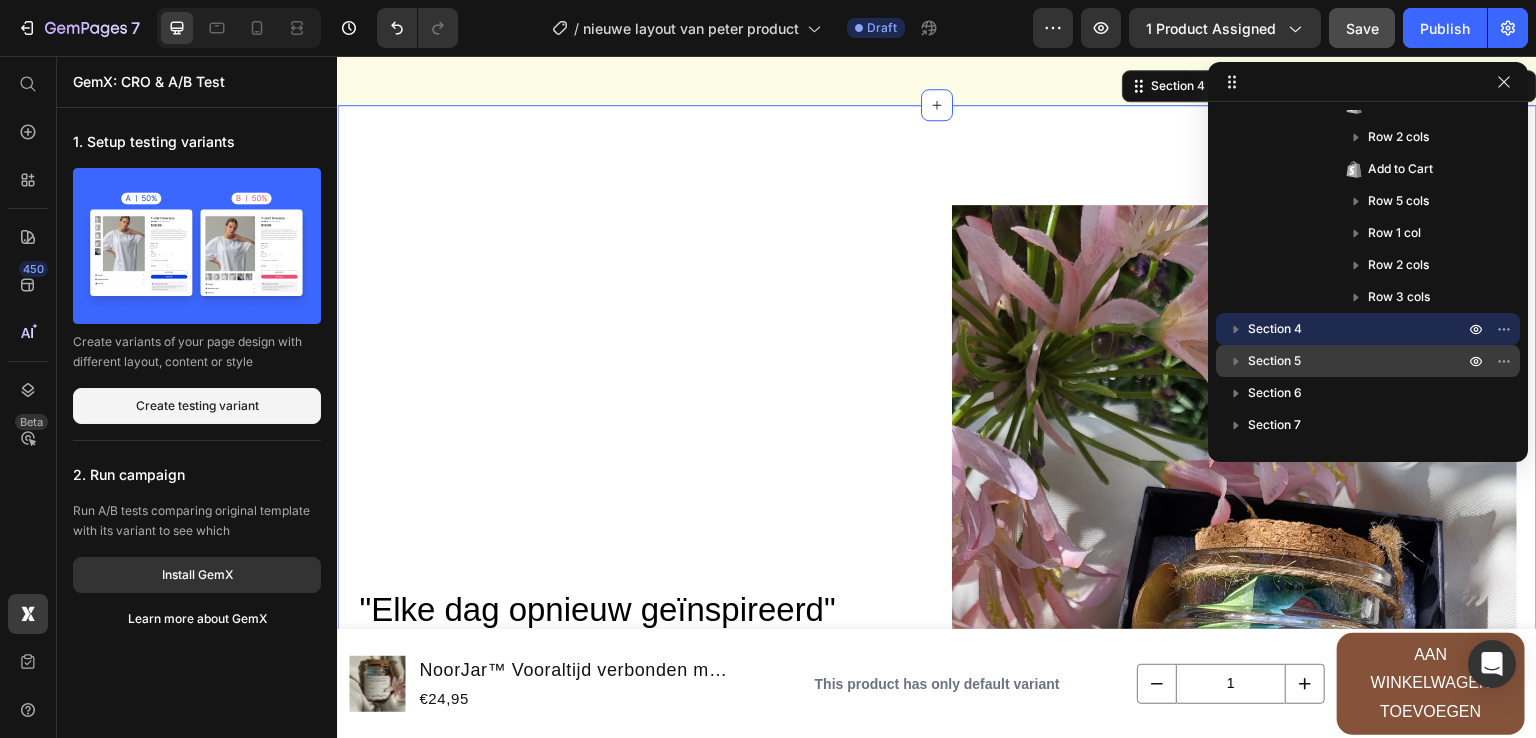 click on "Section 5" at bounding box center [1274, 361] 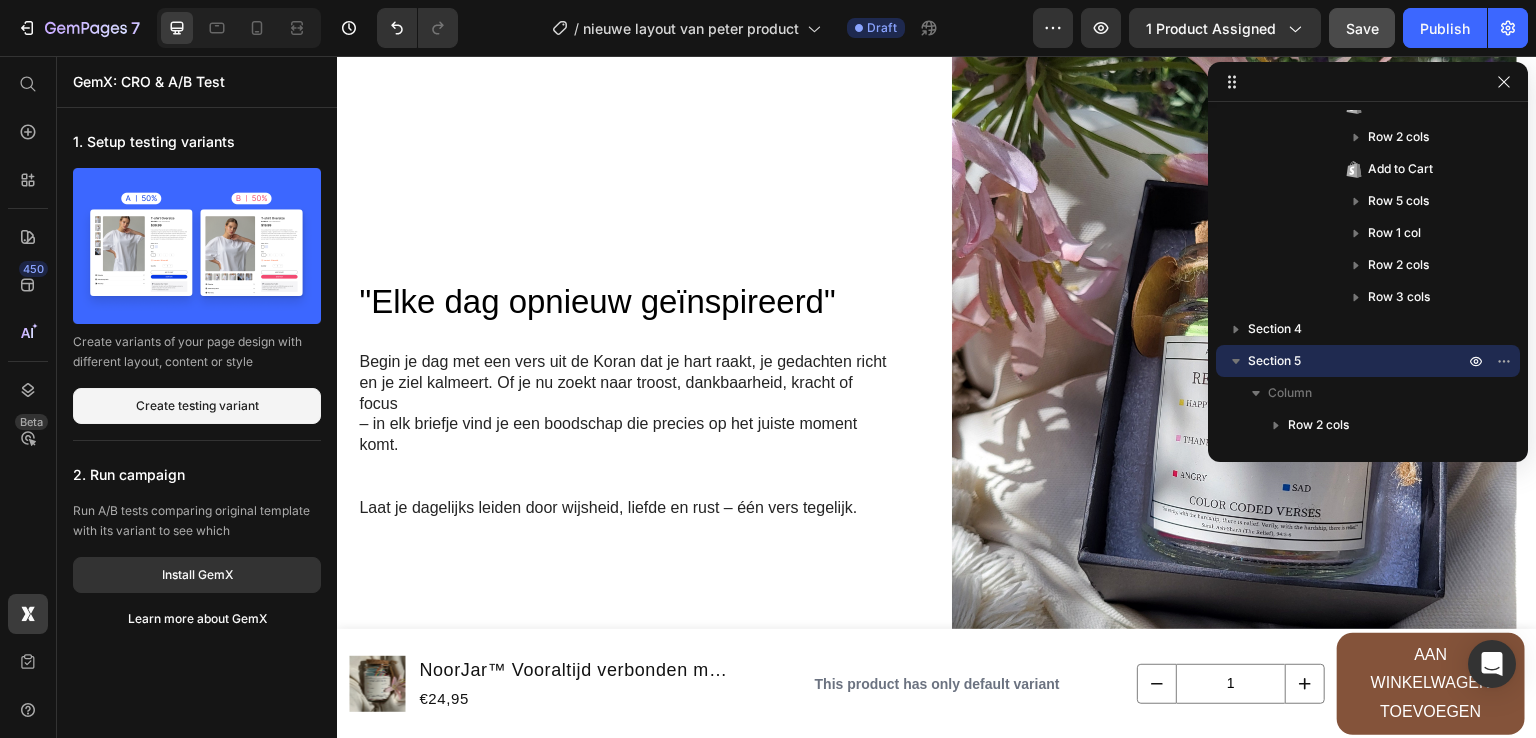 scroll, scrollTop: 2672, scrollLeft: 0, axis: vertical 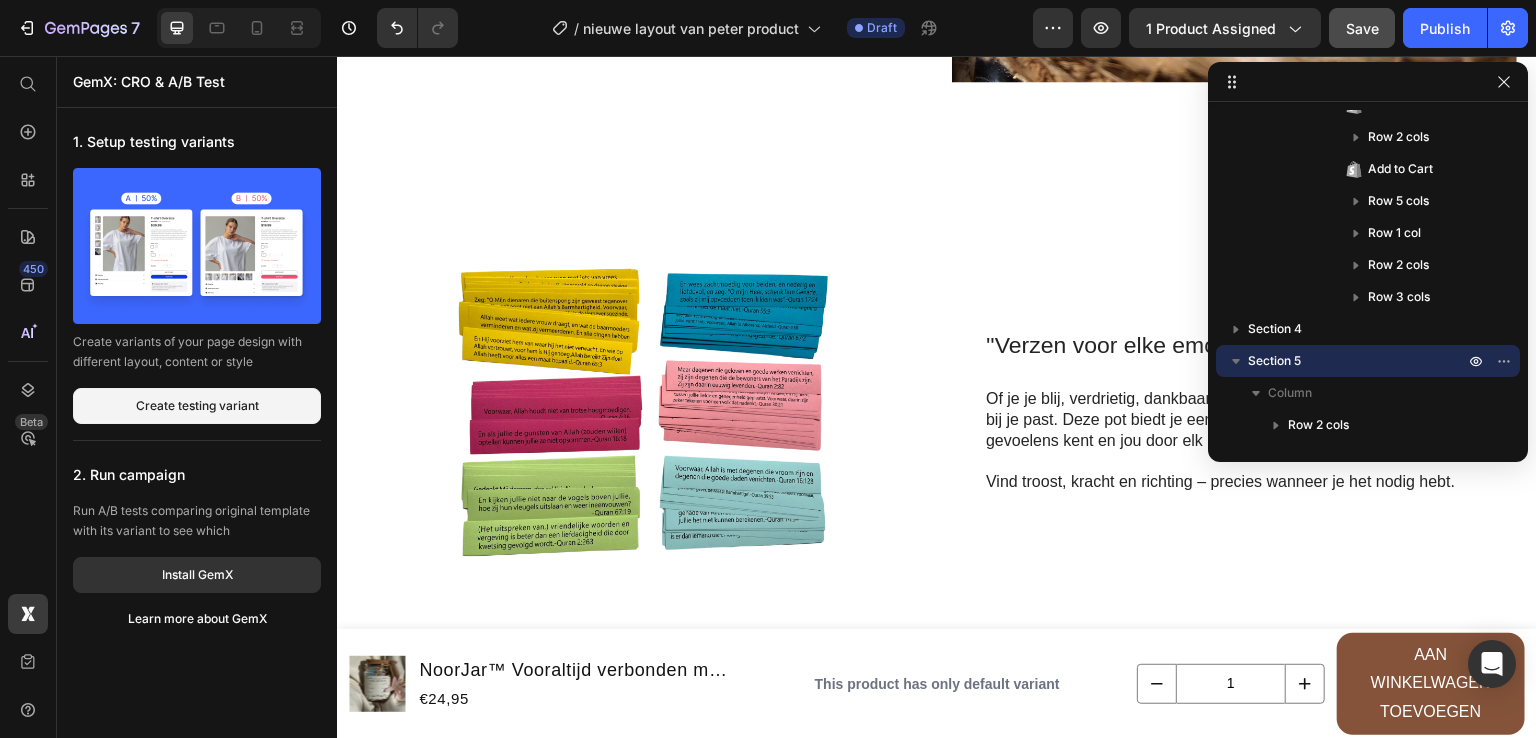 click on "Section 5" at bounding box center (1274, 361) 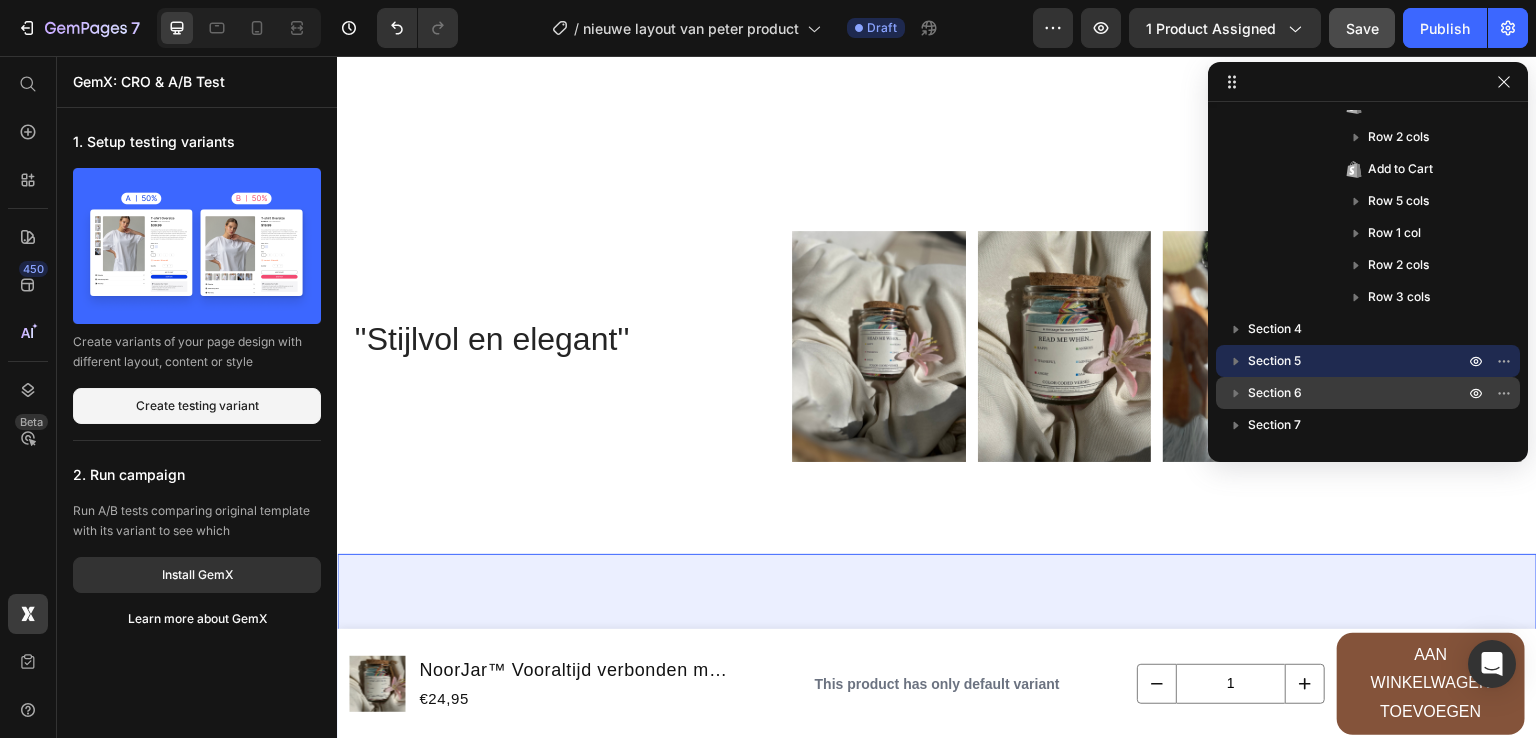 click on "Section 6" at bounding box center (1275, 393) 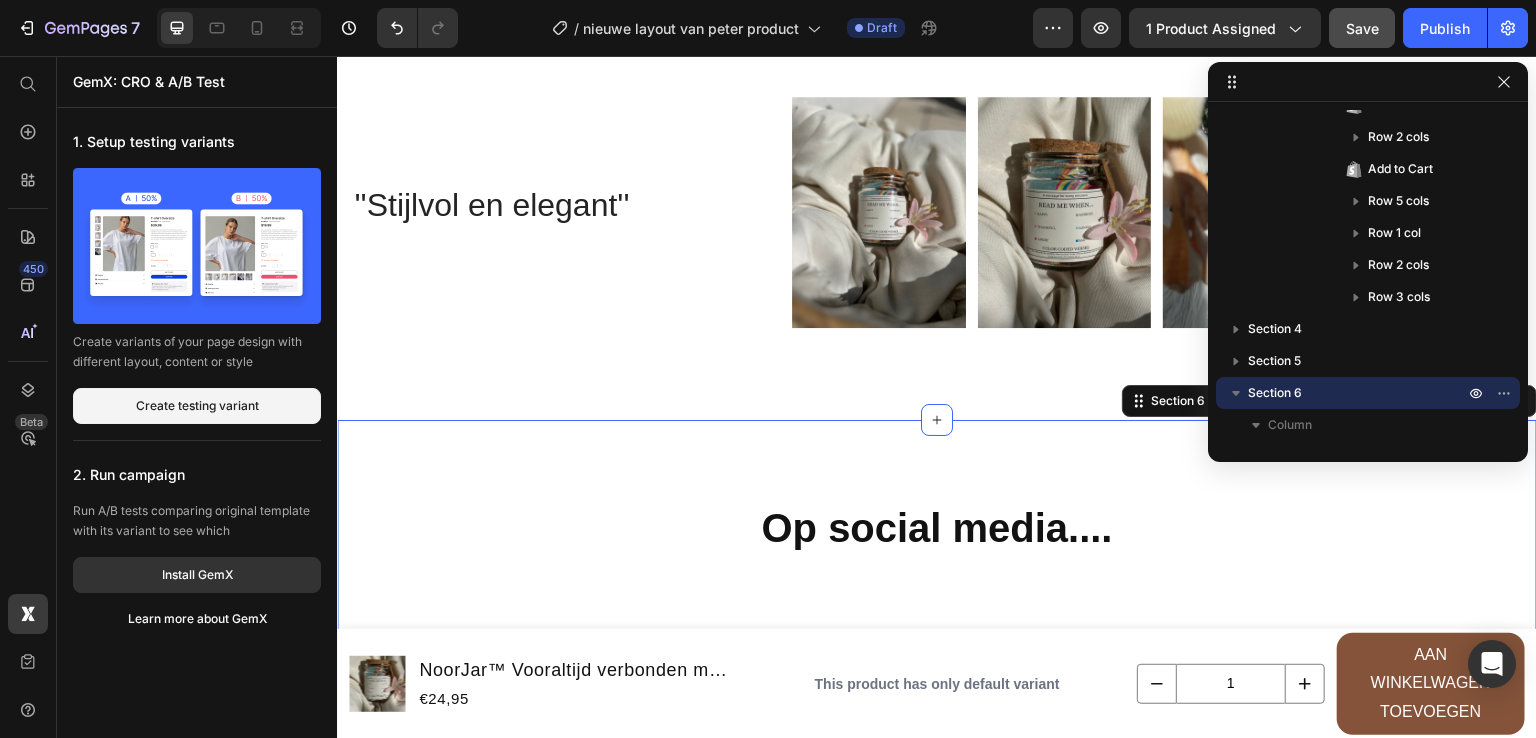 scroll, scrollTop: 3716, scrollLeft: 0, axis: vertical 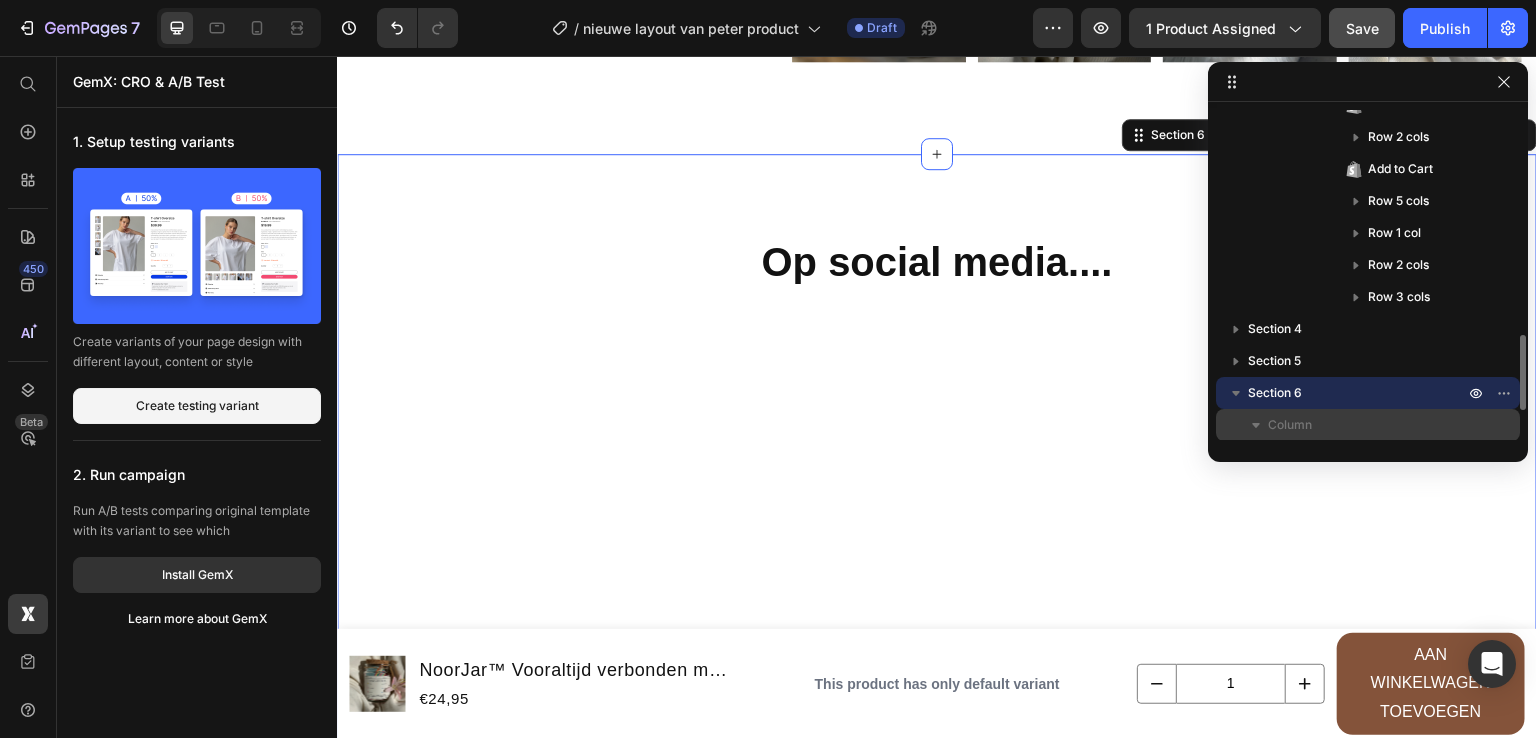 click on "Column" at bounding box center (1290, 425) 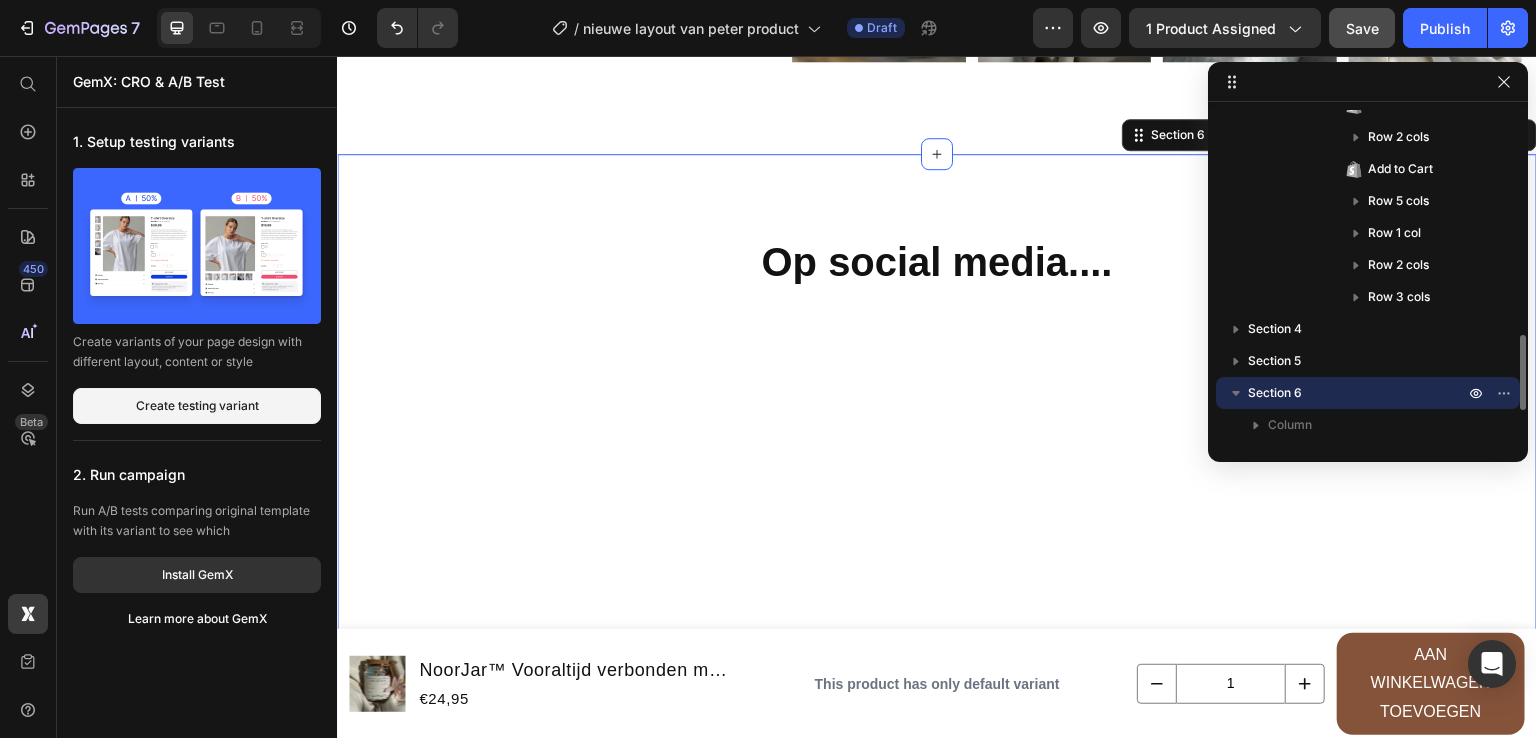 click on "Section 6" at bounding box center [1275, 393] 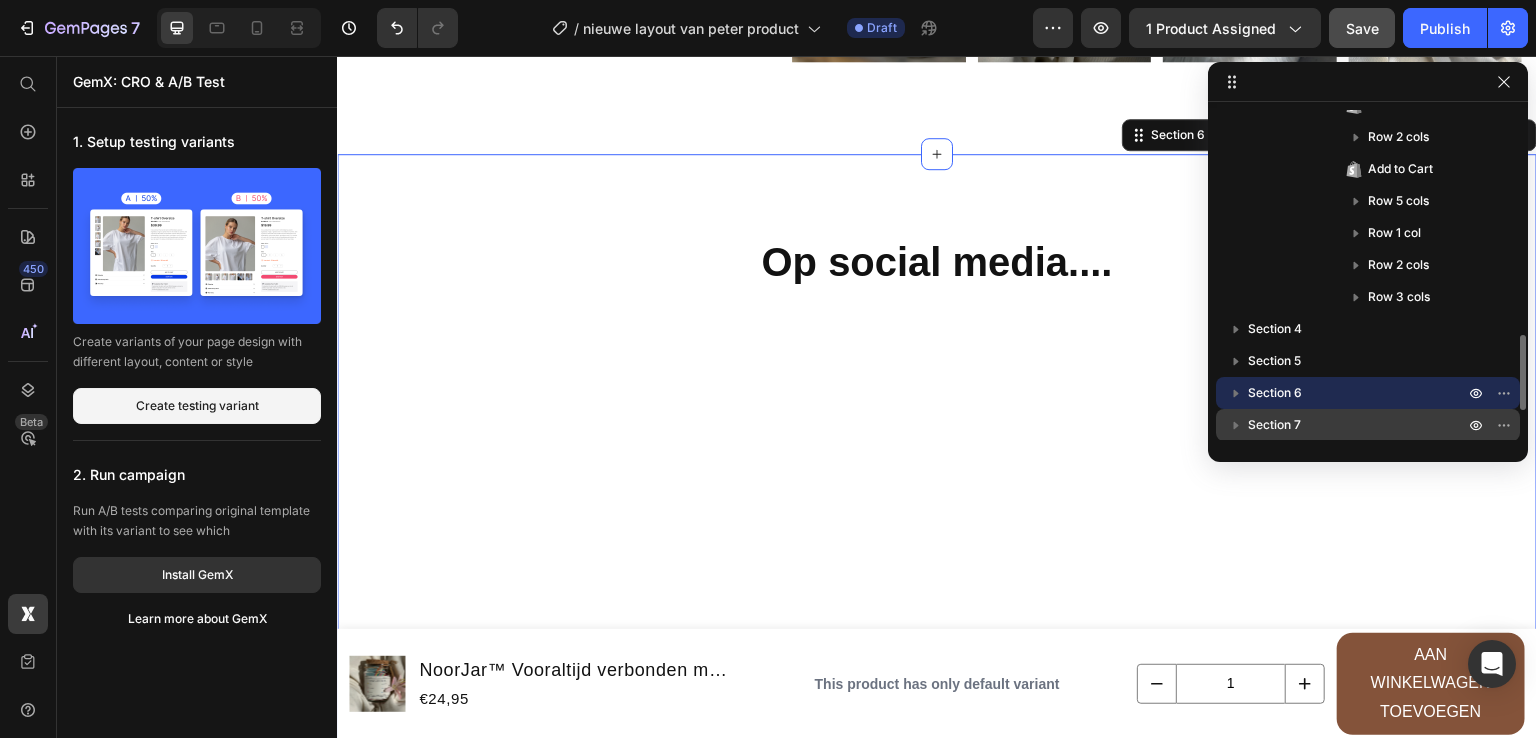 click on "Section 7" at bounding box center [1274, 425] 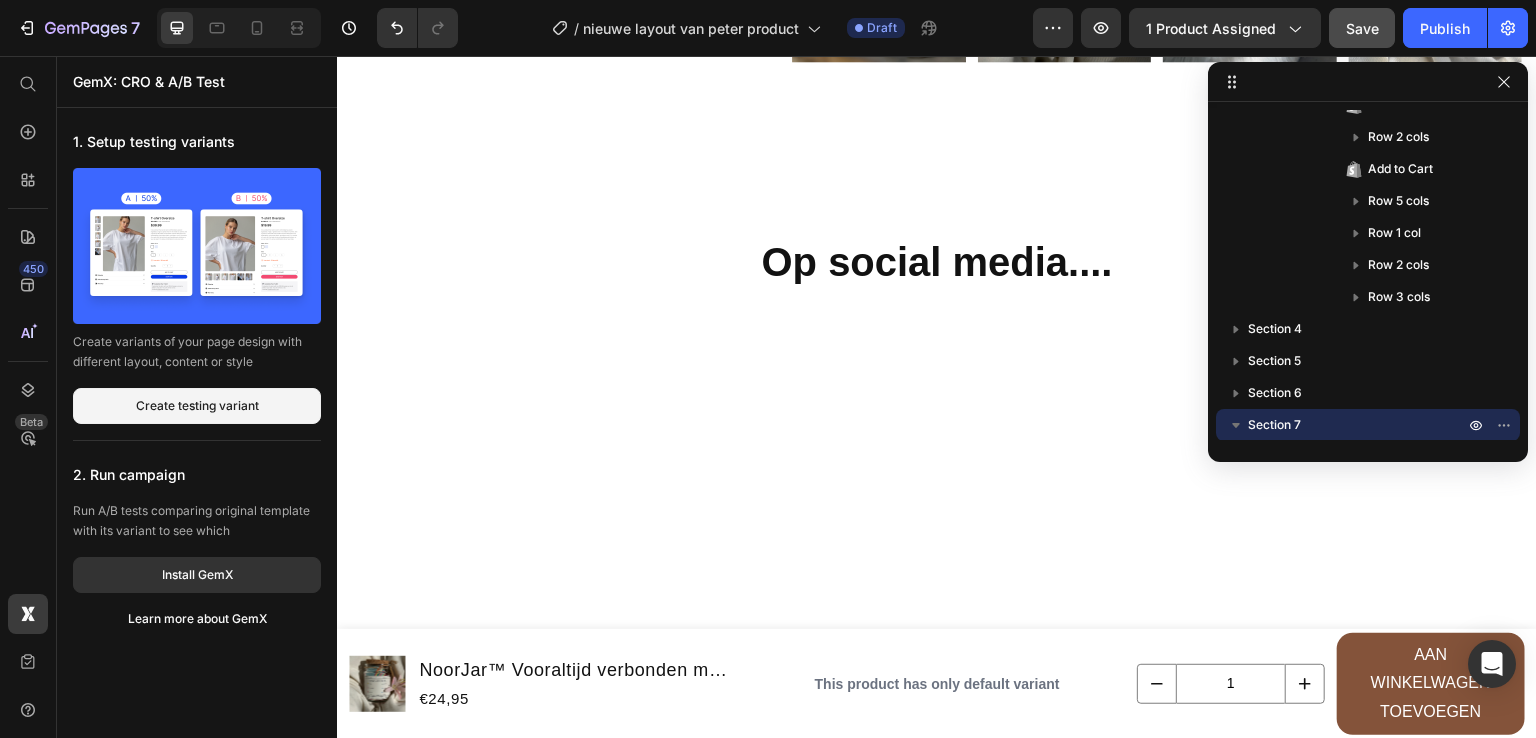 scroll, scrollTop: 3808, scrollLeft: 0, axis: vertical 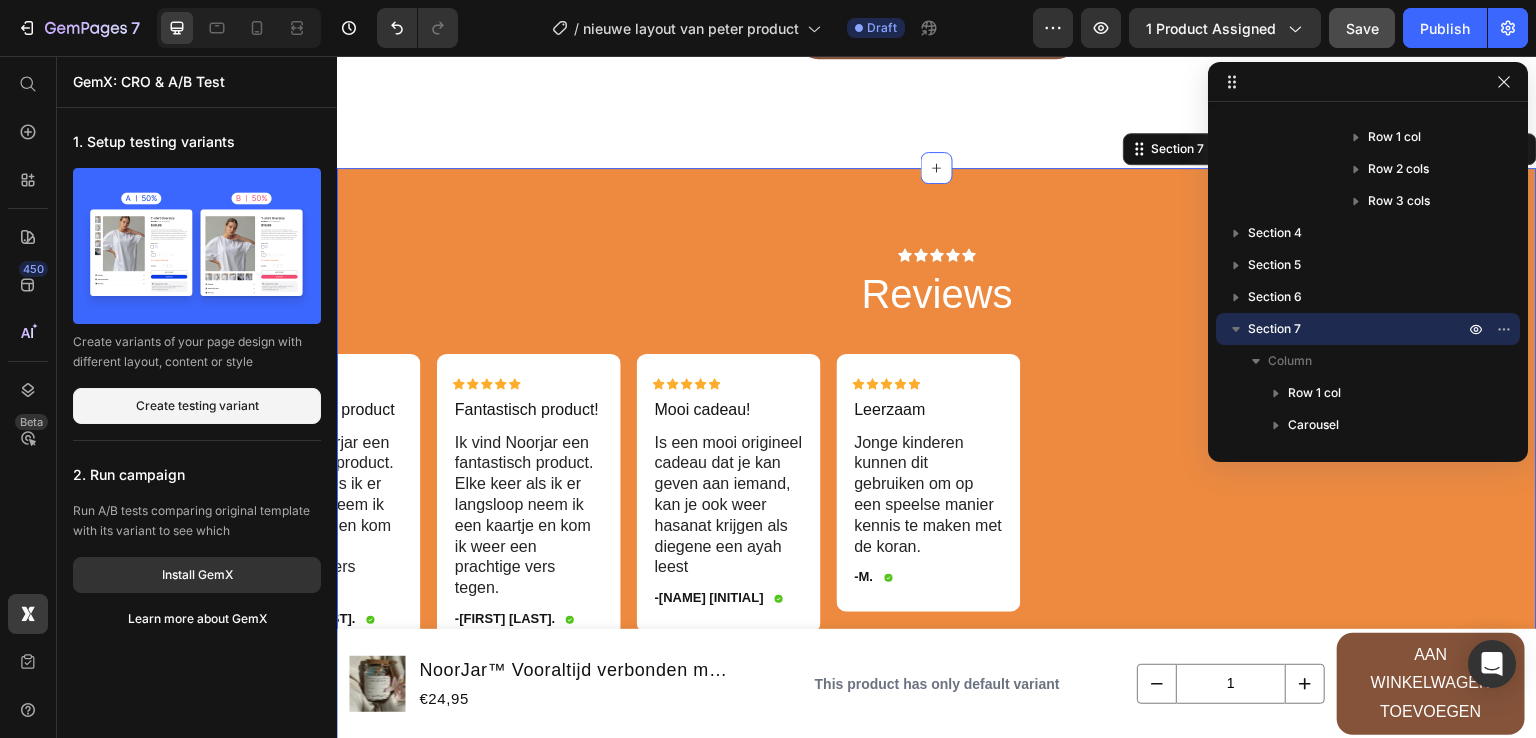 click on "Icon Icon Icon Icon Icon Icon List Reviews Heading Row Icon Icon Icon Icon Icon Icon List Fantastisch product! Text Block Ik vind Noorjar een fantastisch product. Elke keer als ik er langsloop neem ik een kaartje en kom ik weer een prachtige vers tegen. Text Block -Ismael A. Text Block
Icon Row Row Icon Icon Icon Icon Icon Icon List Mooi cadeau! Text Block Is een mooi origineel cadeau dat je kan geven aan iemand, kan je ook weer hasanat krijgen als diegene een ayah leest Text Block -Liraa S. Text Block
Icon Row Row Icon Icon Icon Icon Icon Icon List Leerzaam Text Block Jonge kinderen kunnen dit gebruiken om op een speelse manier kennis te maken met de koran. Text Block -M. Text Block
Icon Row Row Icon Icon Icon Icon Icon Icon List Fantastisch product Text Block Ik vind Noorjar een fantastisch product. Elke keer als ik er langsloop neem ik een kaartje en kom ik weer een prachtige vers tegen. Text Block -Ismael A. Text Block
Icon Row Row Carousel" at bounding box center (937, 460) 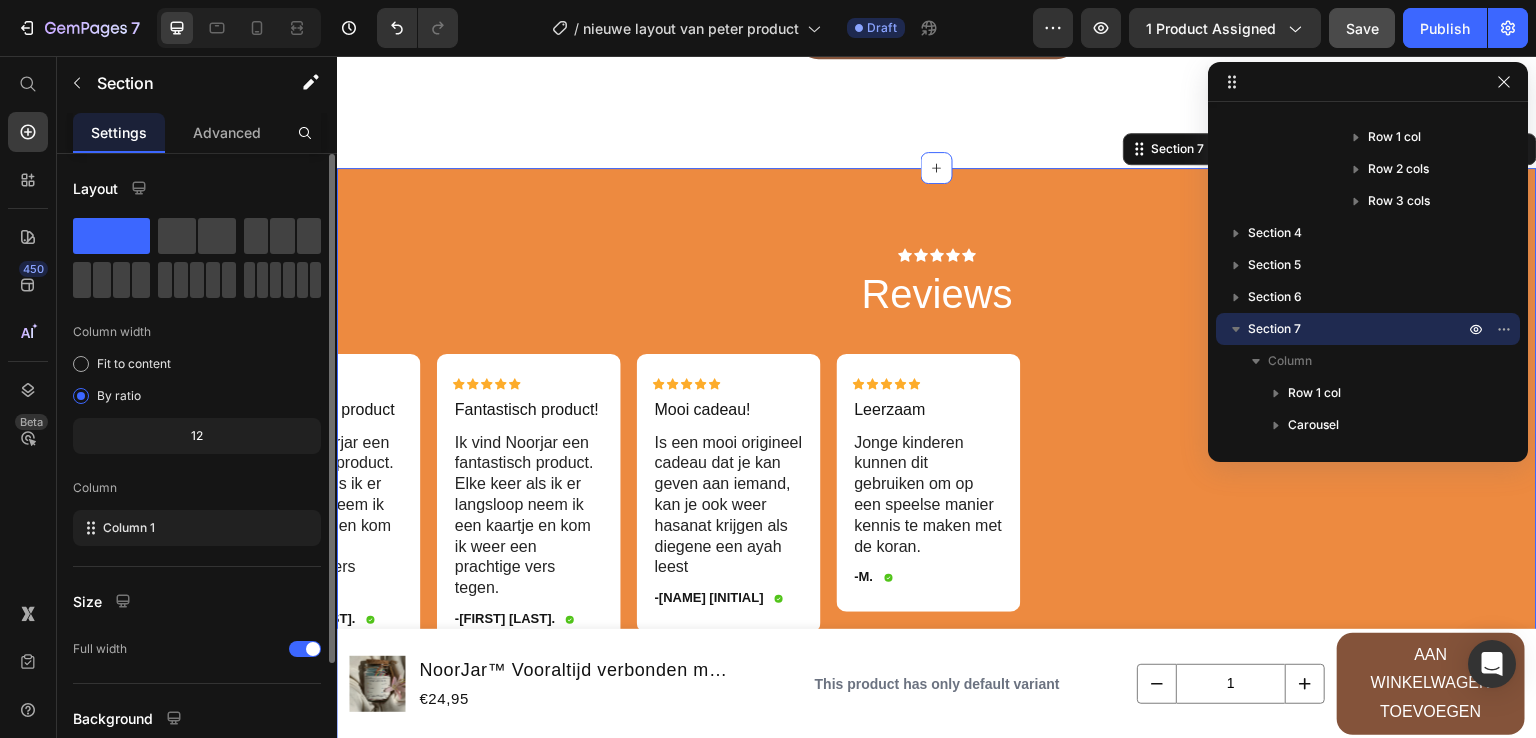 scroll, scrollTop: 165, scrollLeft: 0, axis: vertical 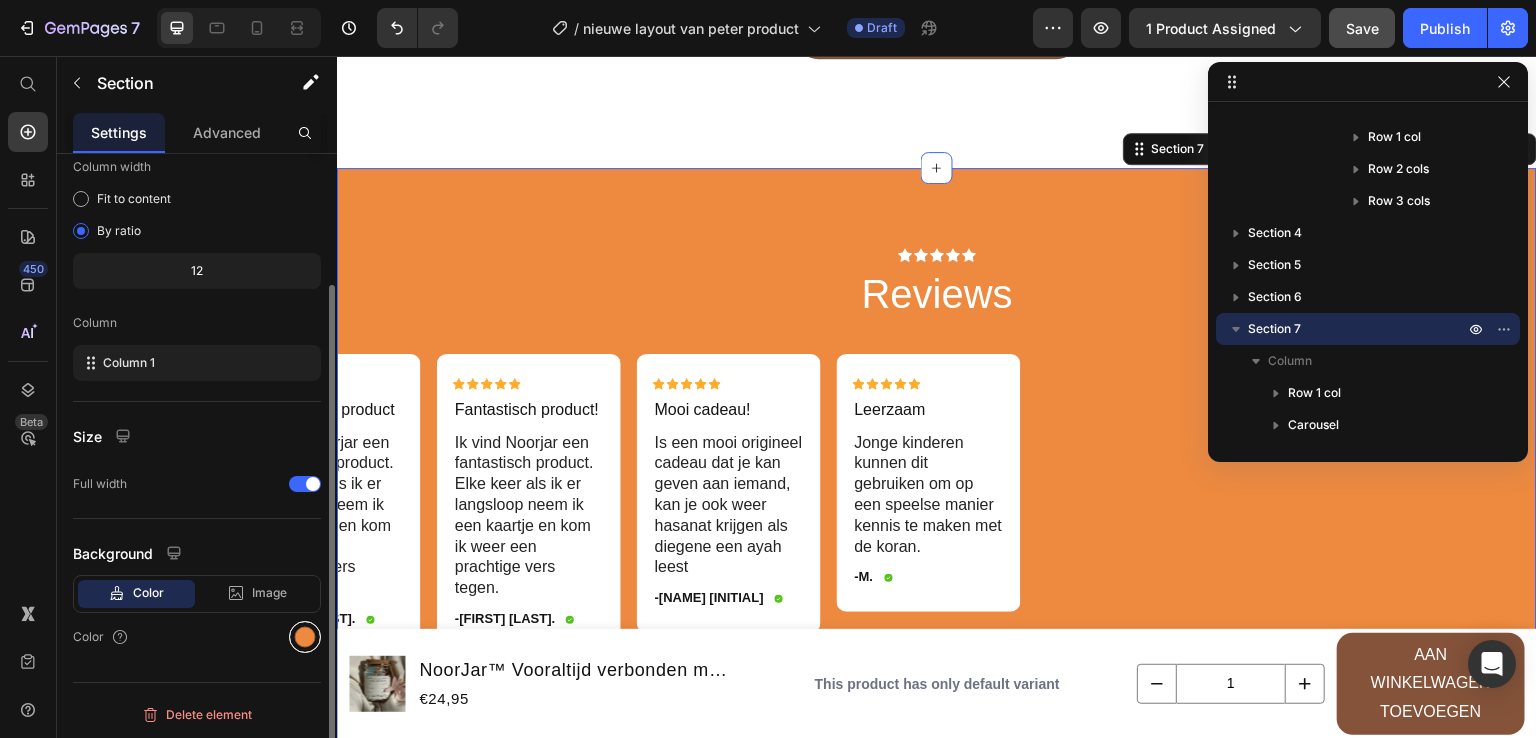 click at bounding box center (305, 637) 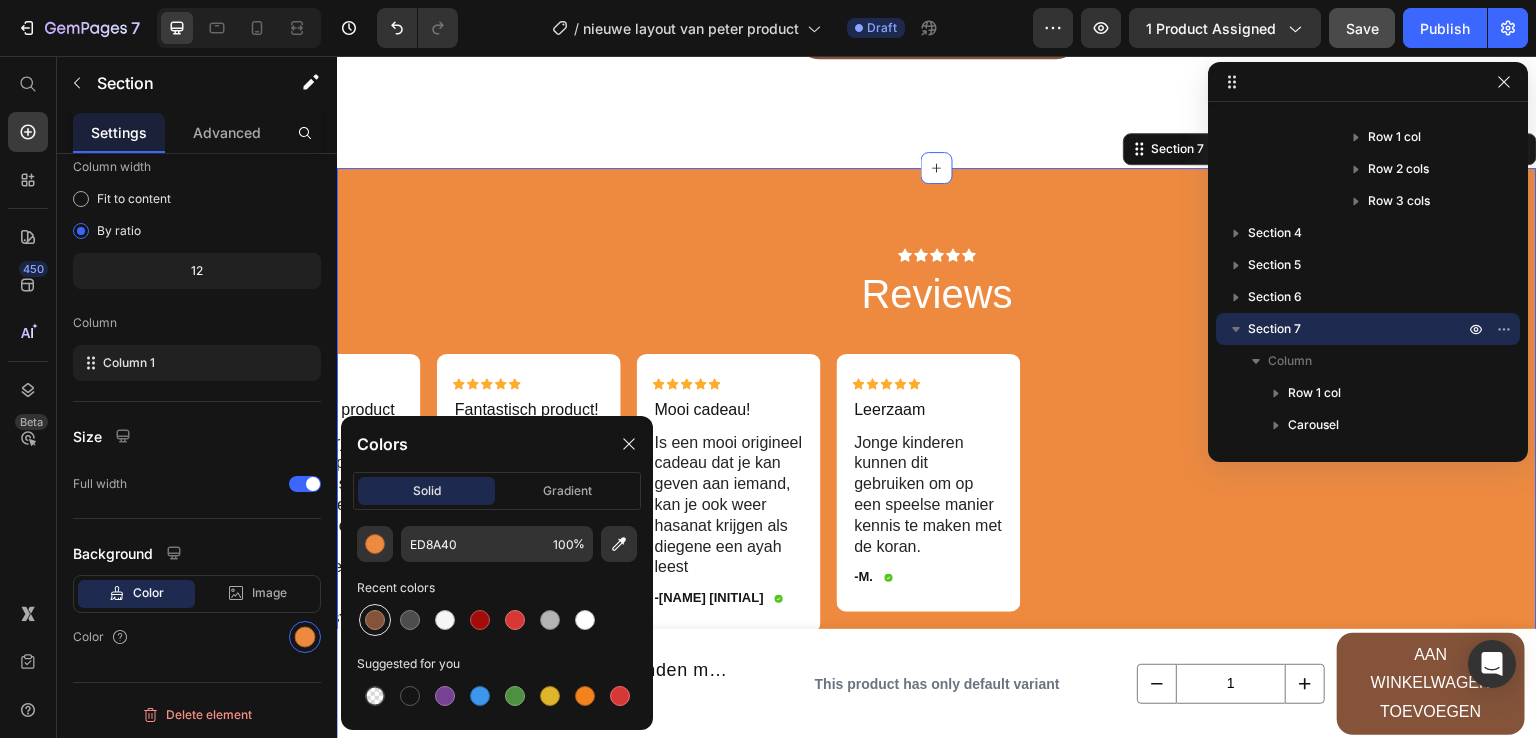 click at bounding box center (375, 620) 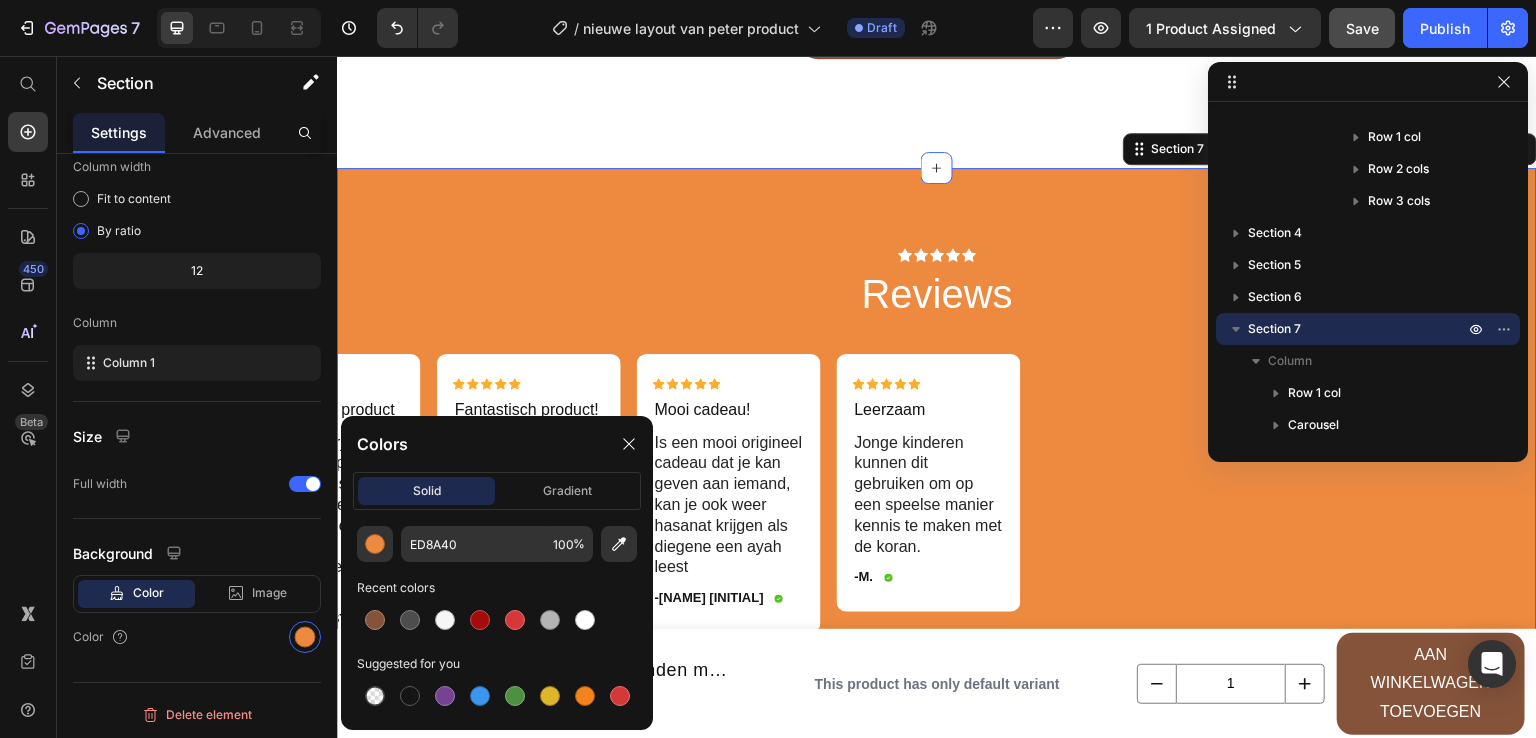 type on "84533A" 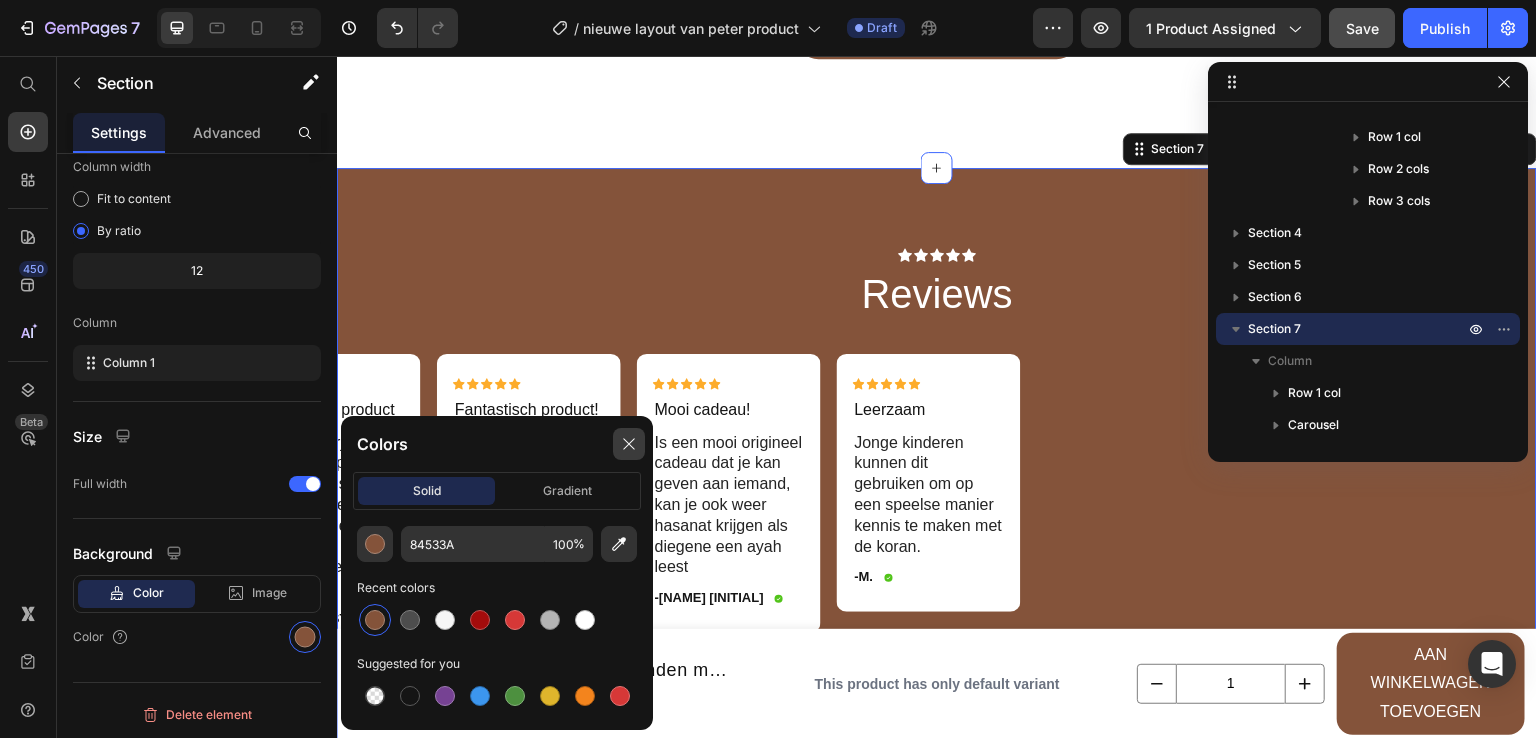 click 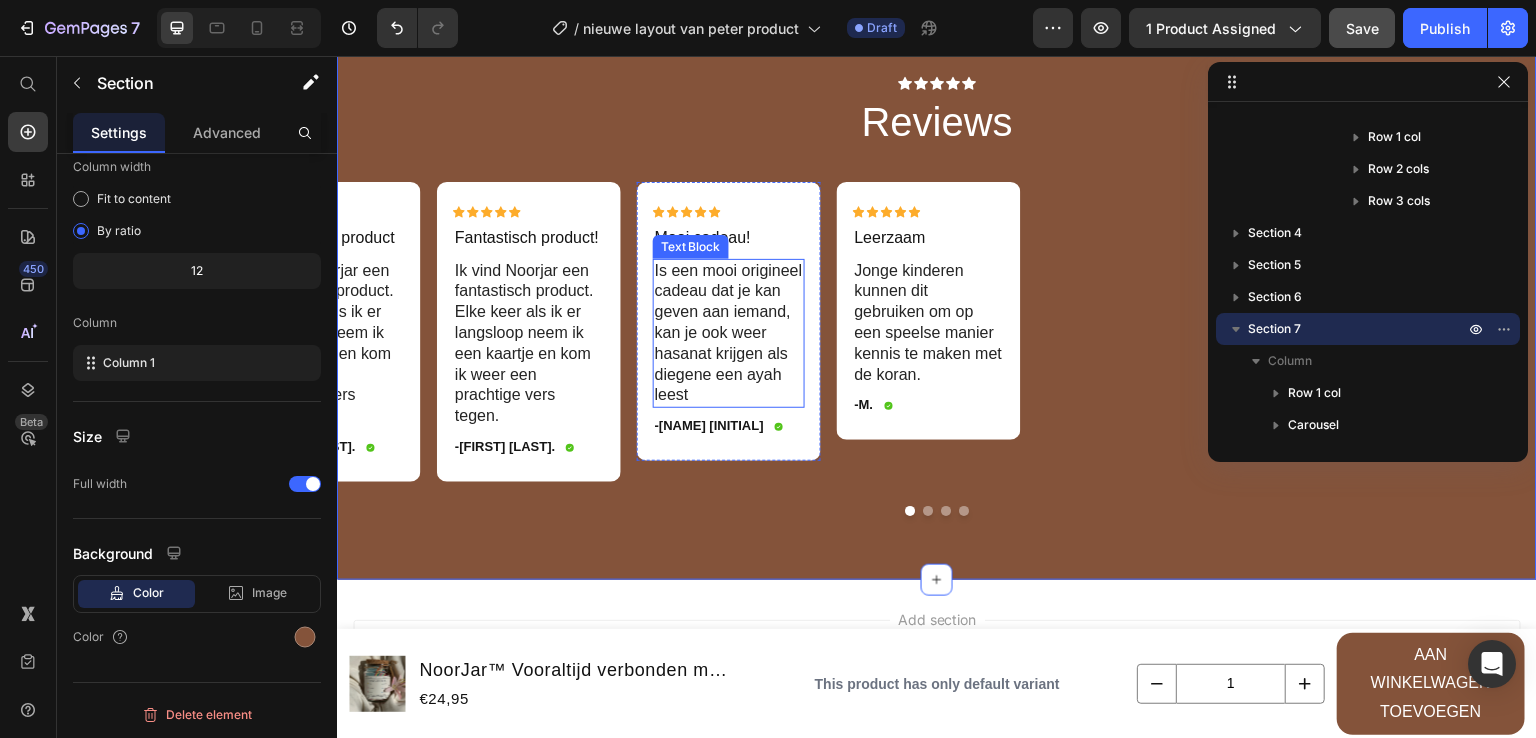scroll, scrollTop: 4878, scrollLeft: 0, axis: vertical 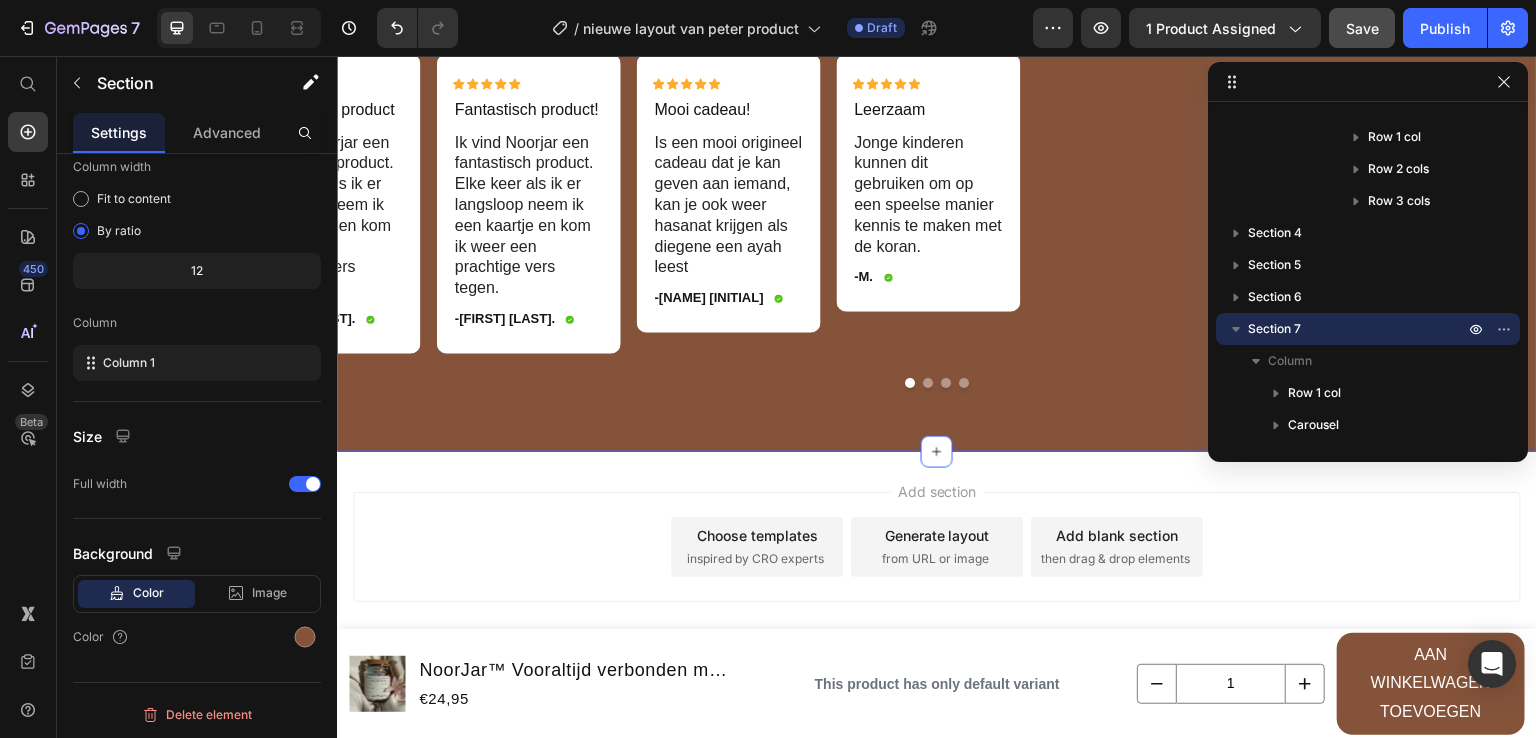click at bounding box center (928, 383) 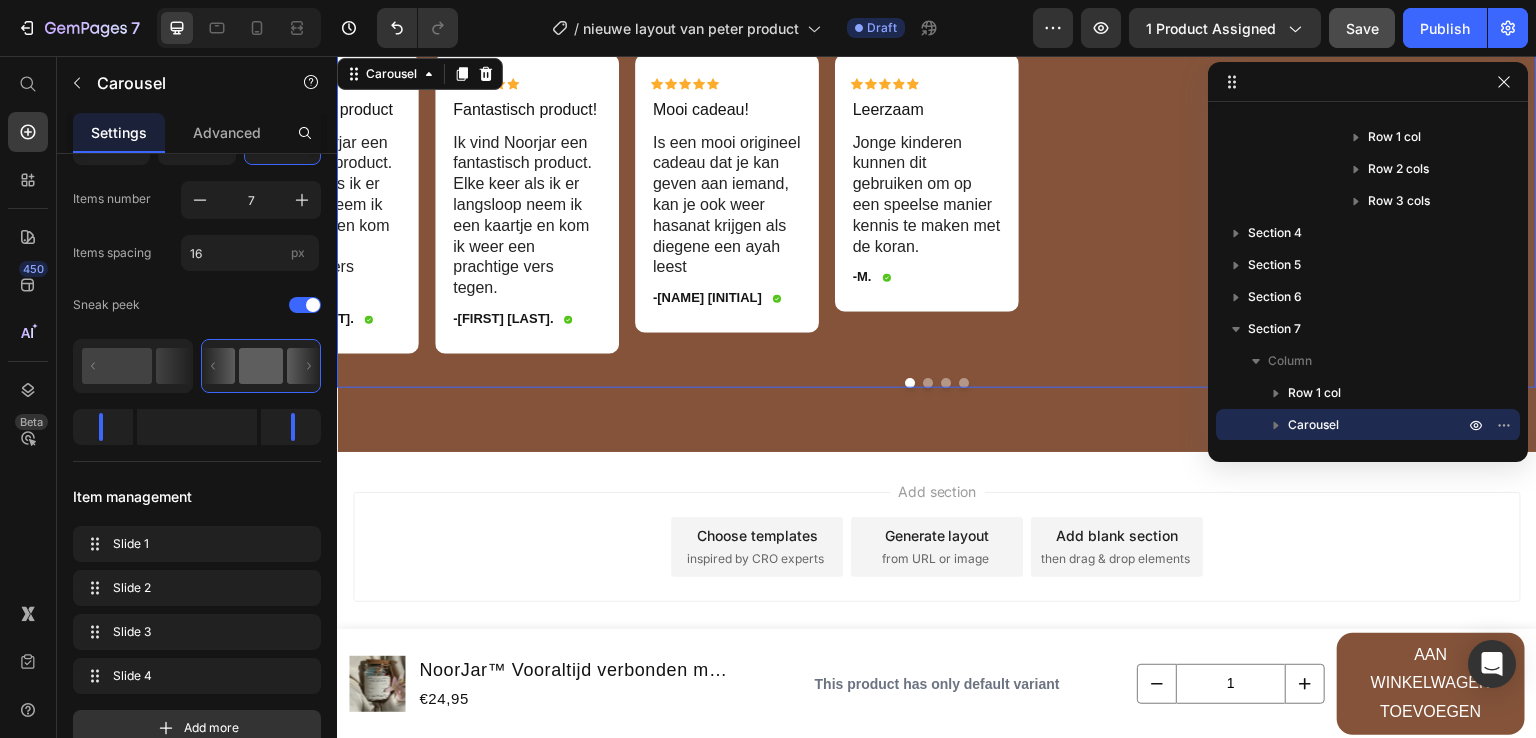 scroll, scrollTop: 0, scrollLeft: 0, axis: both 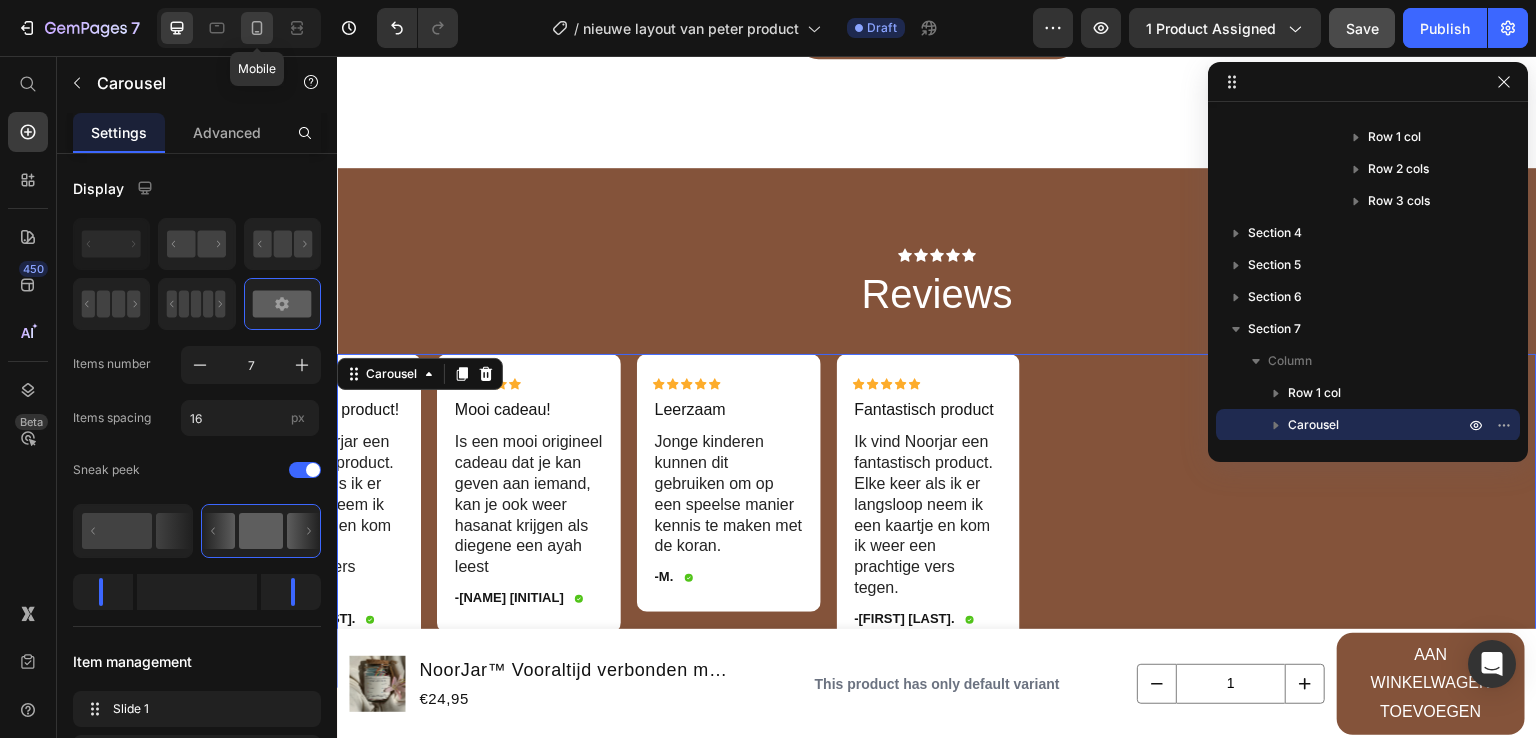 click 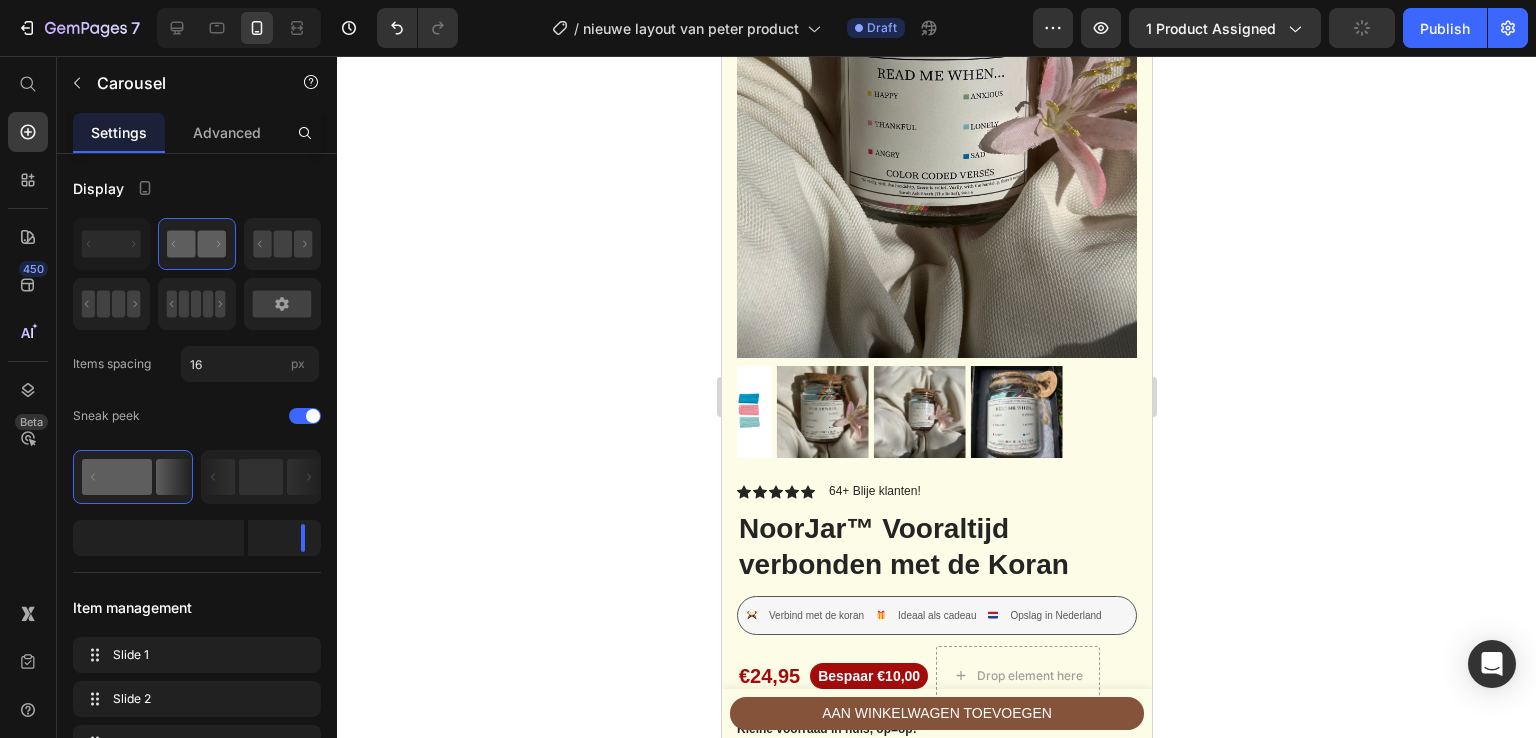 scroll, scrollTop: 0, scrollLeft: 0, axis: both 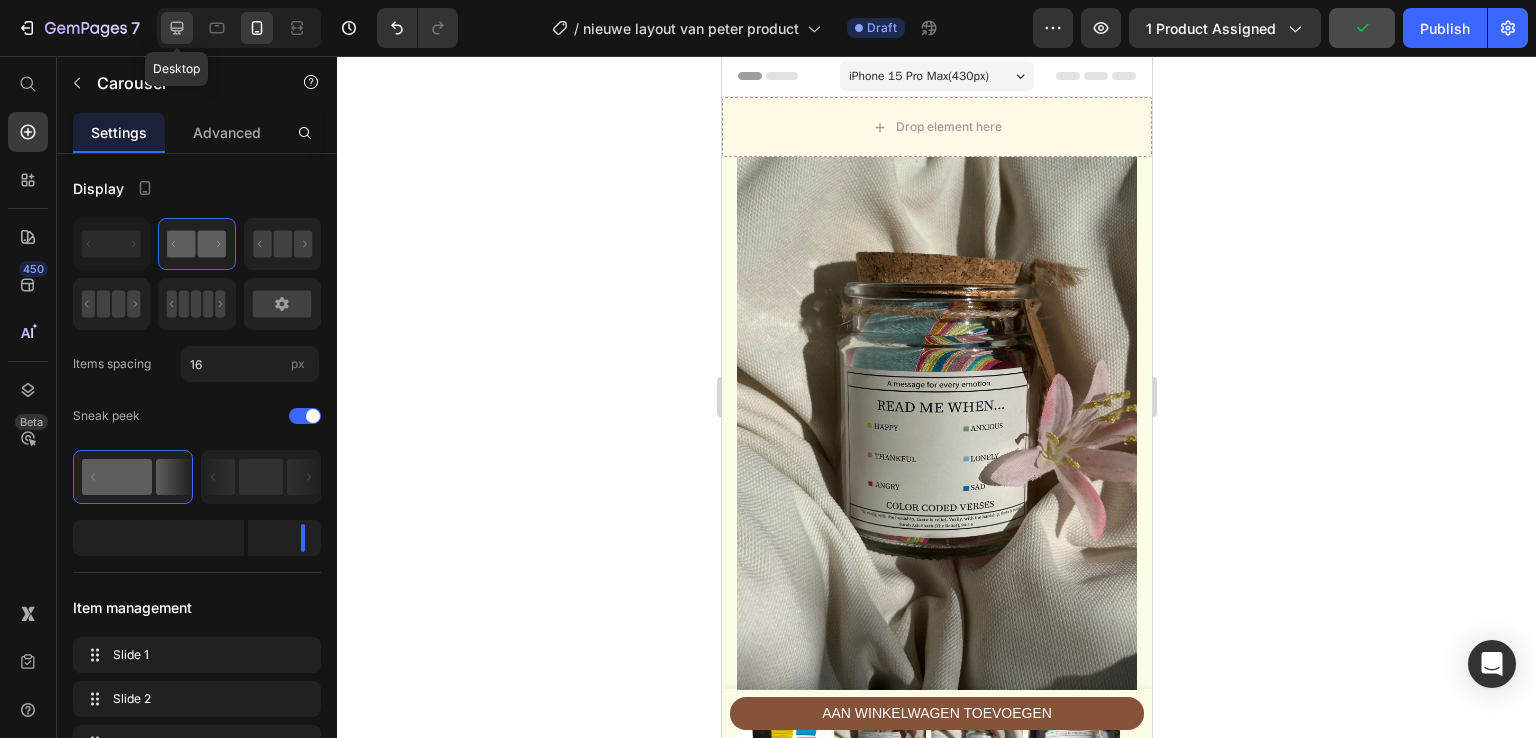 click 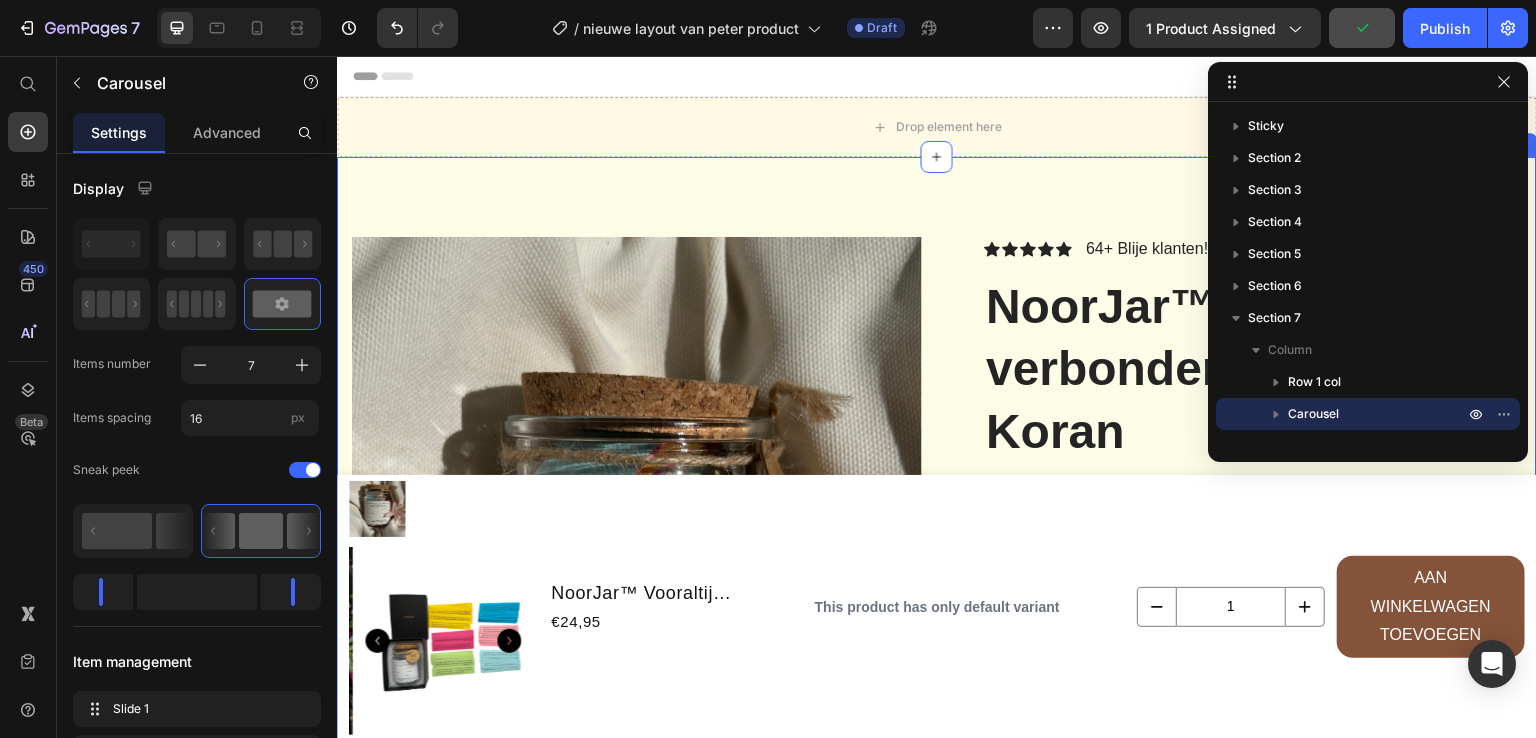 scroll, scrollTop: 0, scrollLeft: 0, axis: both 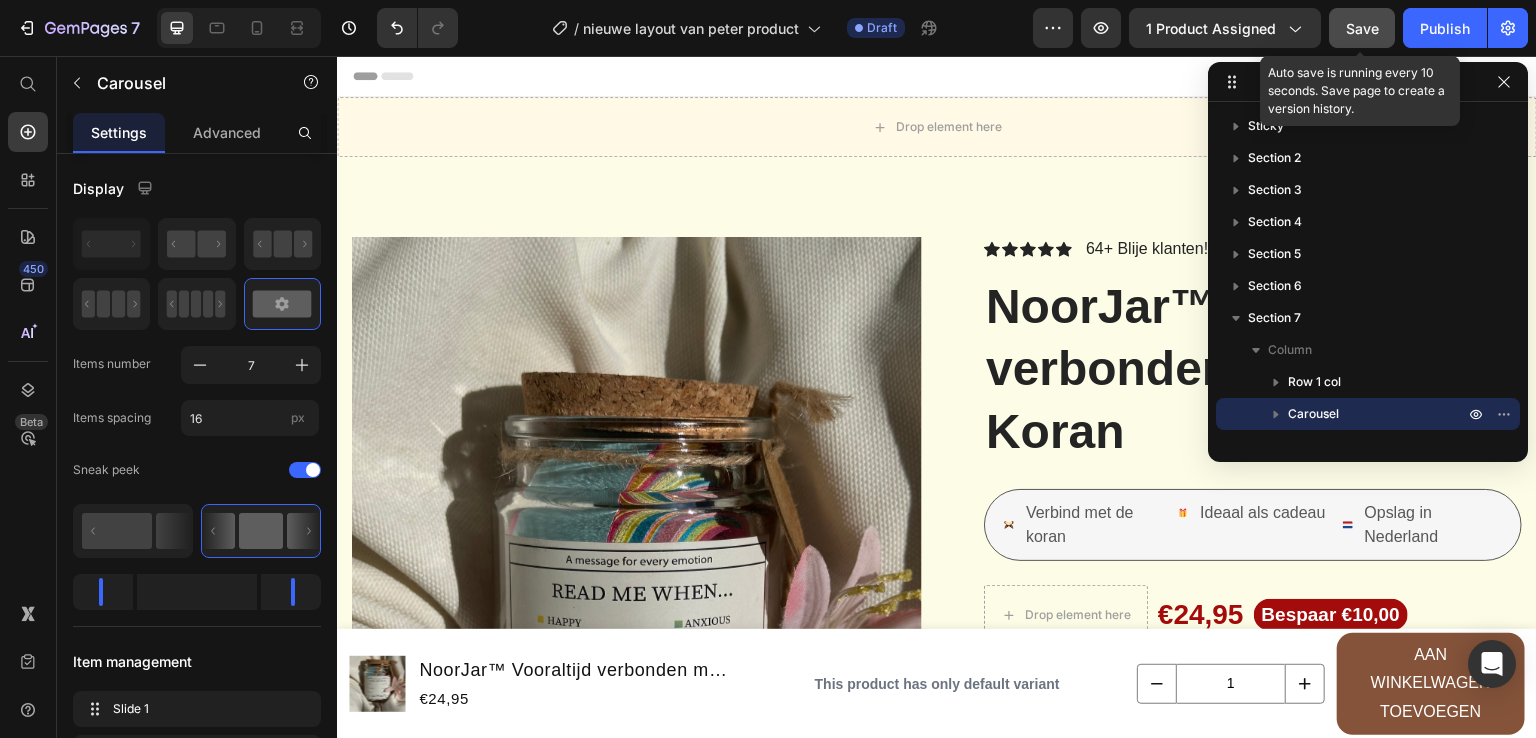 click on "Save" 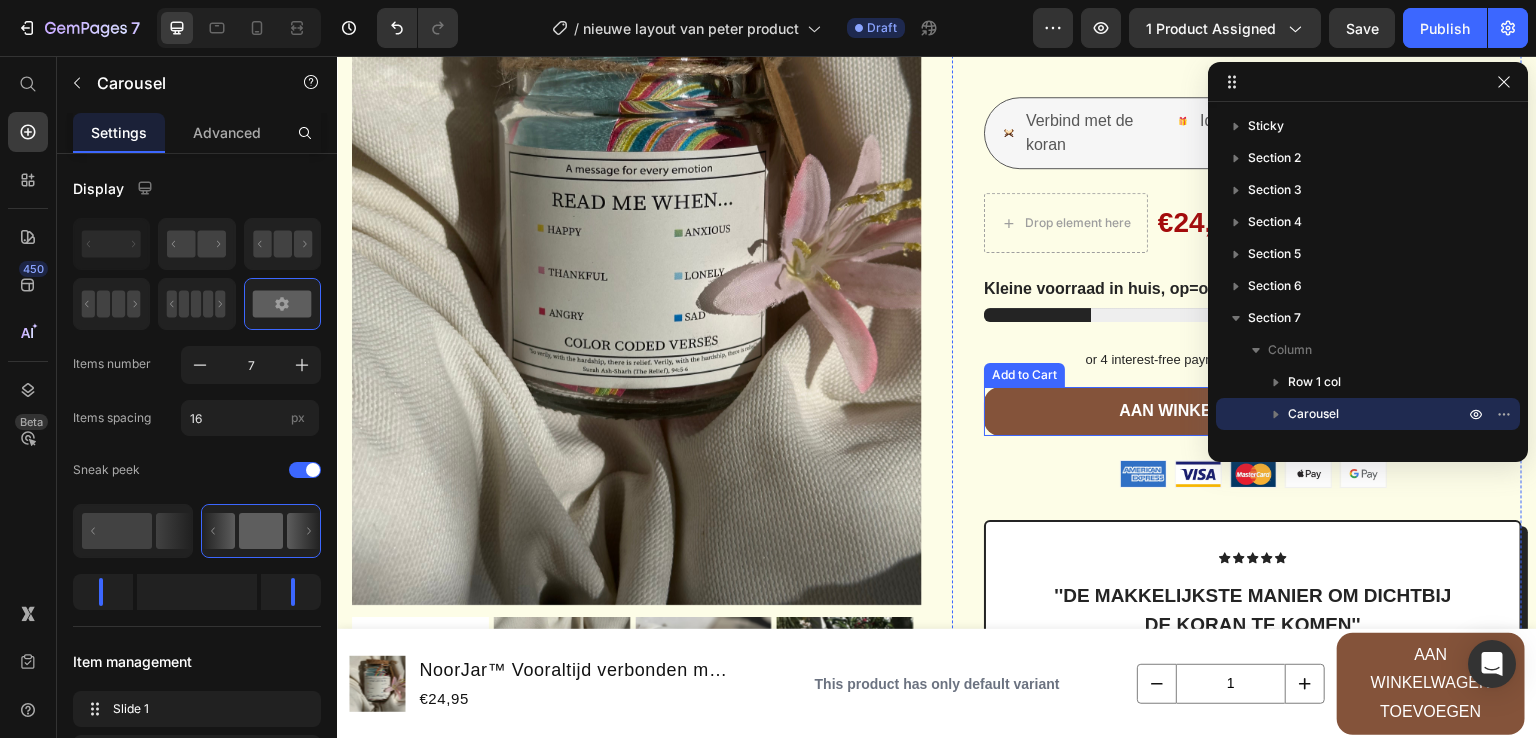 scroll, scrollTop: 400, scrollLeft: 0, axis: vertical 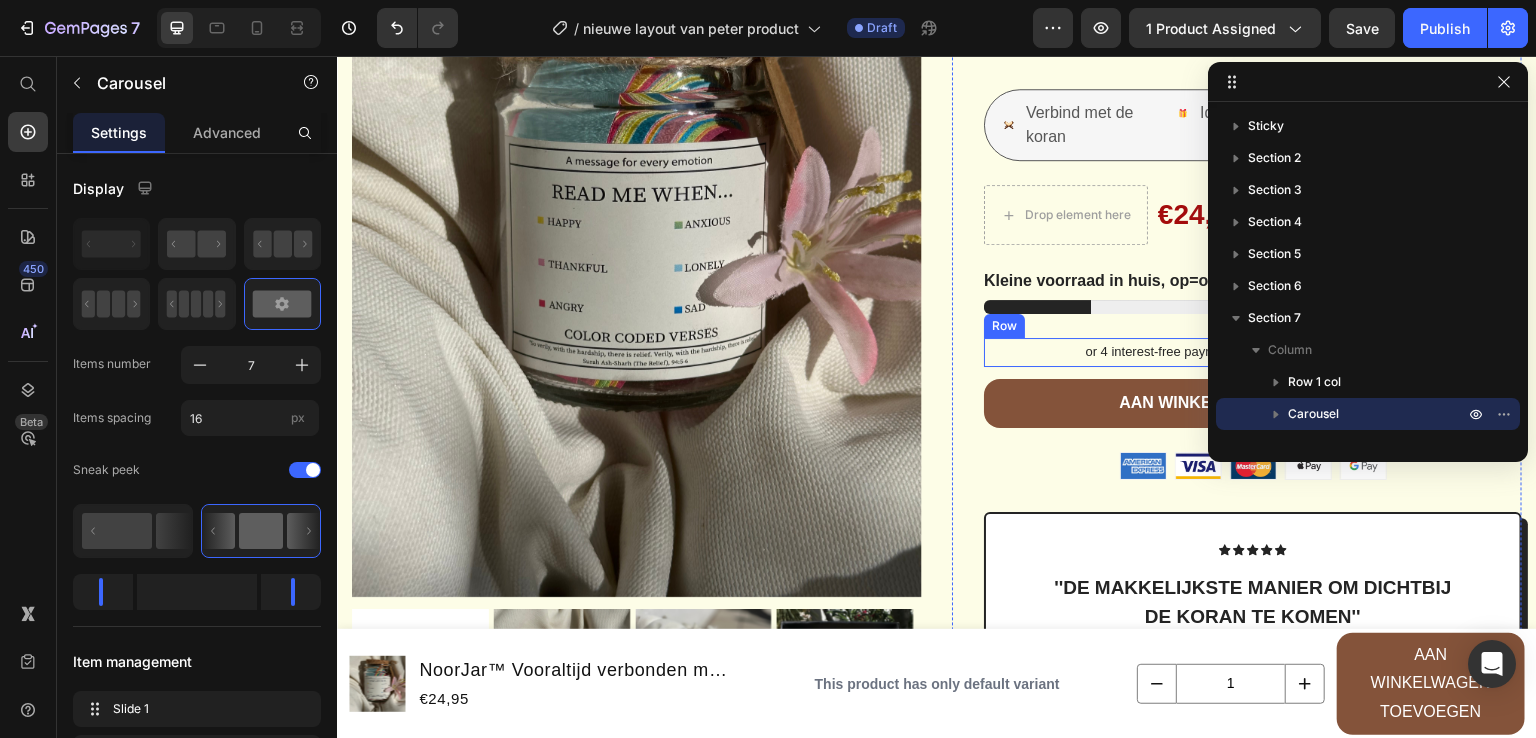 click on "or 4 interest-free payments of $15.00 with Text Block Image Row" at bounding box center [1253, 353] 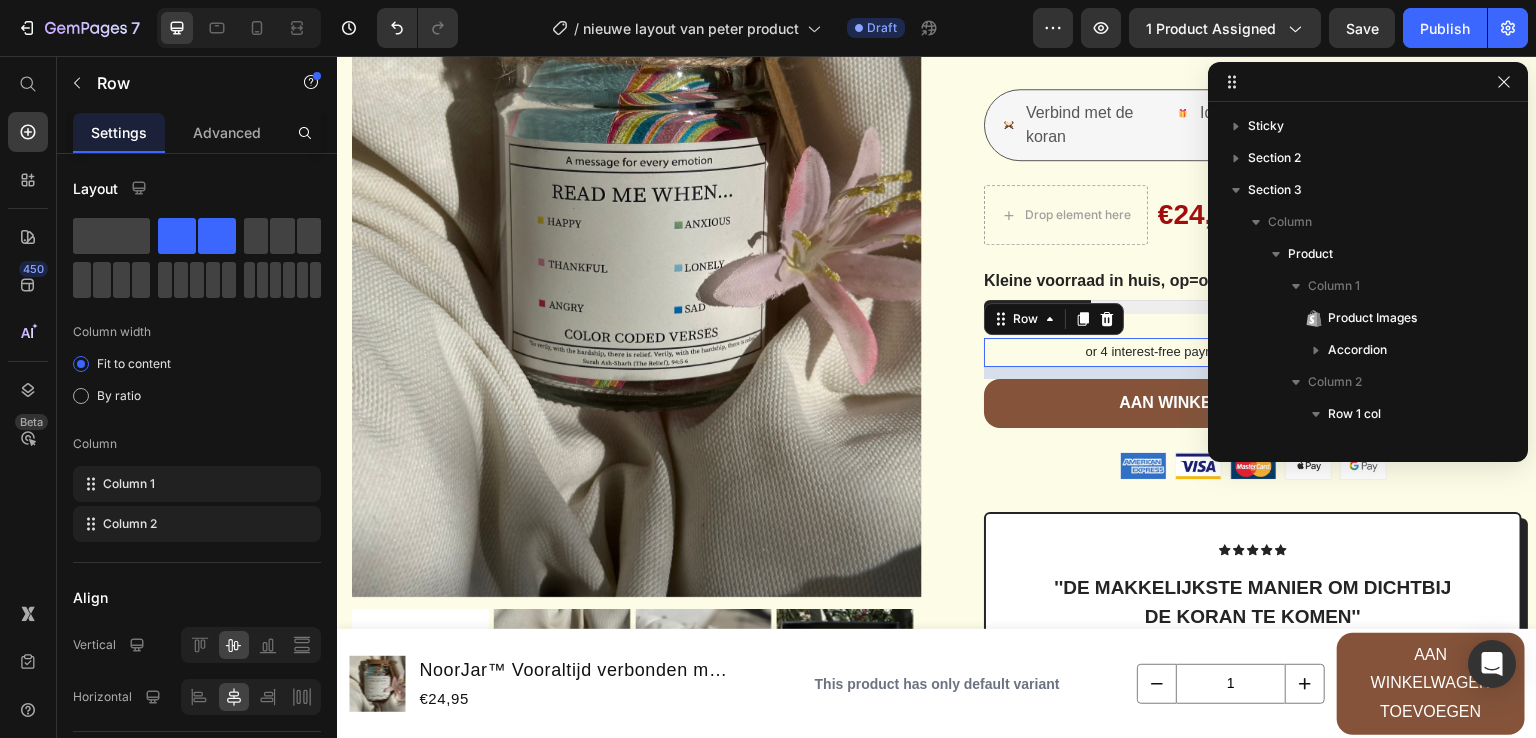 scroll, scrollTop: 378, scrollLeft: 0, axis: vertical 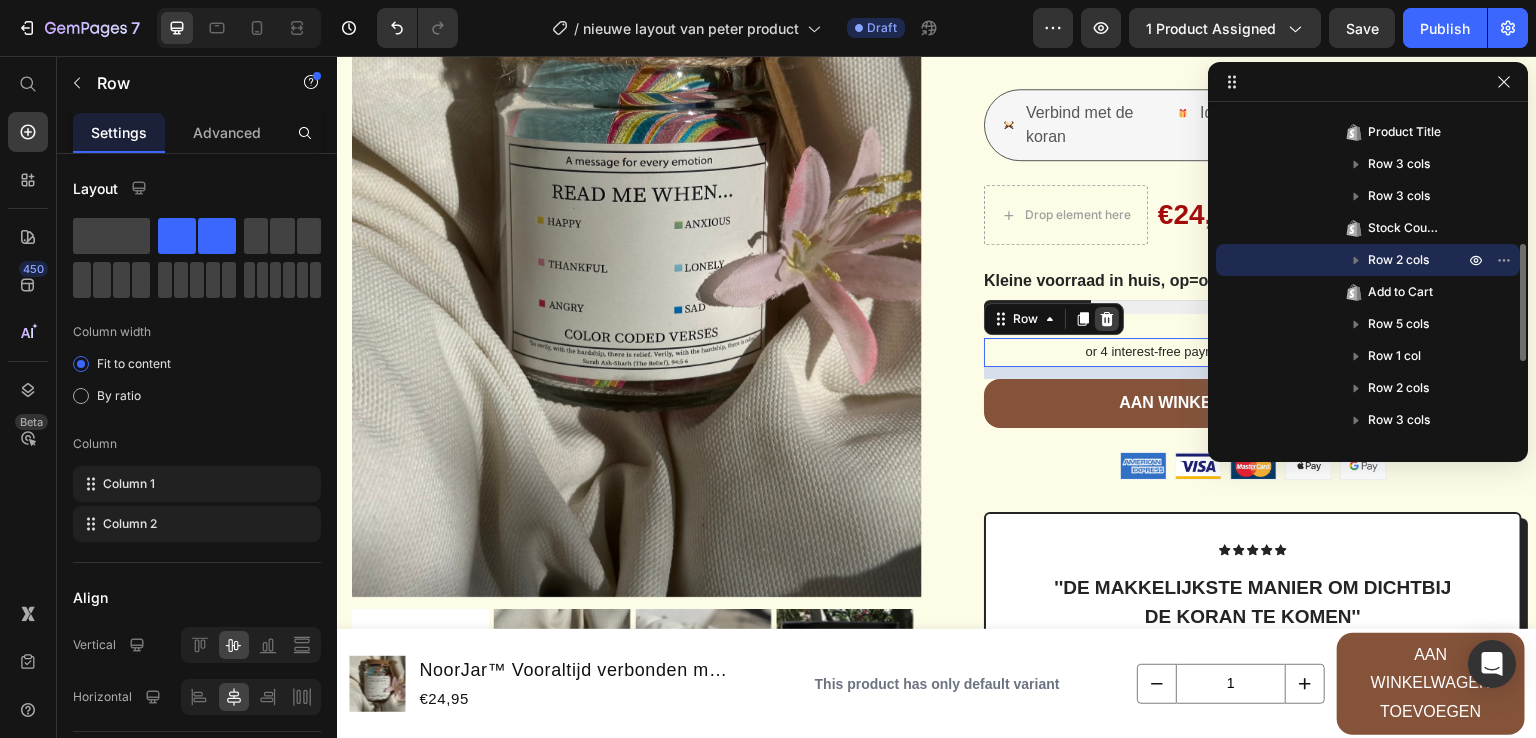 click 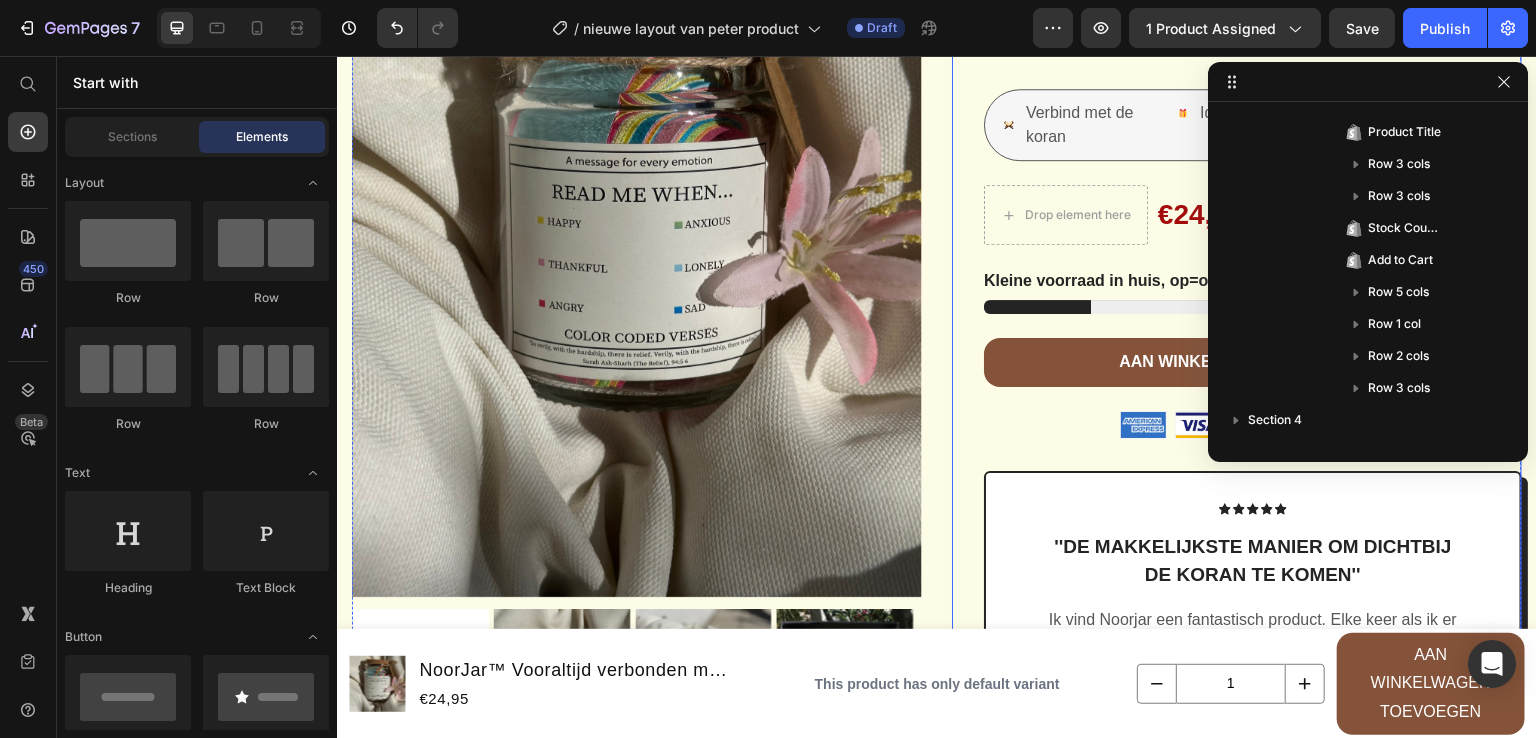 scroll, scrollTop: 60, scrollLeft: 0, axis: vertical 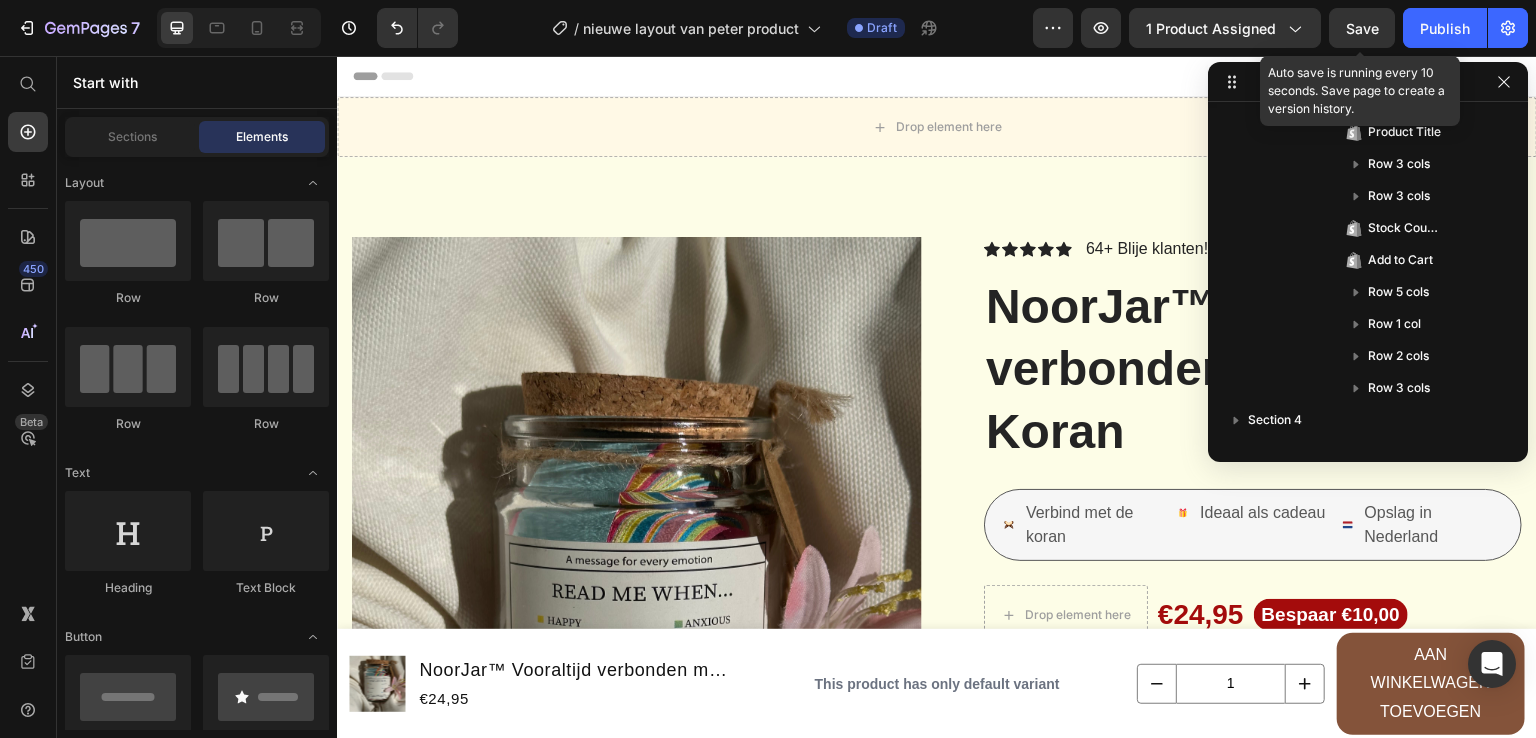 drag, startPoint x: 1349, startPoint y: 36, endPoint x: 978, endPoint y: 4, distance: 372.3775 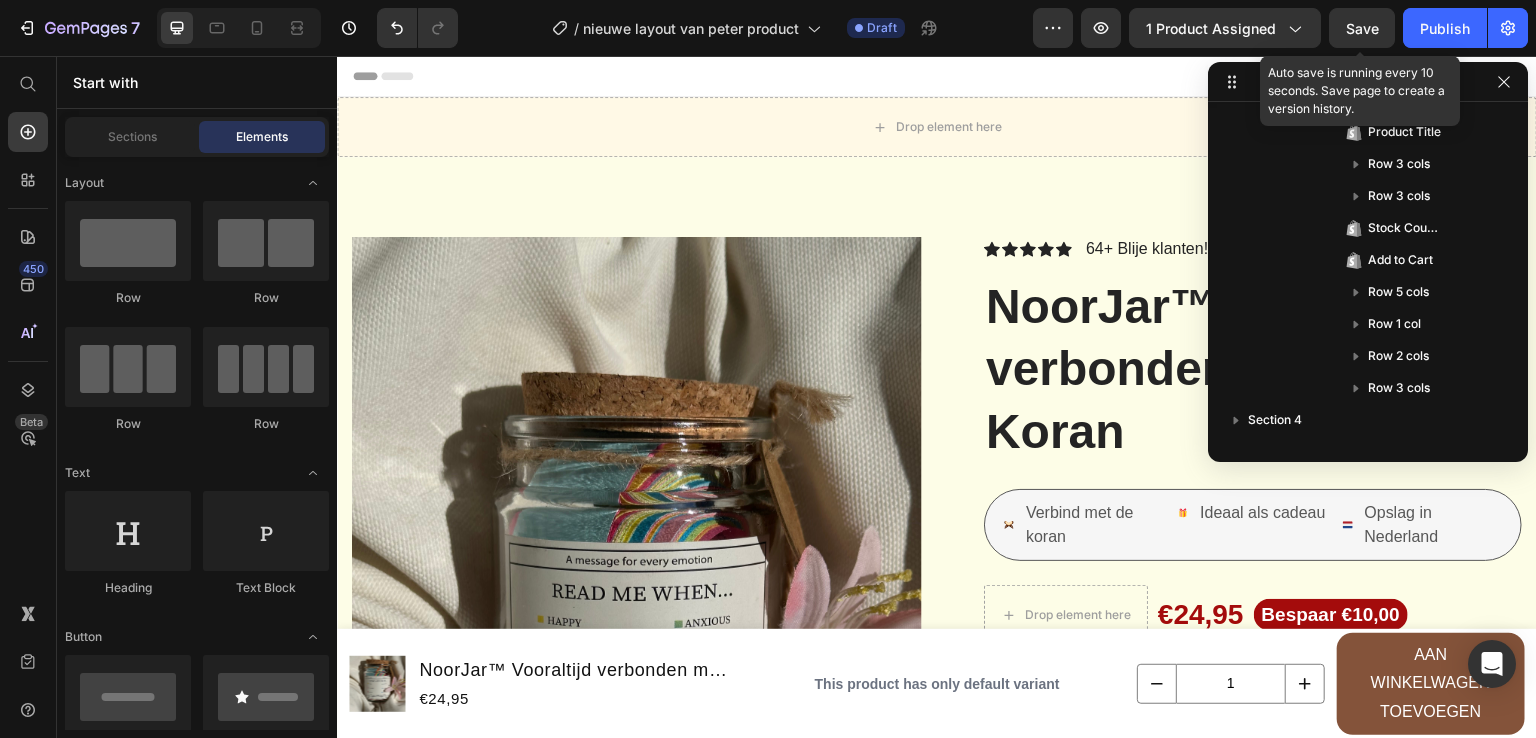 click on "Save" at bounding box center (1362, 28) 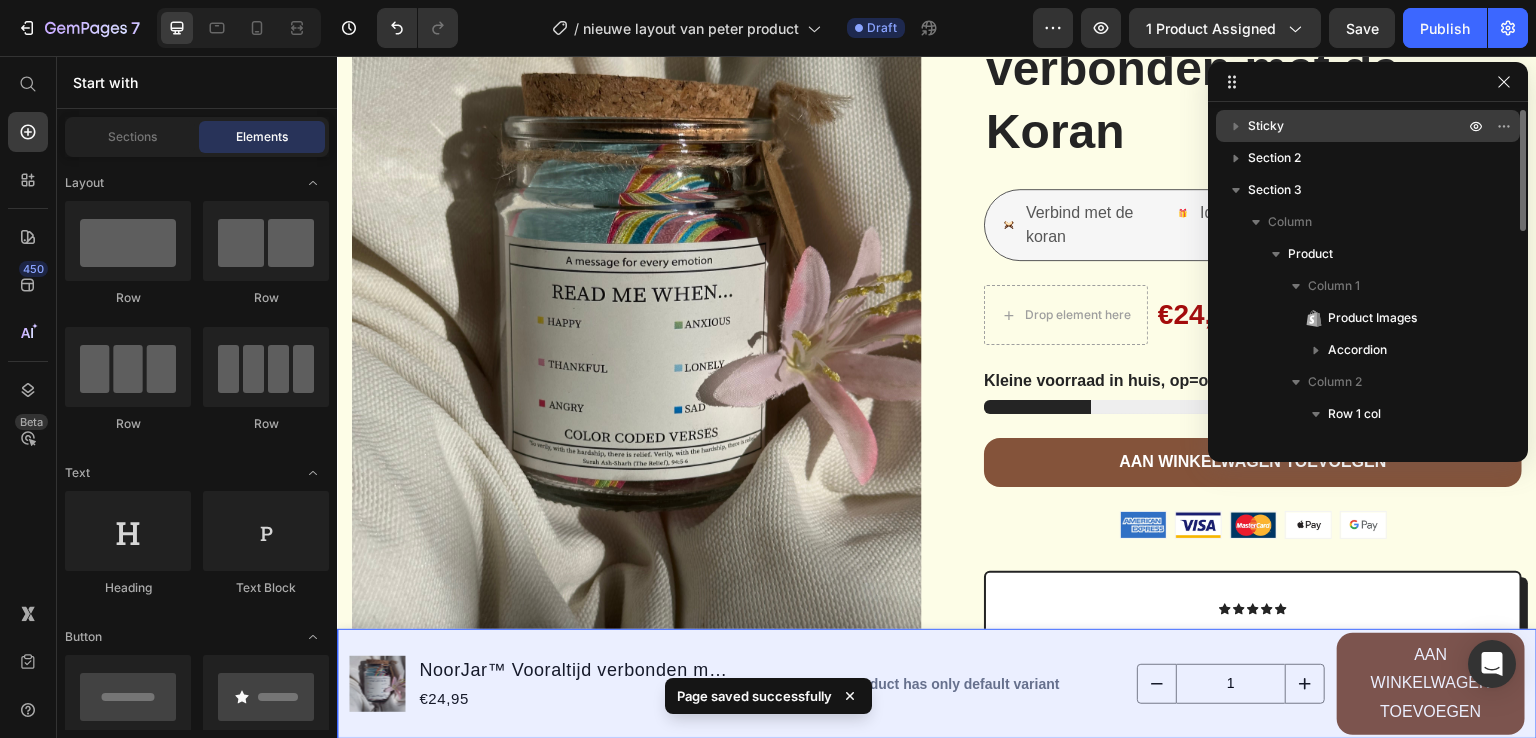 click 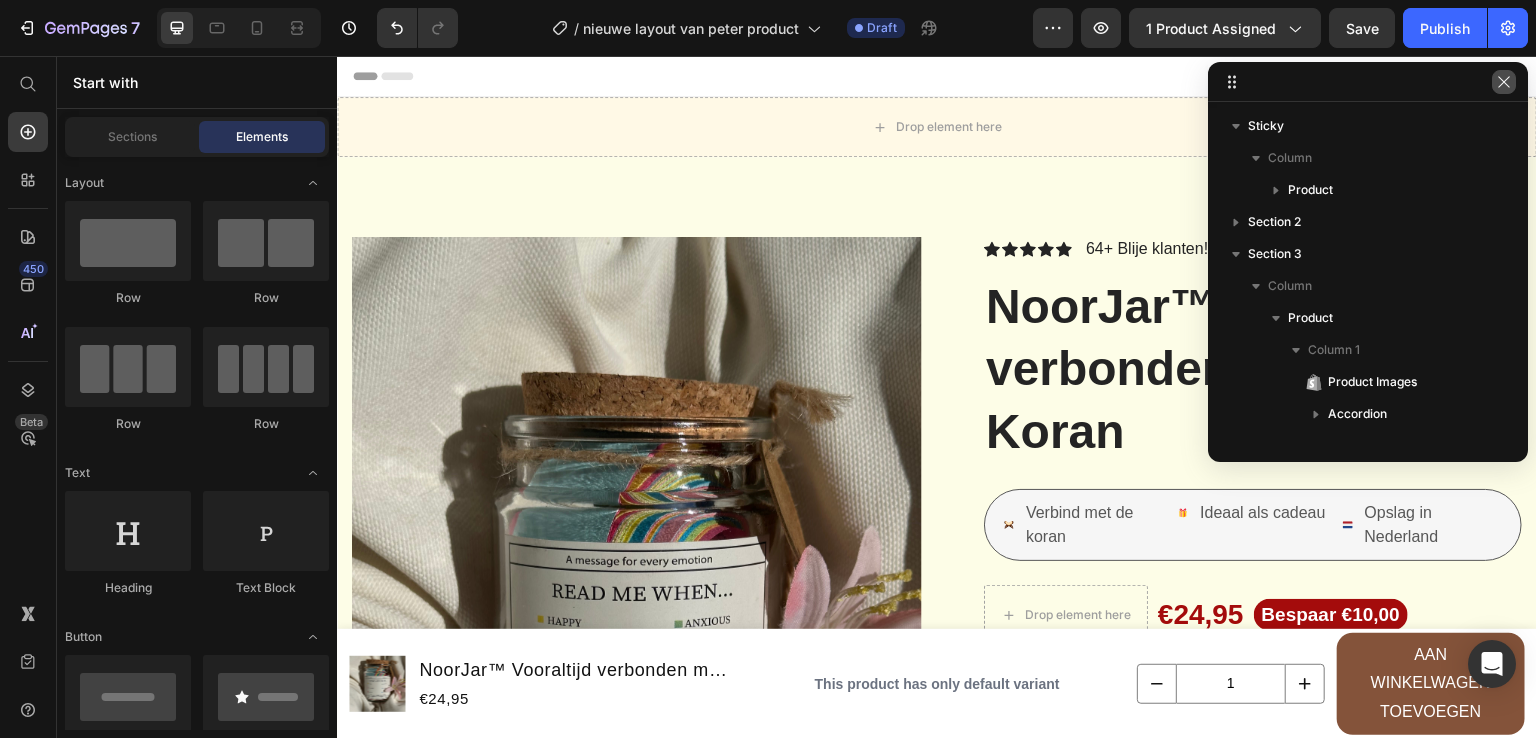 click at bounding box center [1504, 82] 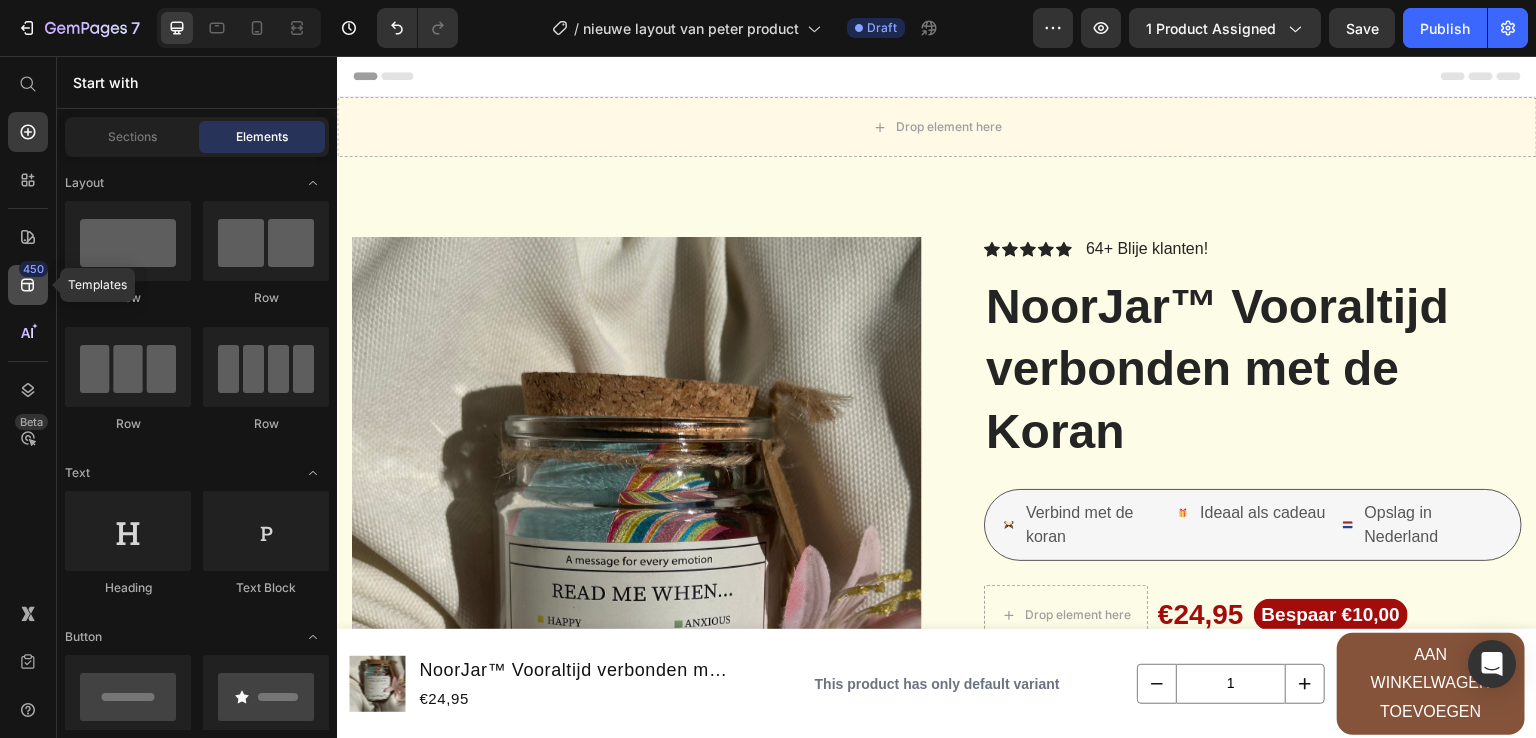 click on "450" at bounding box center [33, 269] 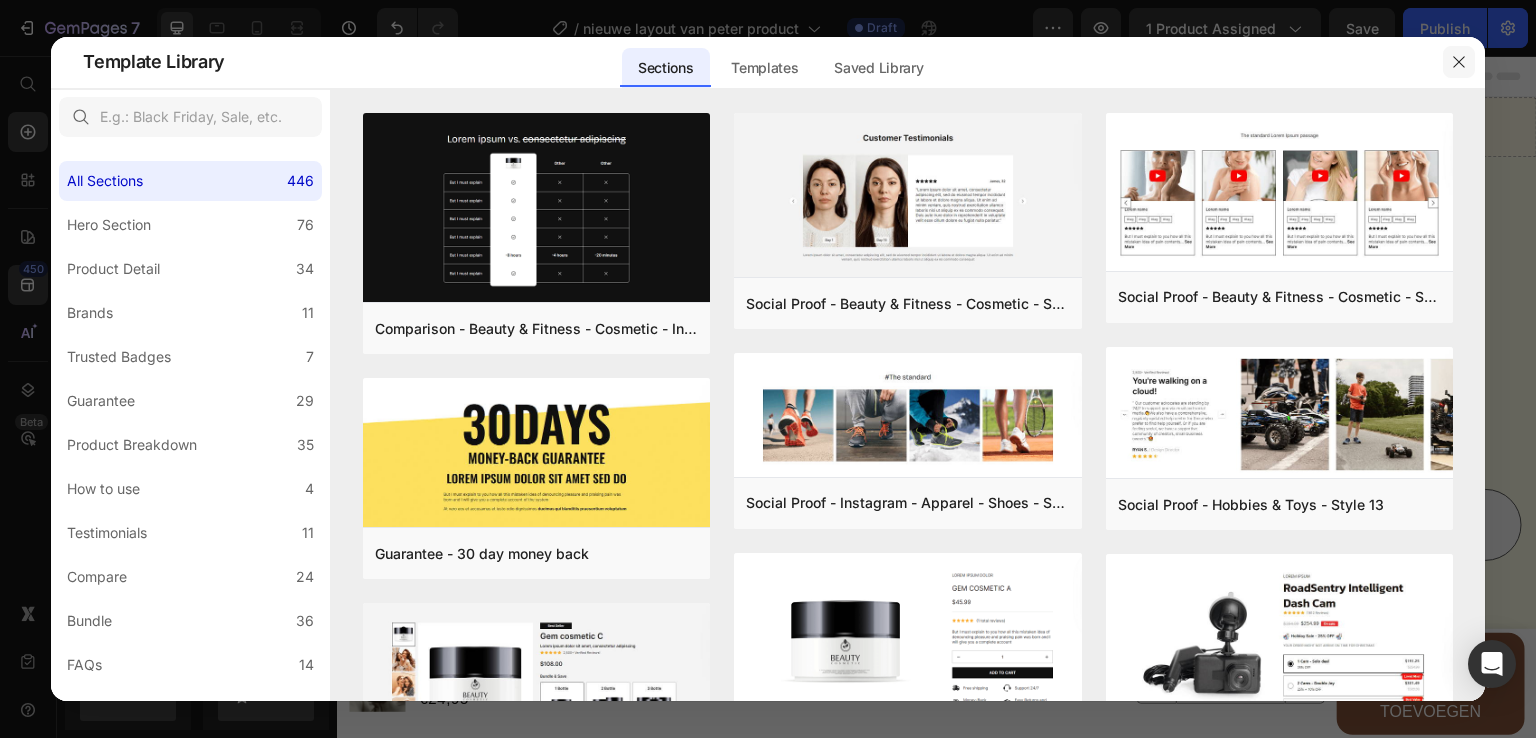 click 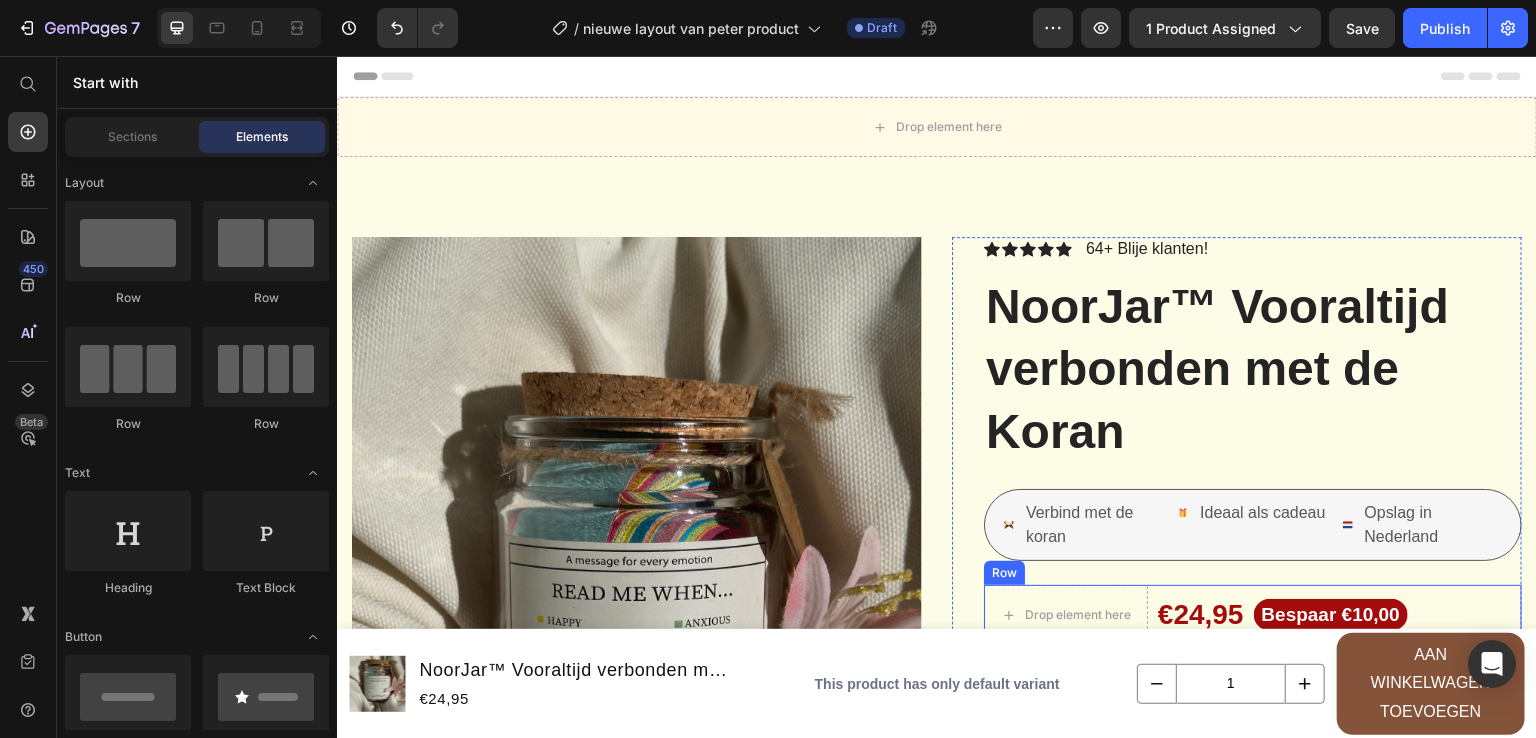 scroll, scrollTop: 0, scrollLeft: 0, axis: both 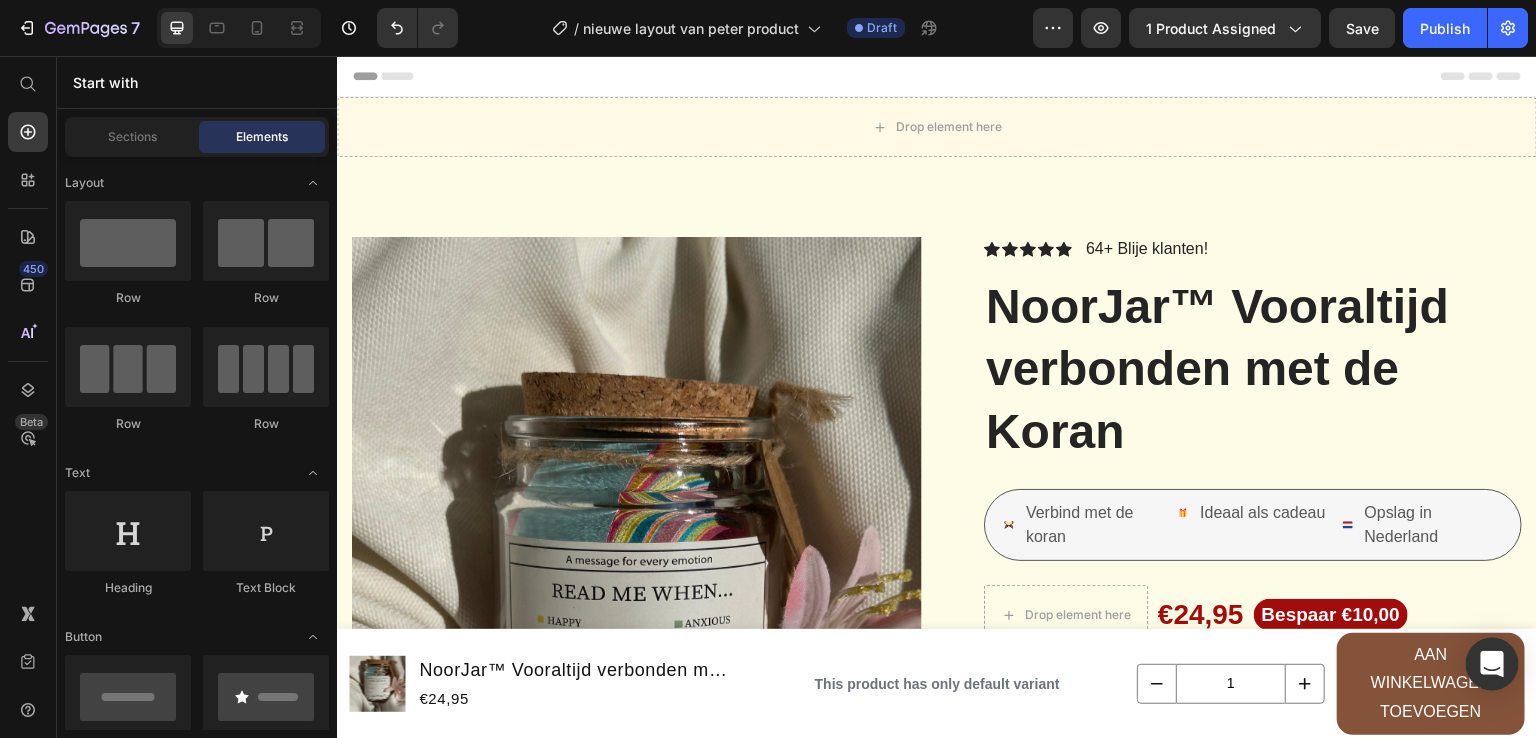 click 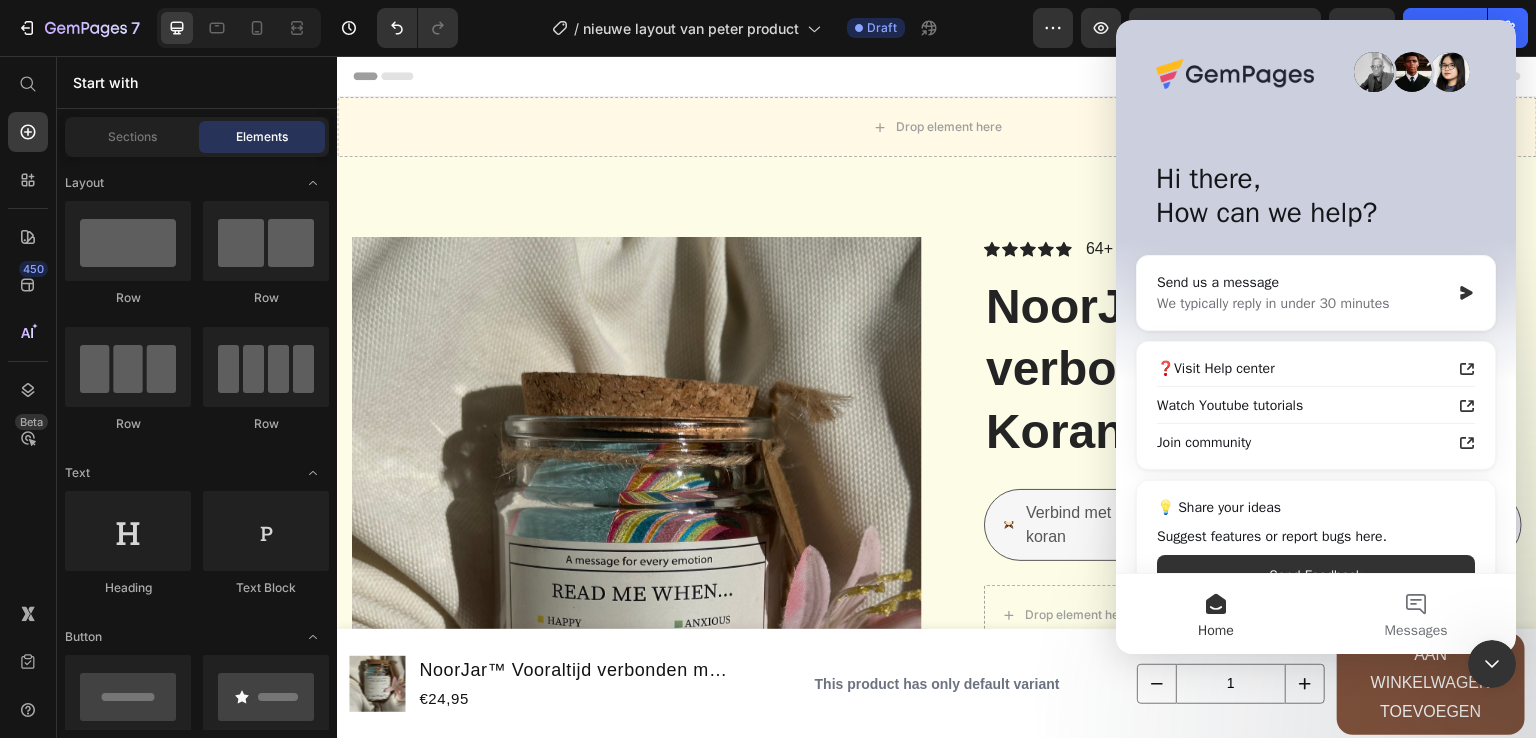 scroll, scrollTop: 0, scrollLeft: 0, axis: both 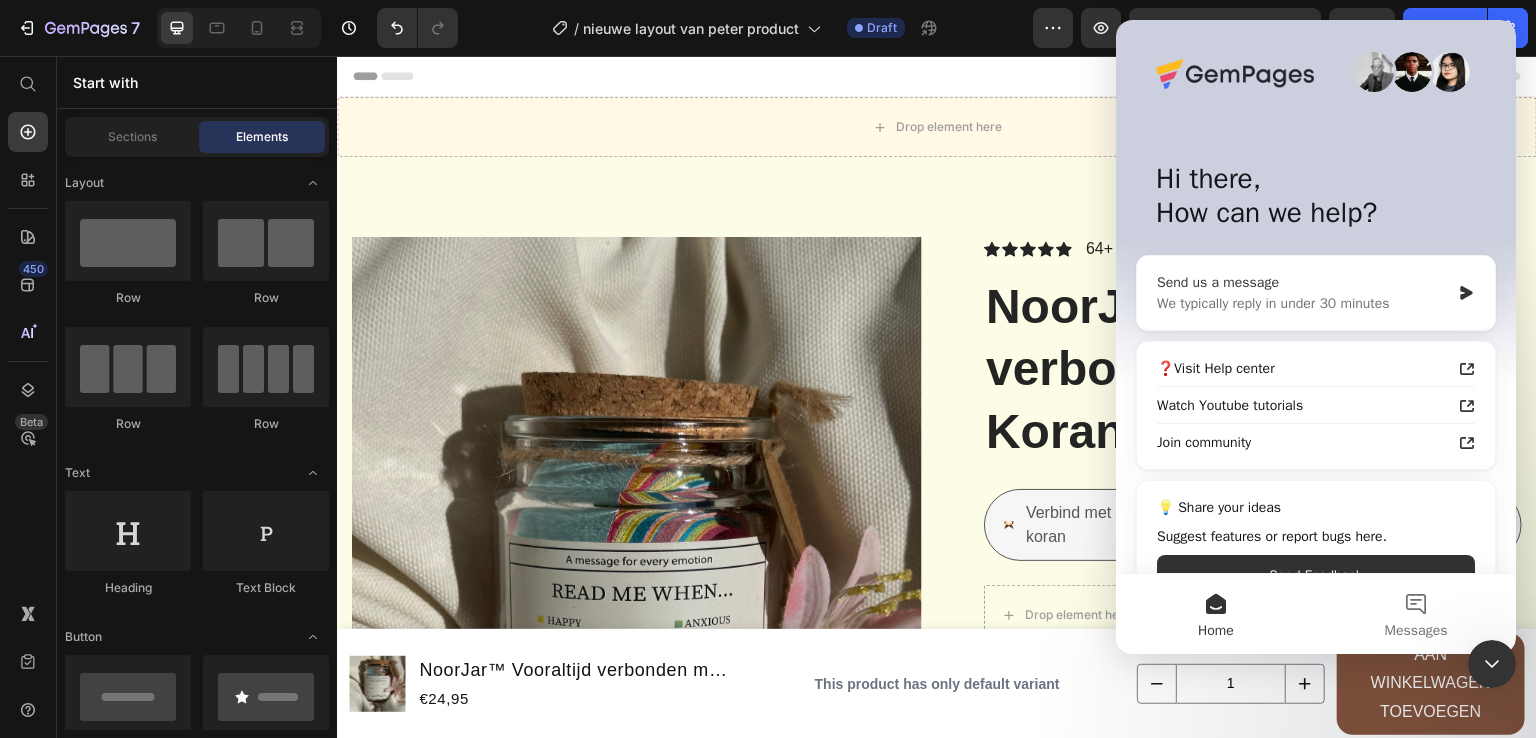 click on "Send us a message" at bounding box center [1303, 282] 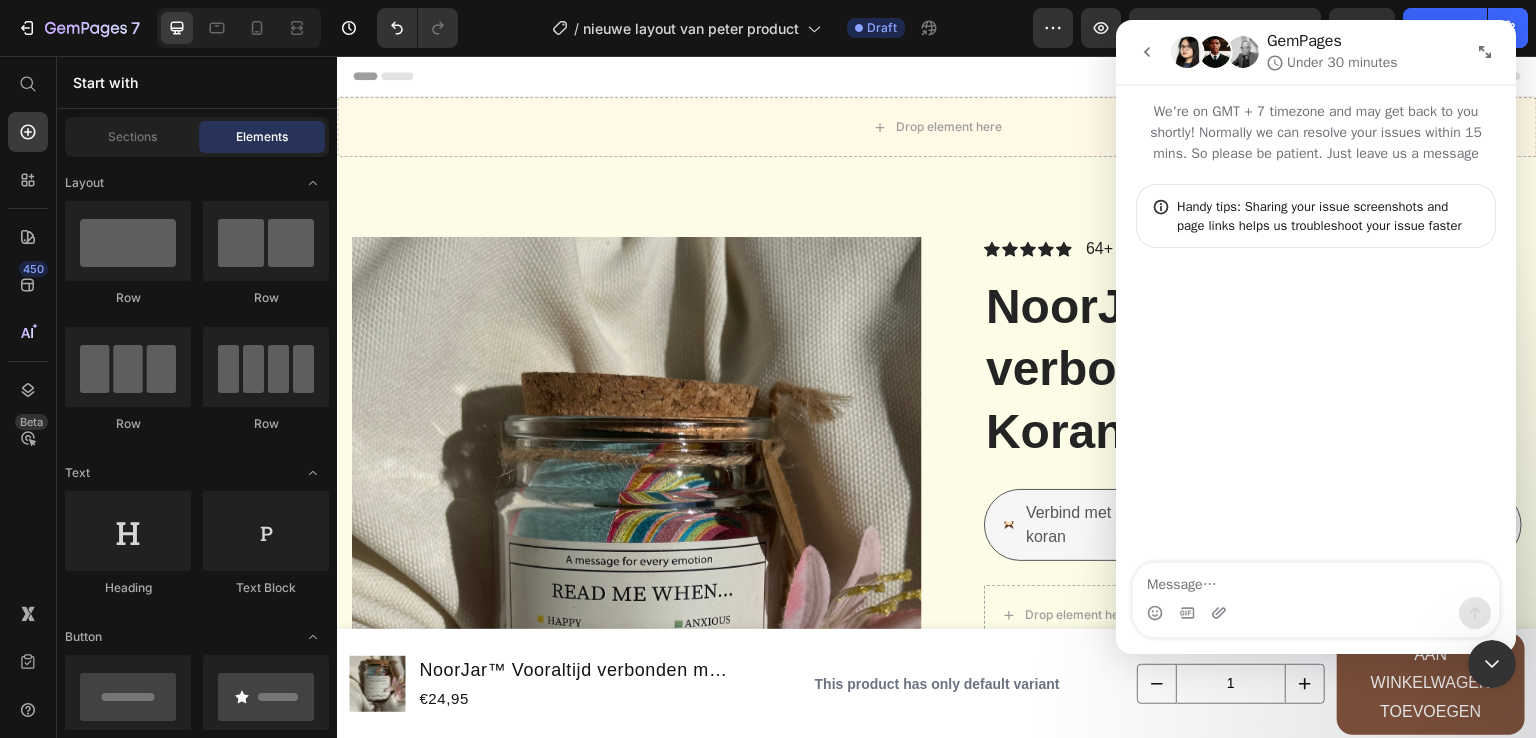 click at bounding box center (1316, 580) 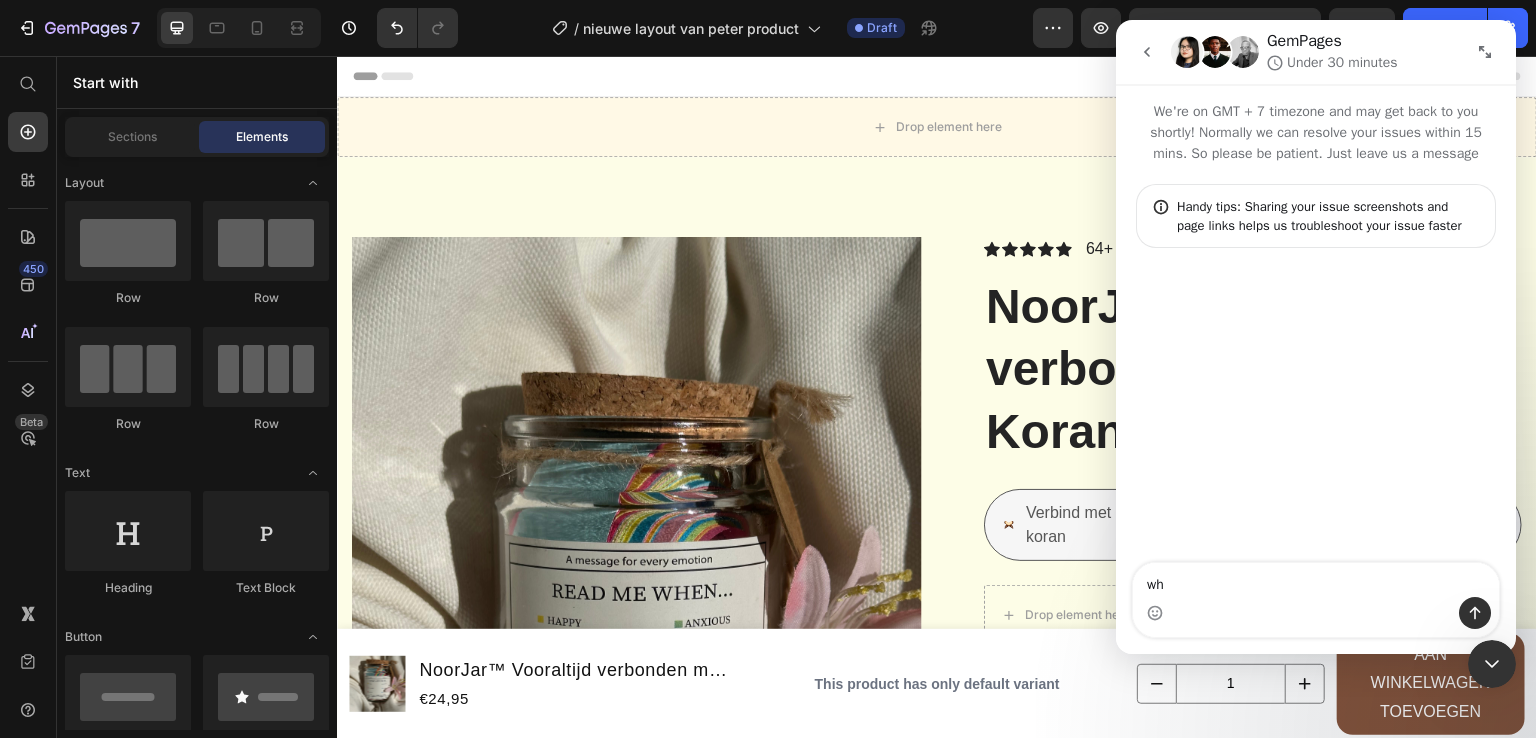 type on "w" 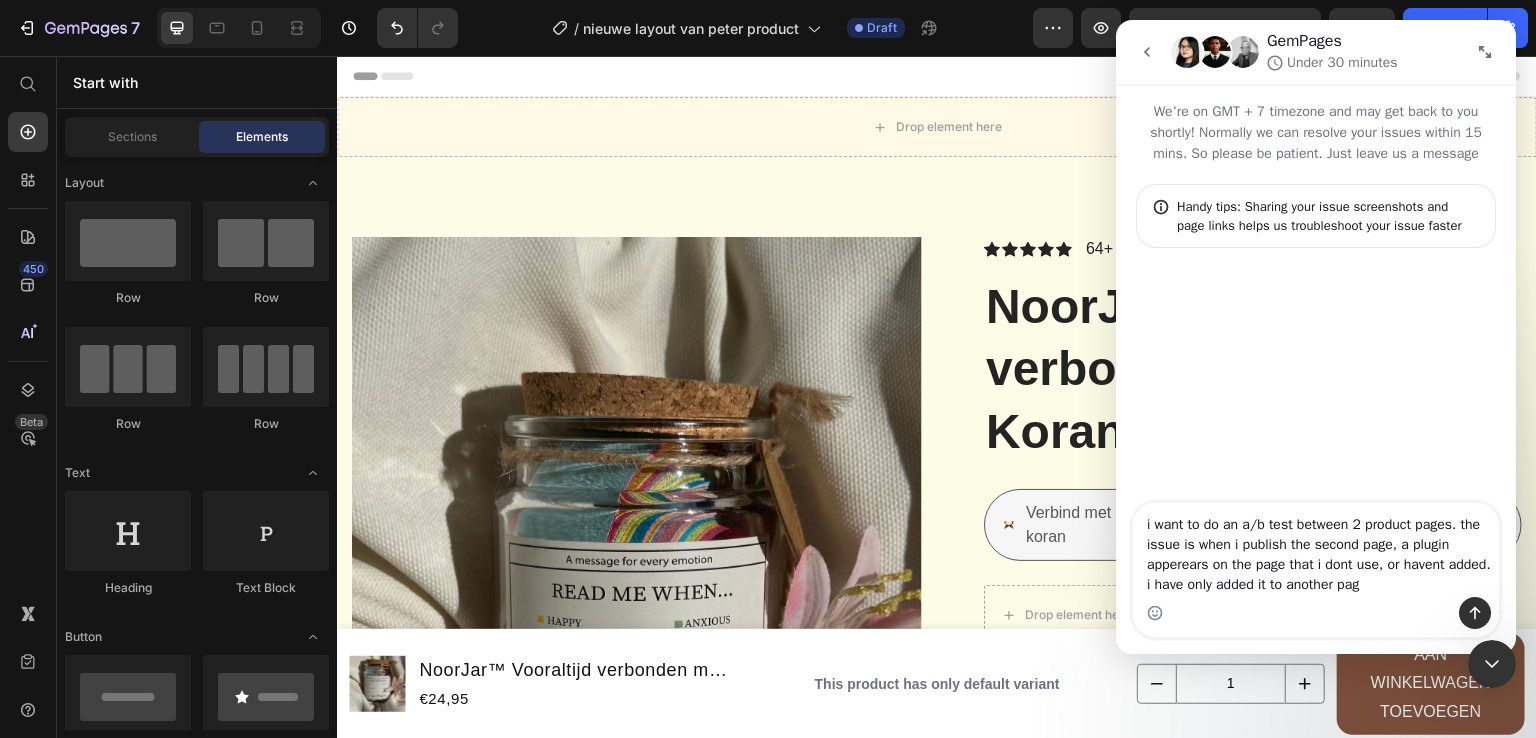 type on "i want to do an a/b test between 2 product pages. the issue is when i publish the second page, a plugin apperears on the page that i dont use, or havent added. i have only added it to another page" 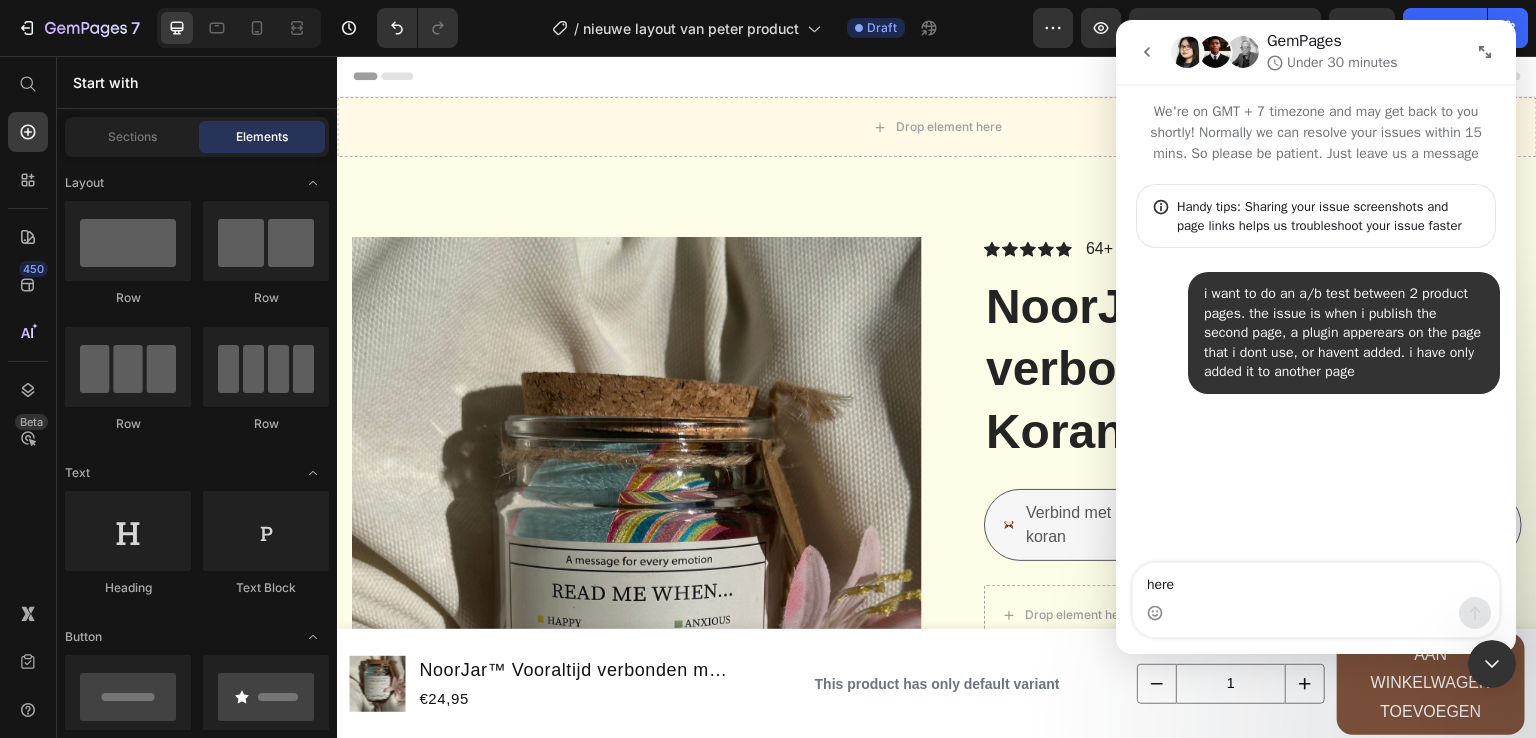 type on "here" 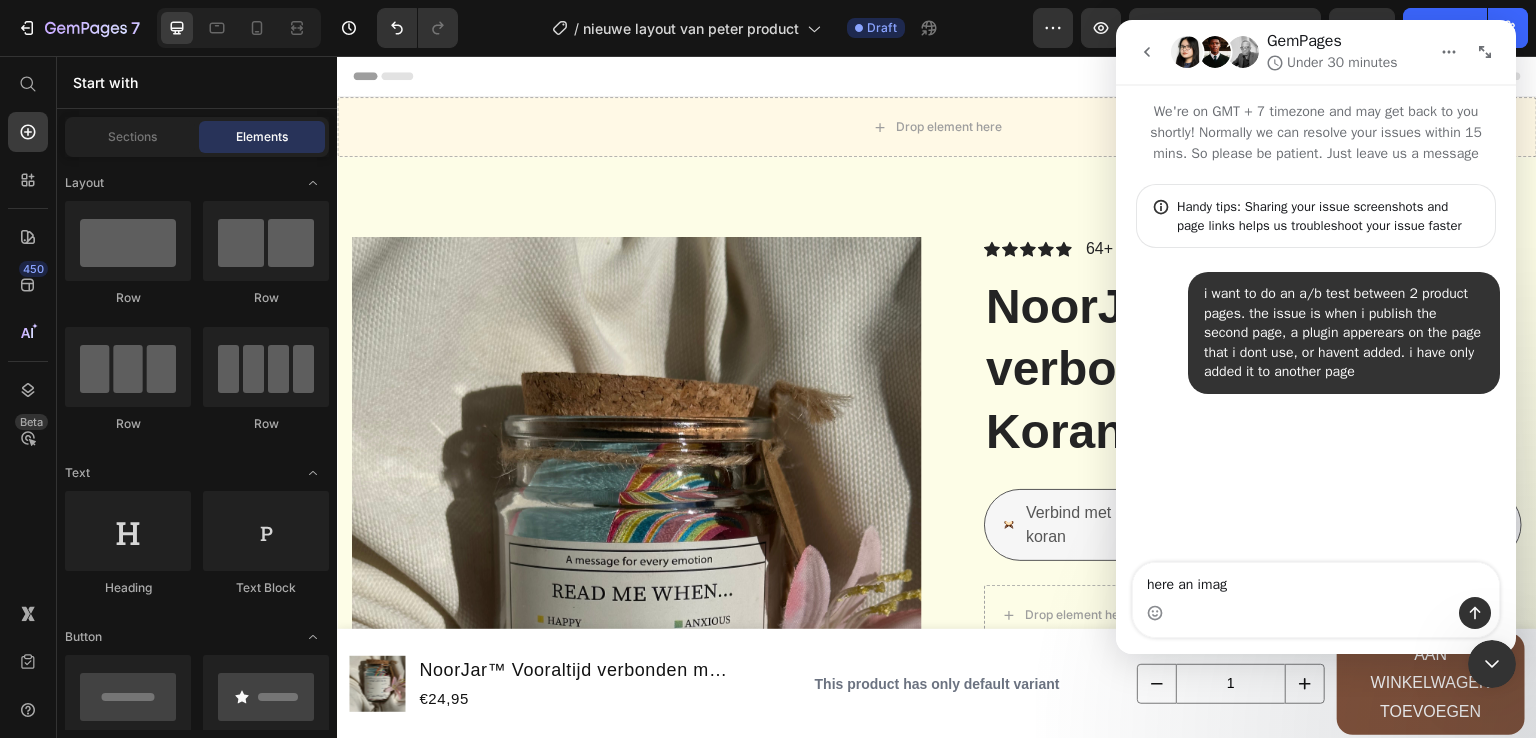 type on "here an image" 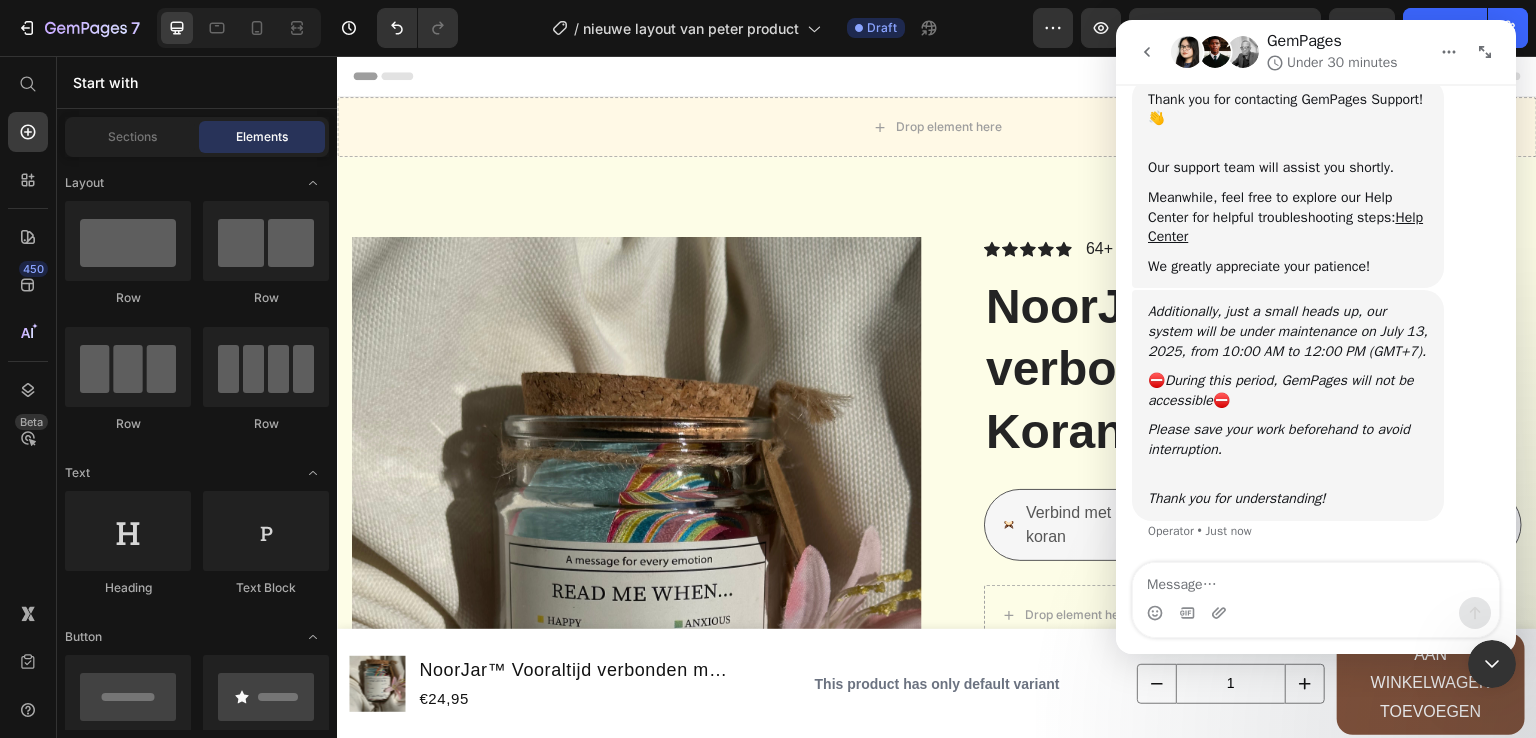 scroll, scrollTop: 396, scrollLeft: 0, axis: vertical 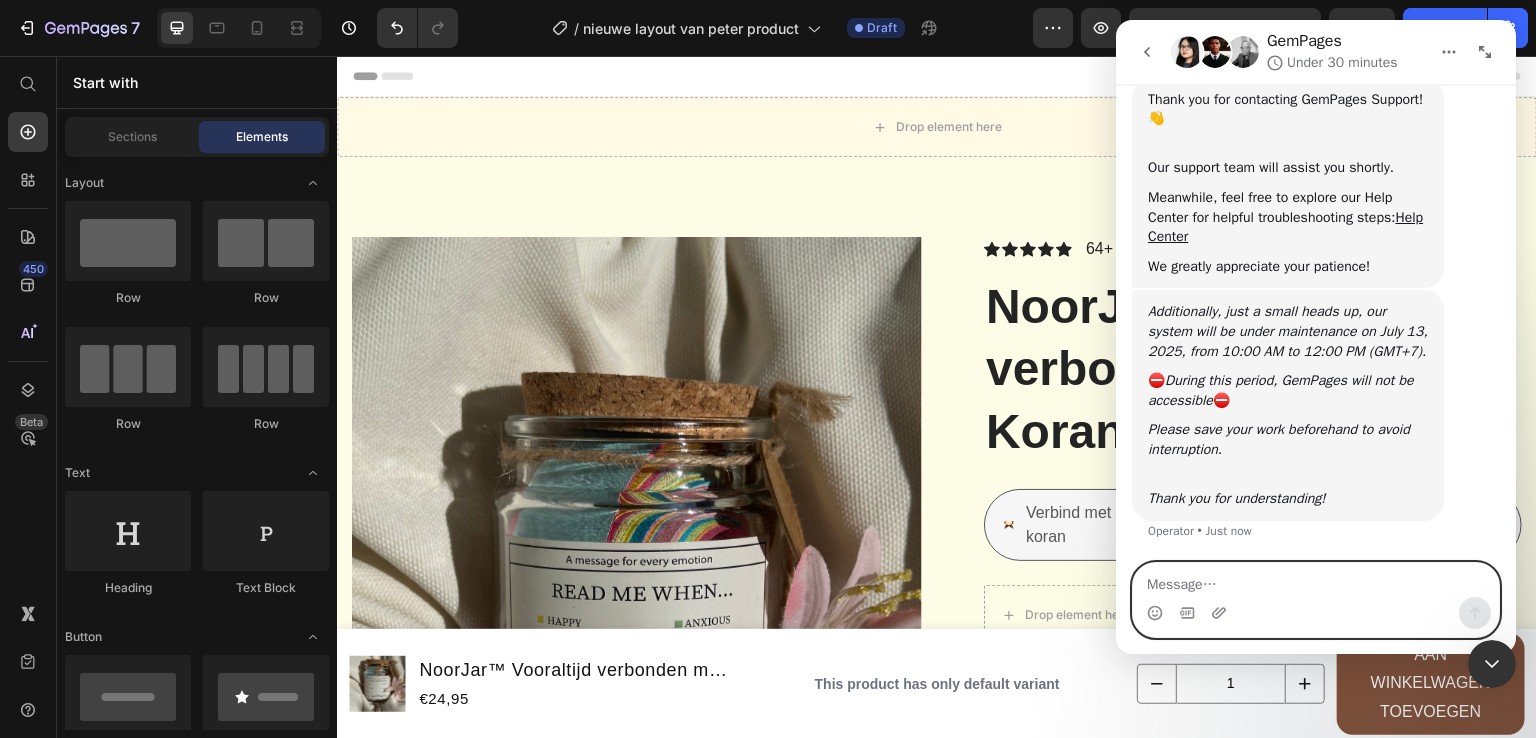 click at bounding box center (1316, 580) 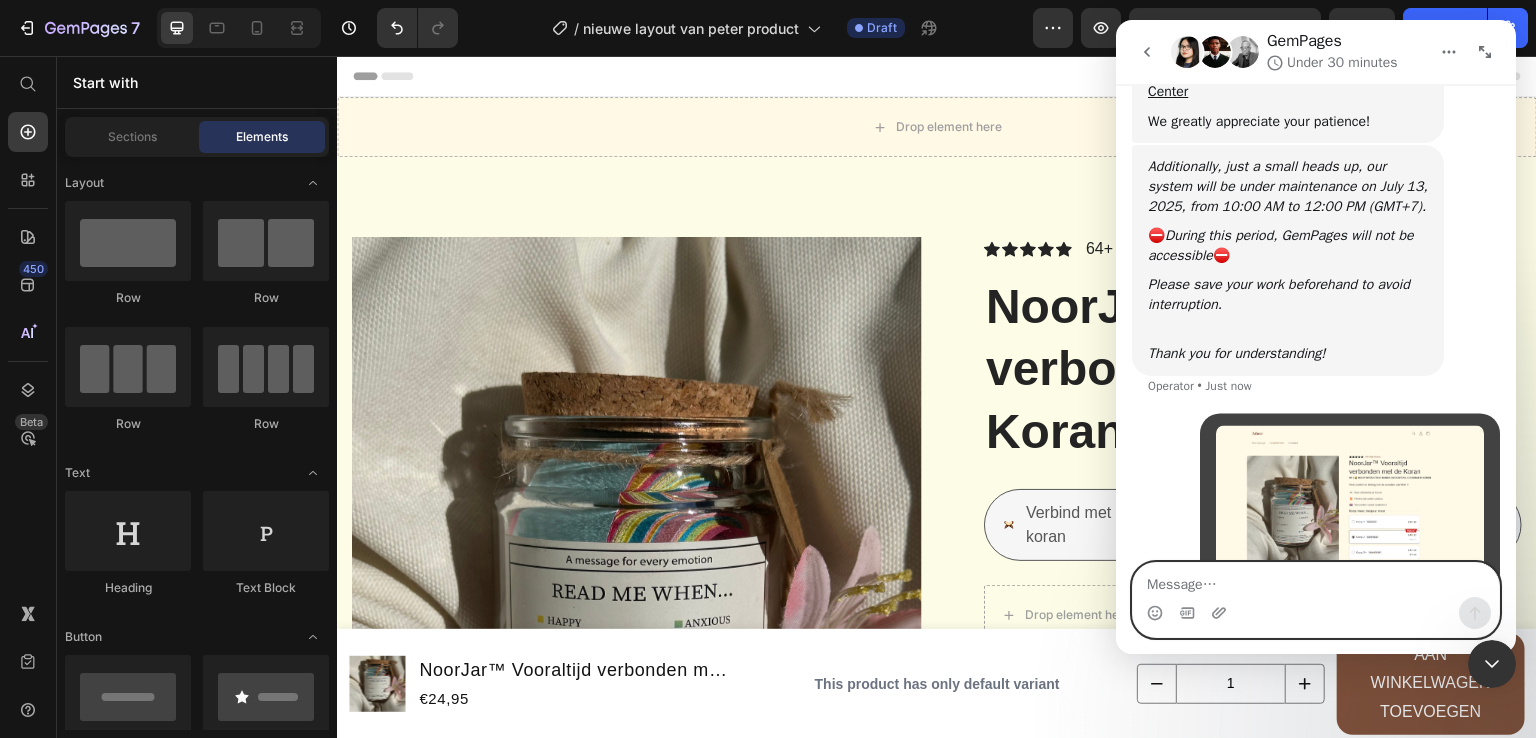 scroll, scrollTop: 596, scrollLeft: 0, axis: vertical 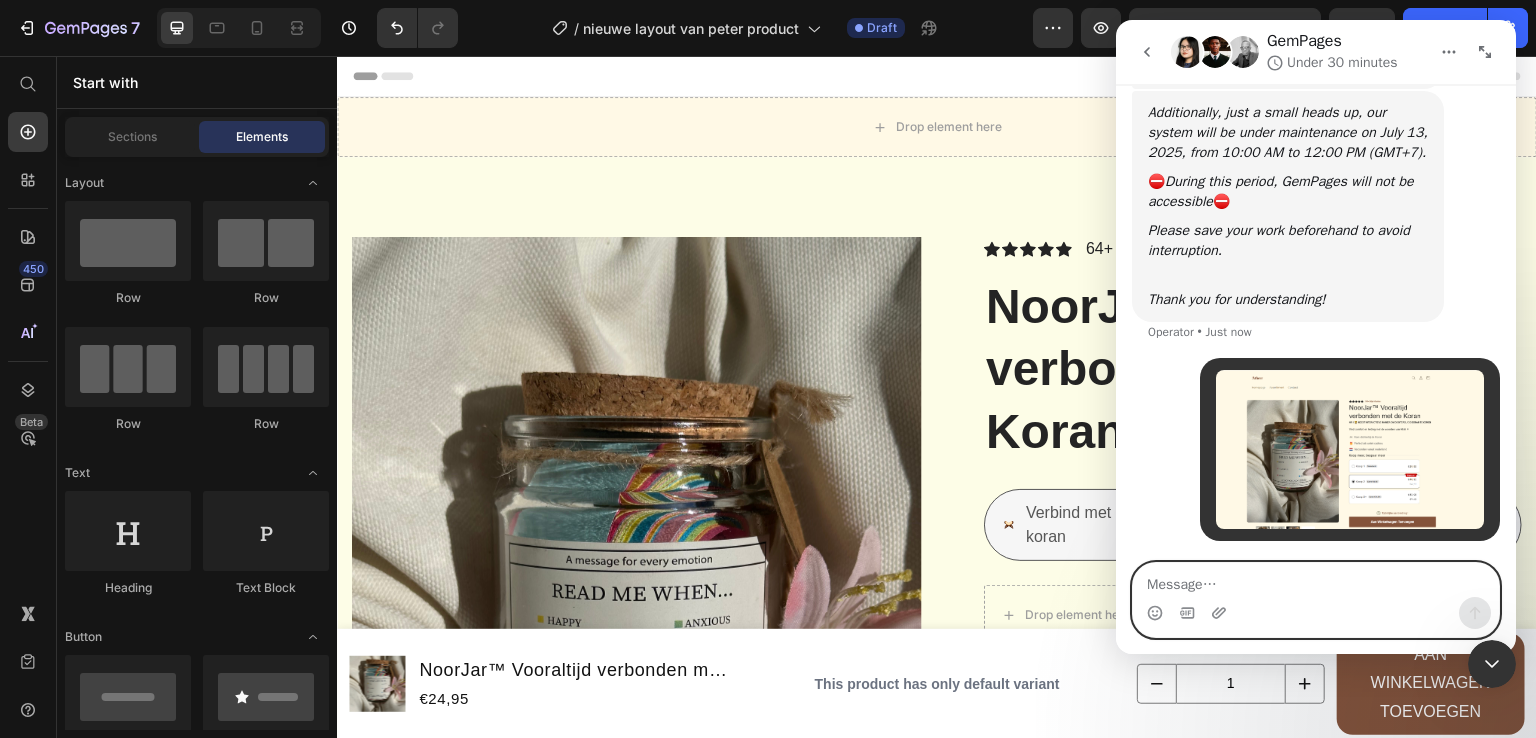 click at bounding box center [1316, 580] 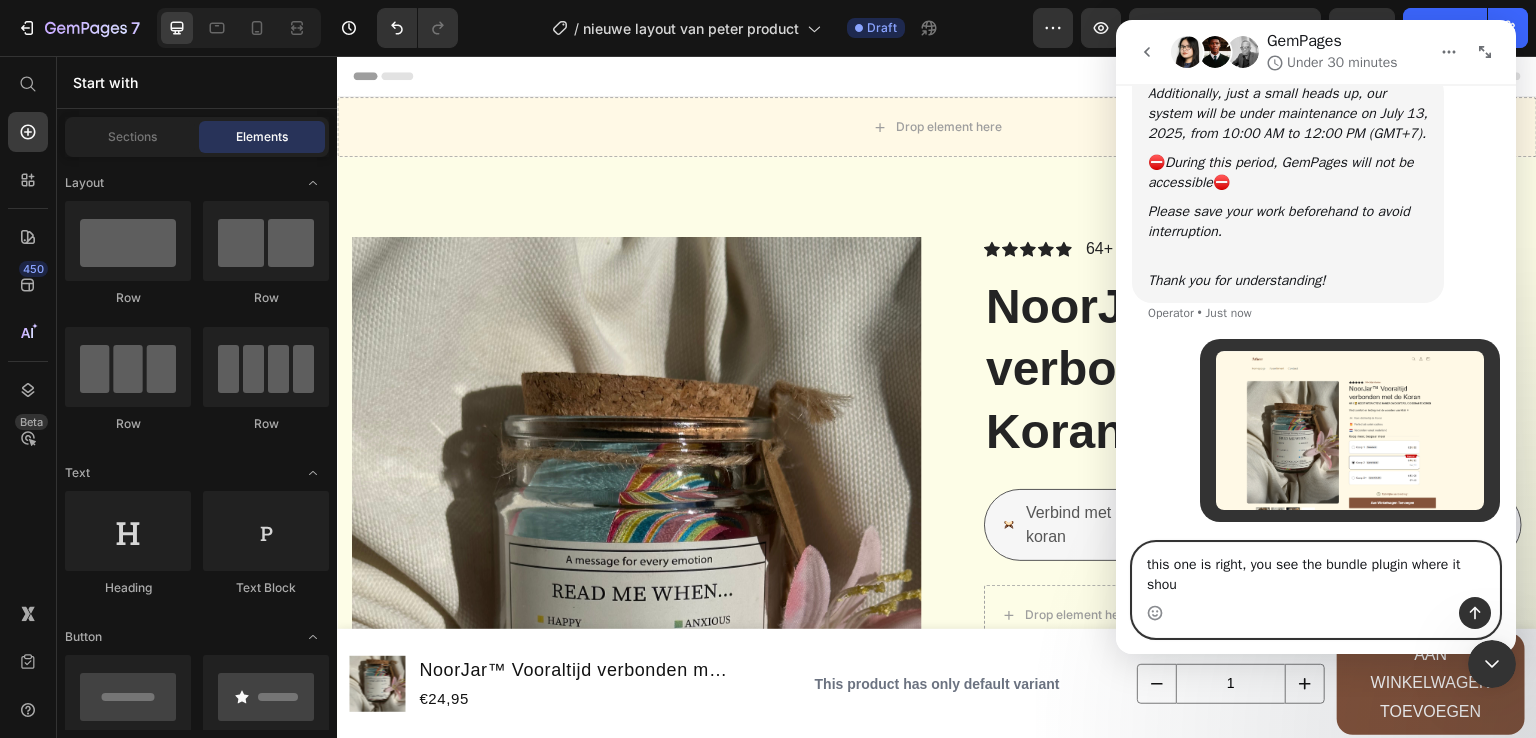 scroll, scrollTop: 616, scrollLeft: 0, axis: vertical 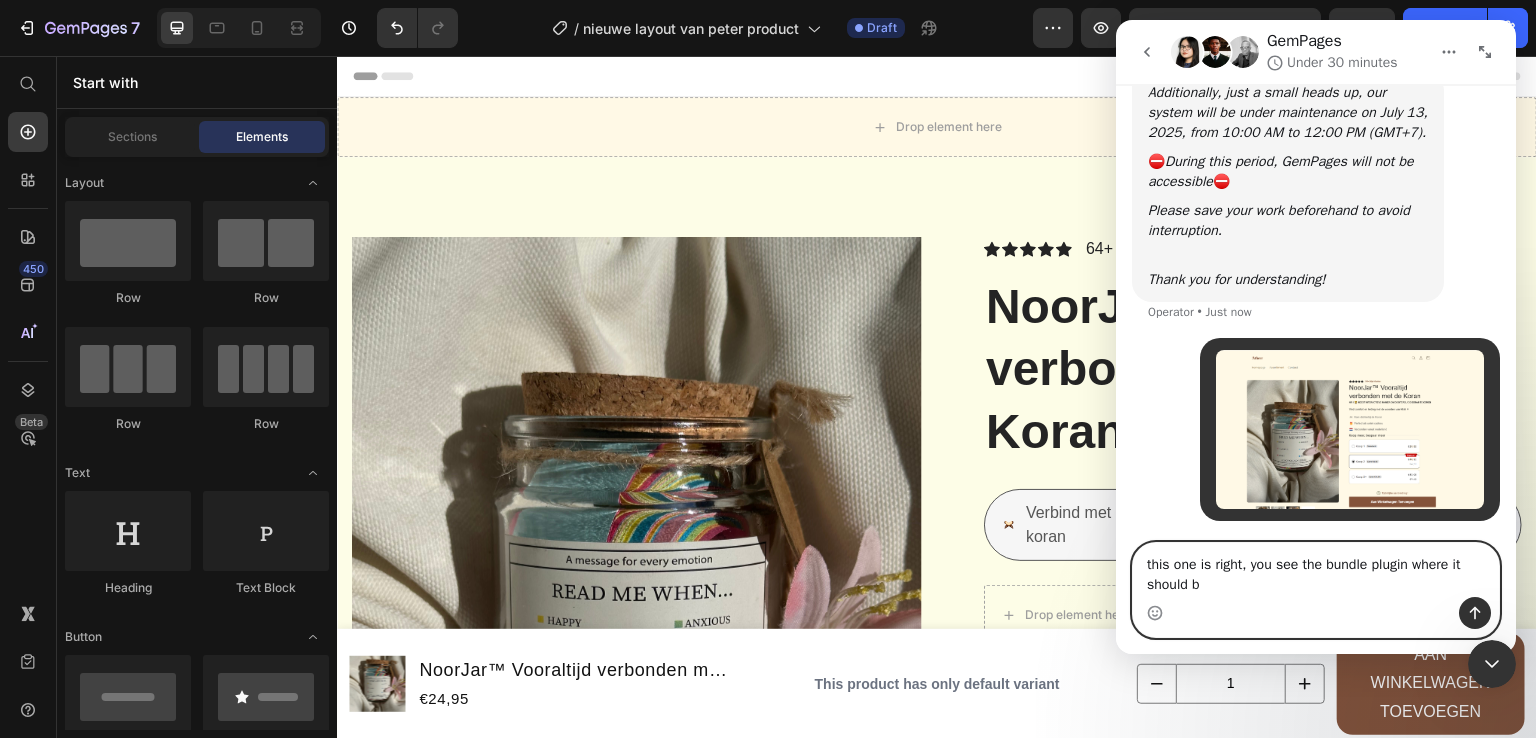 type on "this one is right, you see the bundle plugin where it should be" 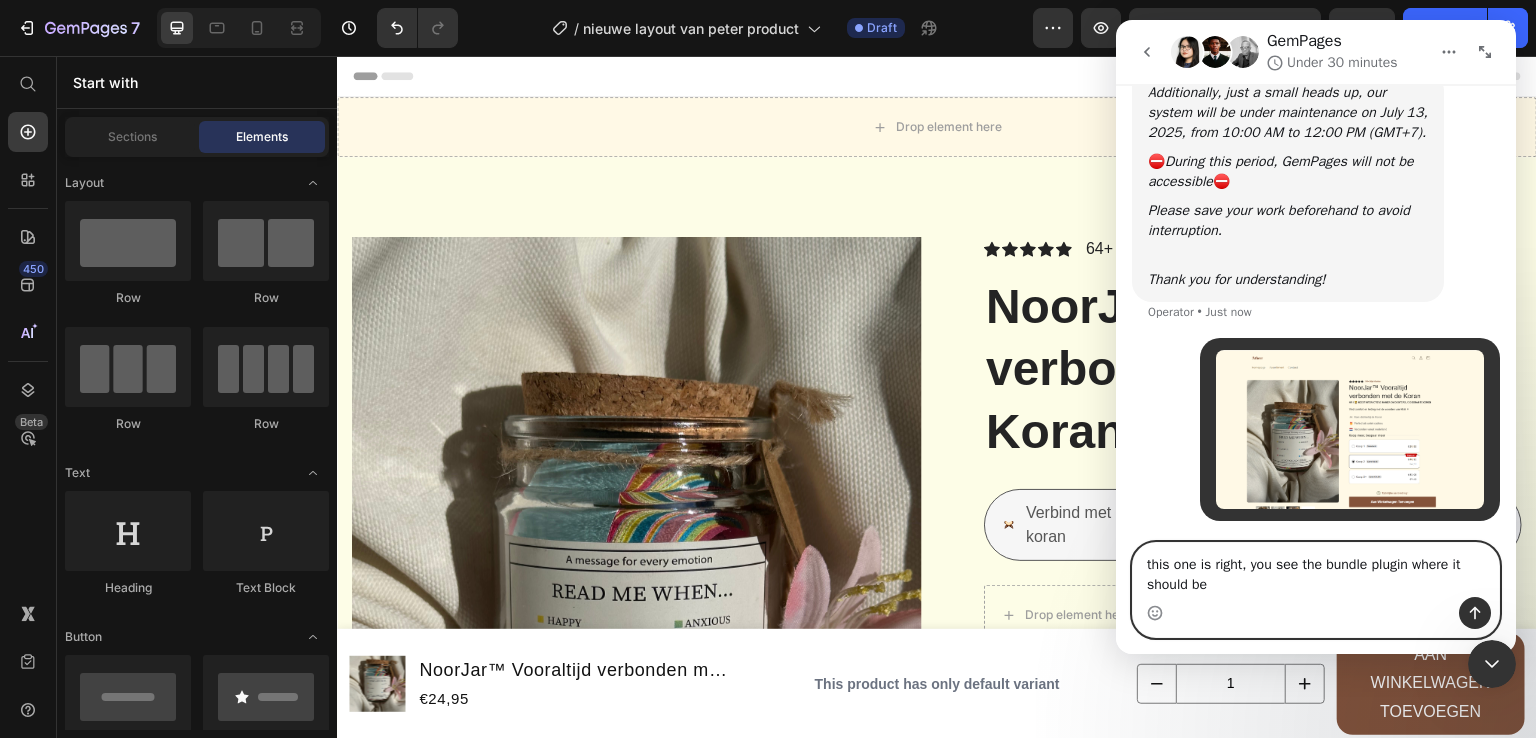 type 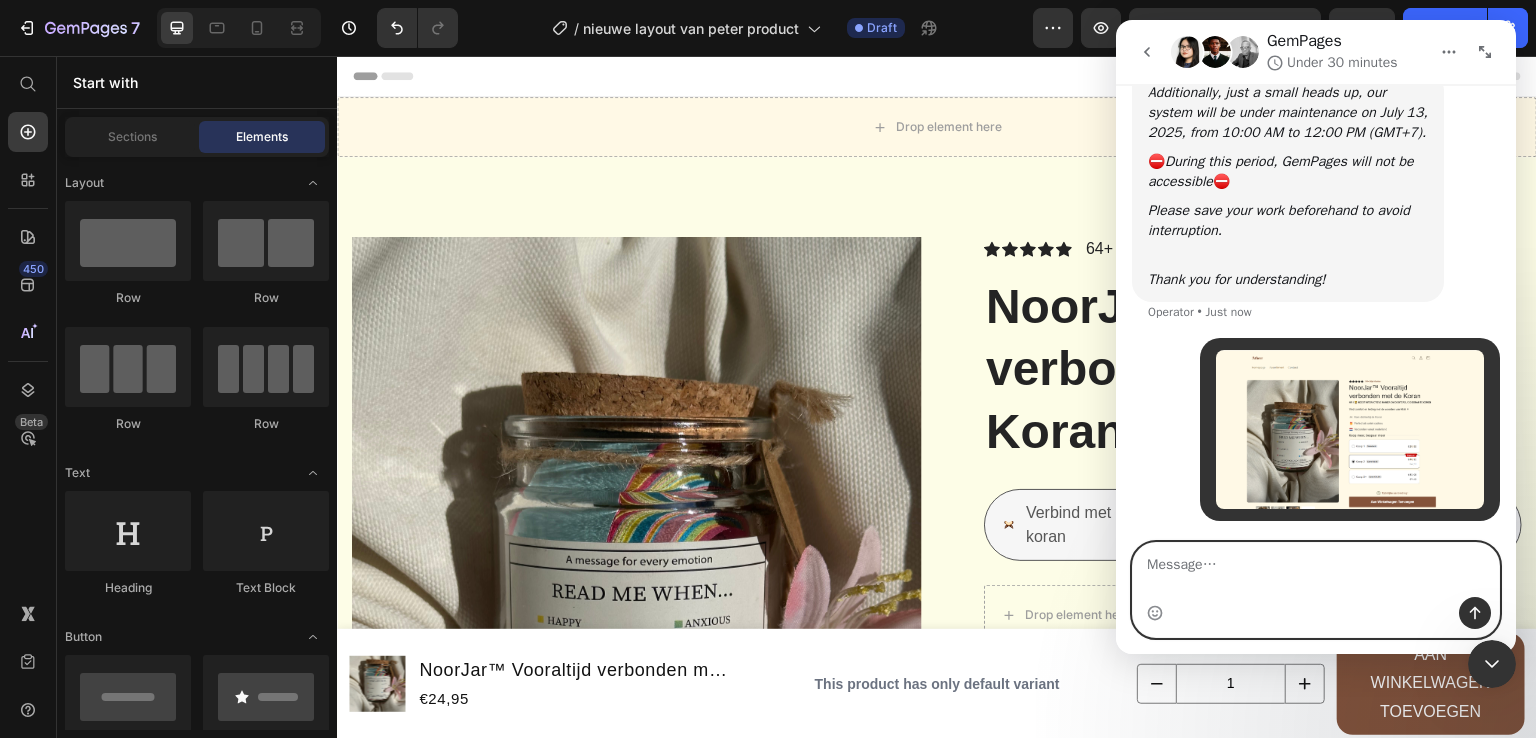 scroll, scrollTop: 660, scrollLeft: 0, axis: vertical 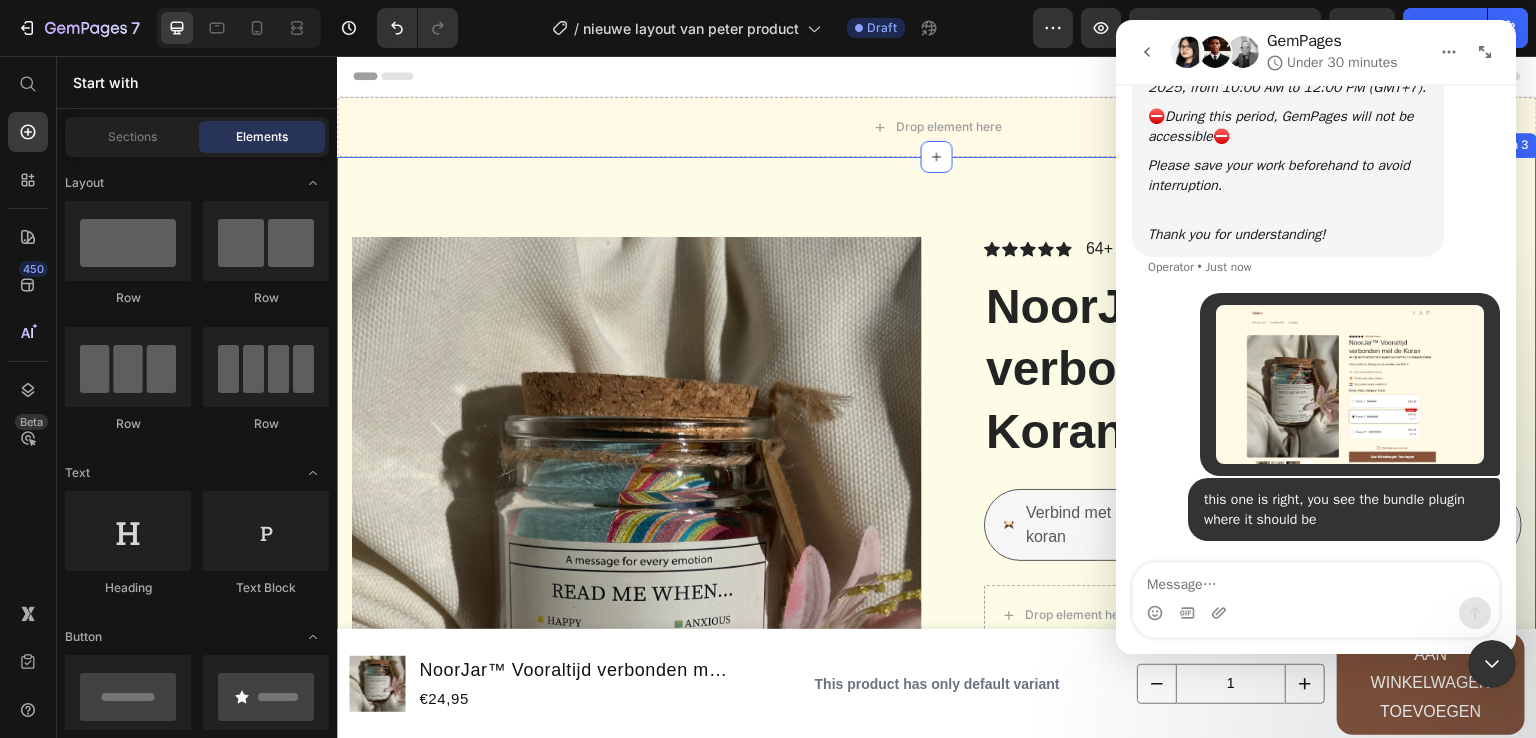 click on "Product Images
Waar gebruik je het voor?
Hoeveel verzen bevat het?
Verzendtijd Accordion Icon Icon Icon Icon Icon Icon List 64+ Blije klanten! Text Block Row NoorJar™  Vooraltijd verbonden met de Koran Product Title Verbind met de koran Item List Ideaal als cadeau Item List Opslag in Nederland Item List Row
Drop element here €24,95 Product Price Bespaar €10,00 Product Badge Row Kleine voorraad in huis, op=op! Stock Counter Aan winkelwagen toevoegen Add to Cart Image Image Image Image Image Row Icon Icon Icon Icon Icon Icon List ''De makkelijkste manier om dichtbij de koran te komen'' Text Block Ik vind Noorjar een fantastisch product. Elke keer als ik er langsloop neem ik een kaartje en kom ik weer een prachtige vers tegen. Text Block Ismael Text Block
geverifieerde koper Item List Row Row Waarvoor gebruik je het? Text Block Kom dichtbij de koran Row" at bounding box center [937, 885] 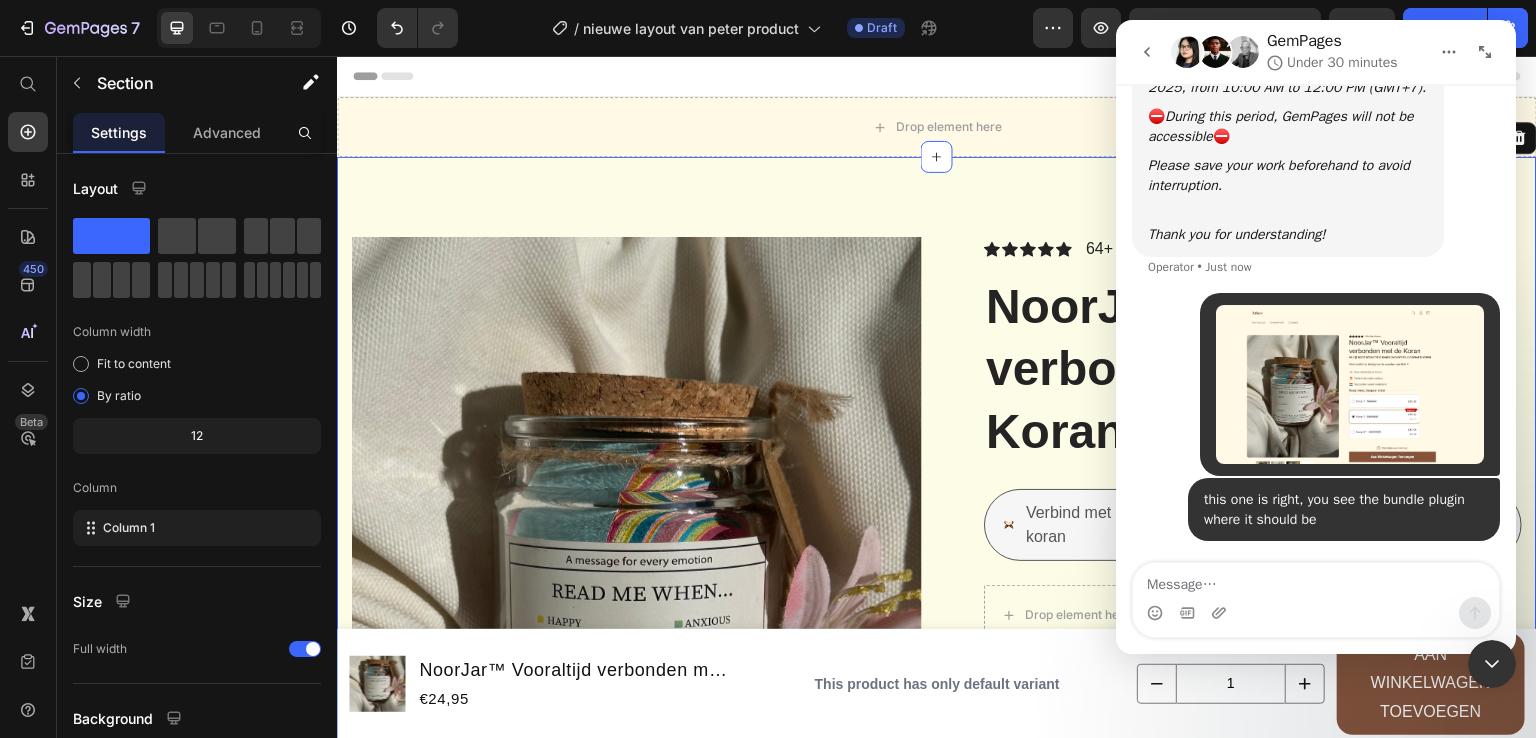 click 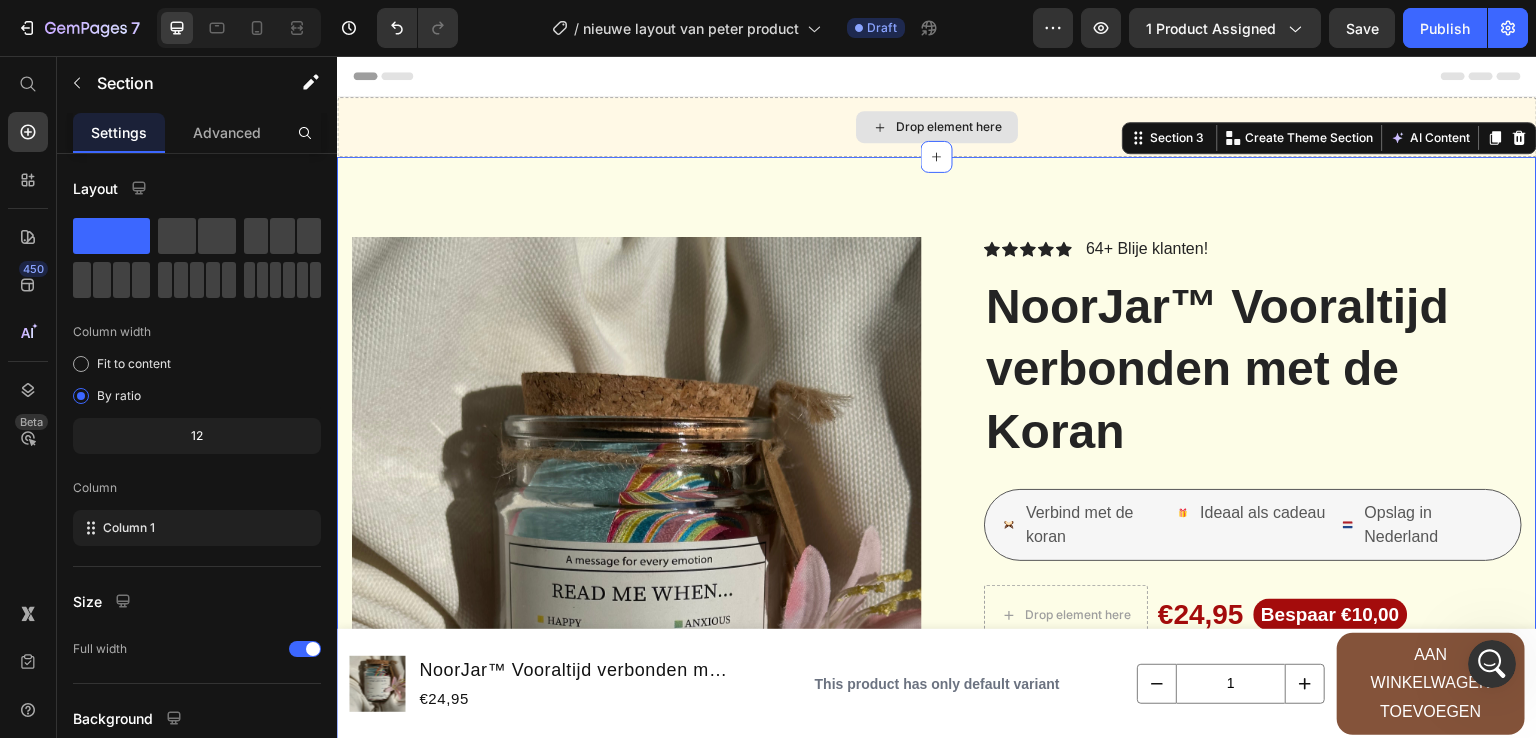 scroll, scrollTop: 0, scrollLeft: 0, axis: both 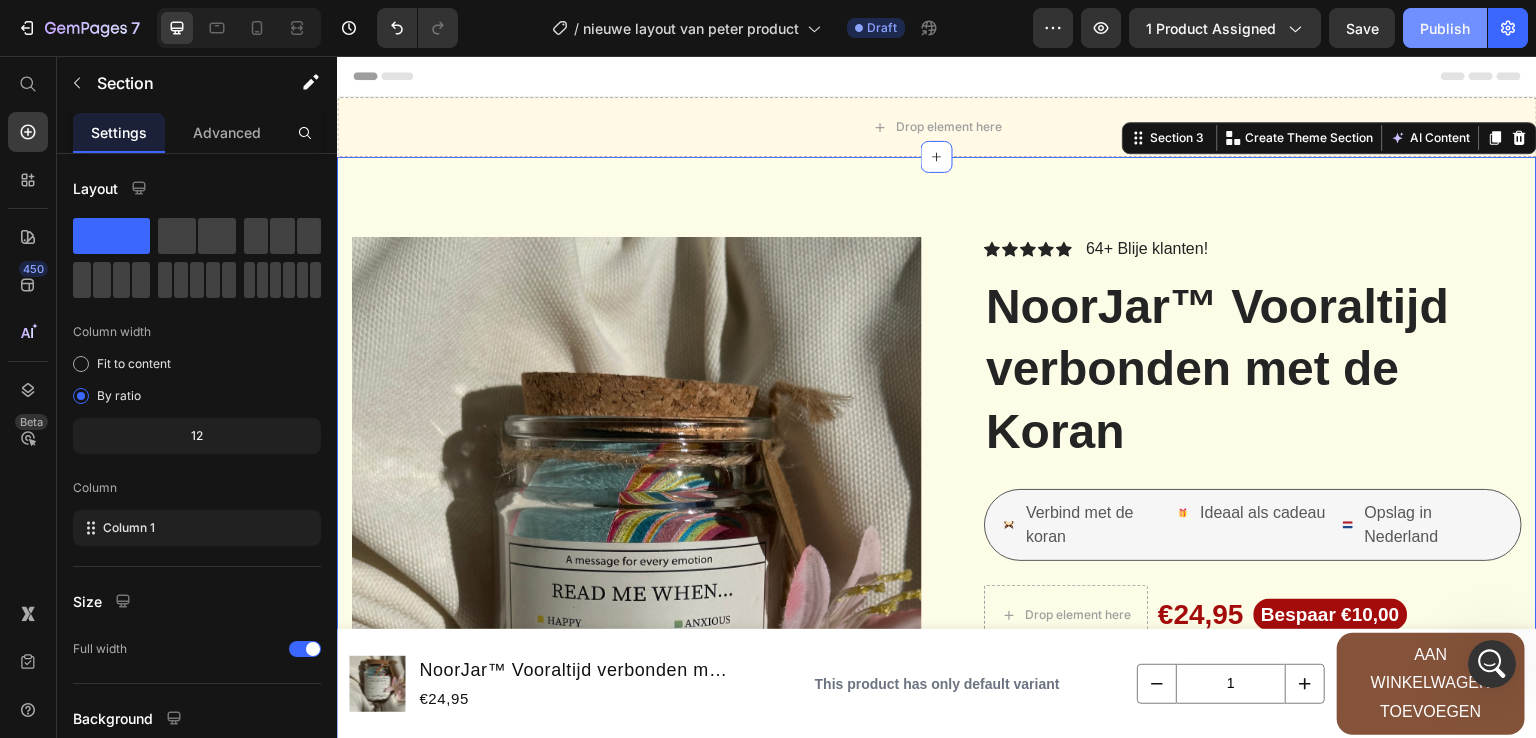 click on "Publish" at bounding box center [1445, 28] 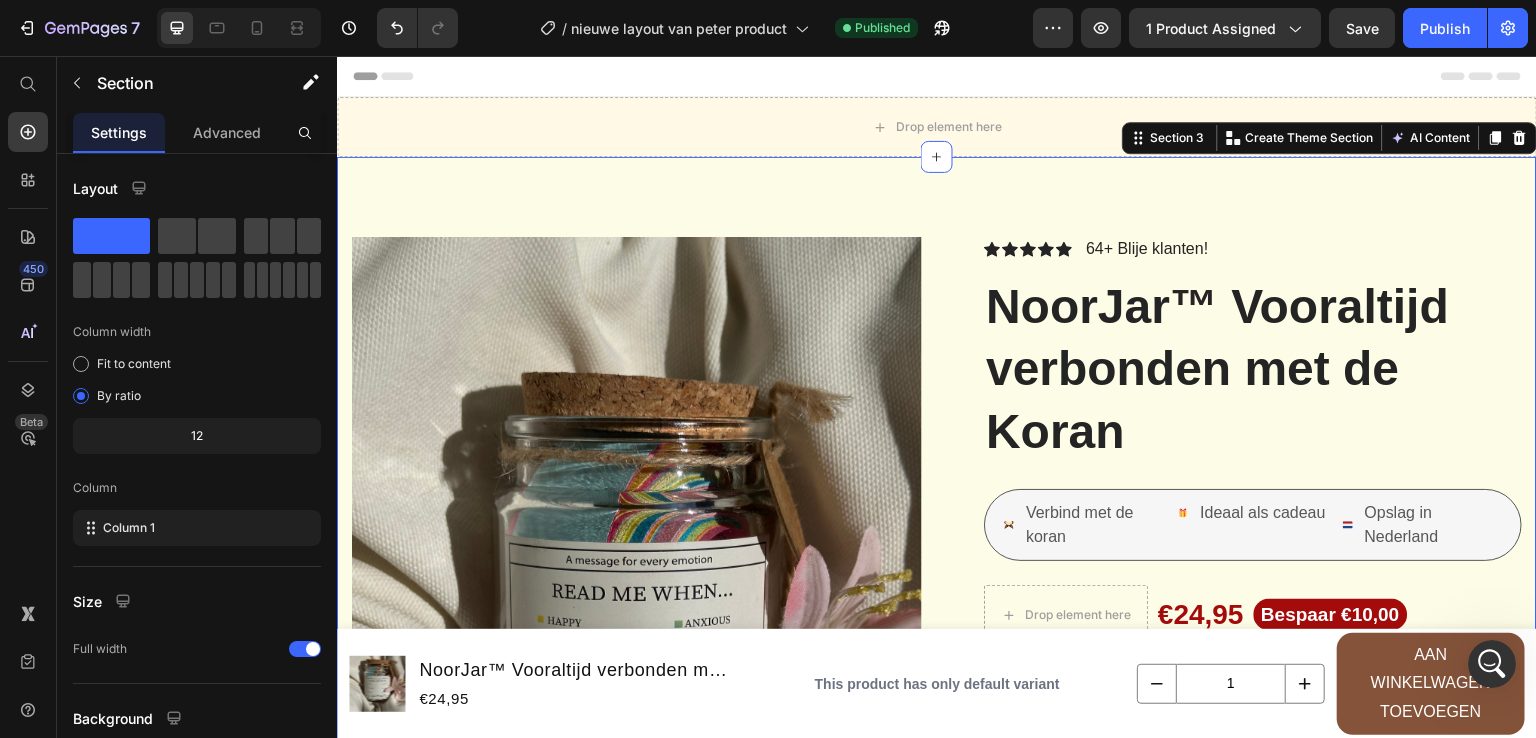 click 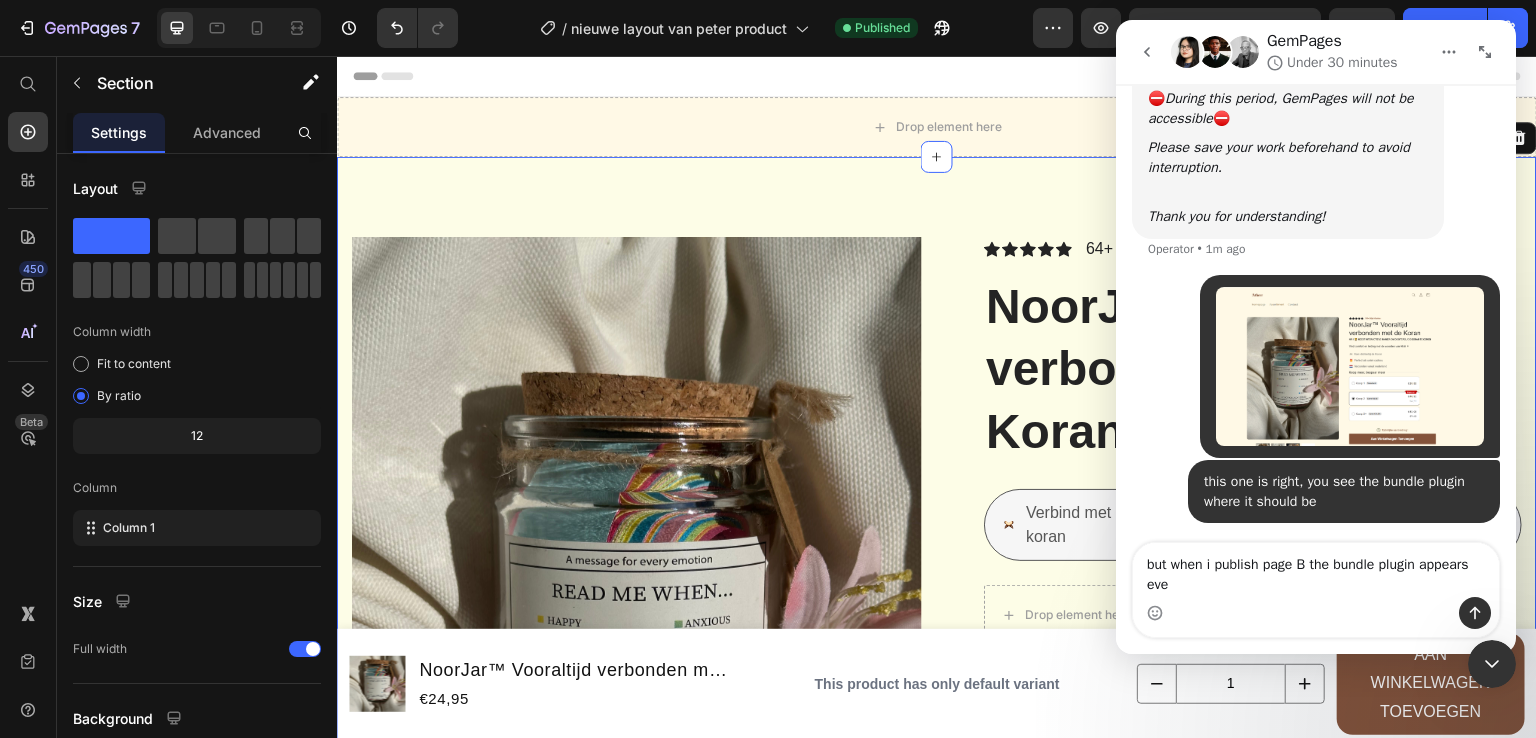 scroll, scrollTop: 680, scrollLeft: 0, axis: vertical 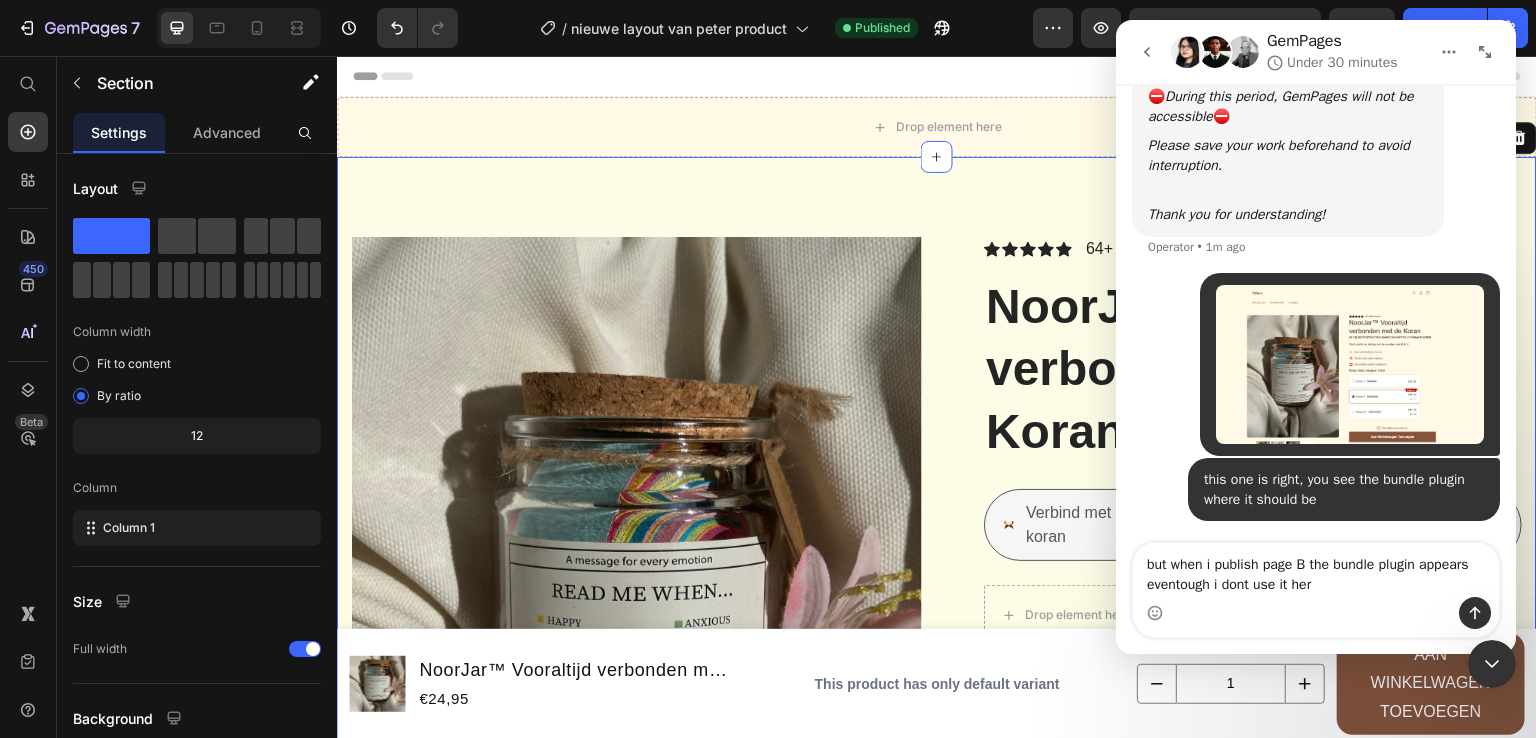 type on "but when i publish page B the bundle plugin appears eventough i dont use it here" 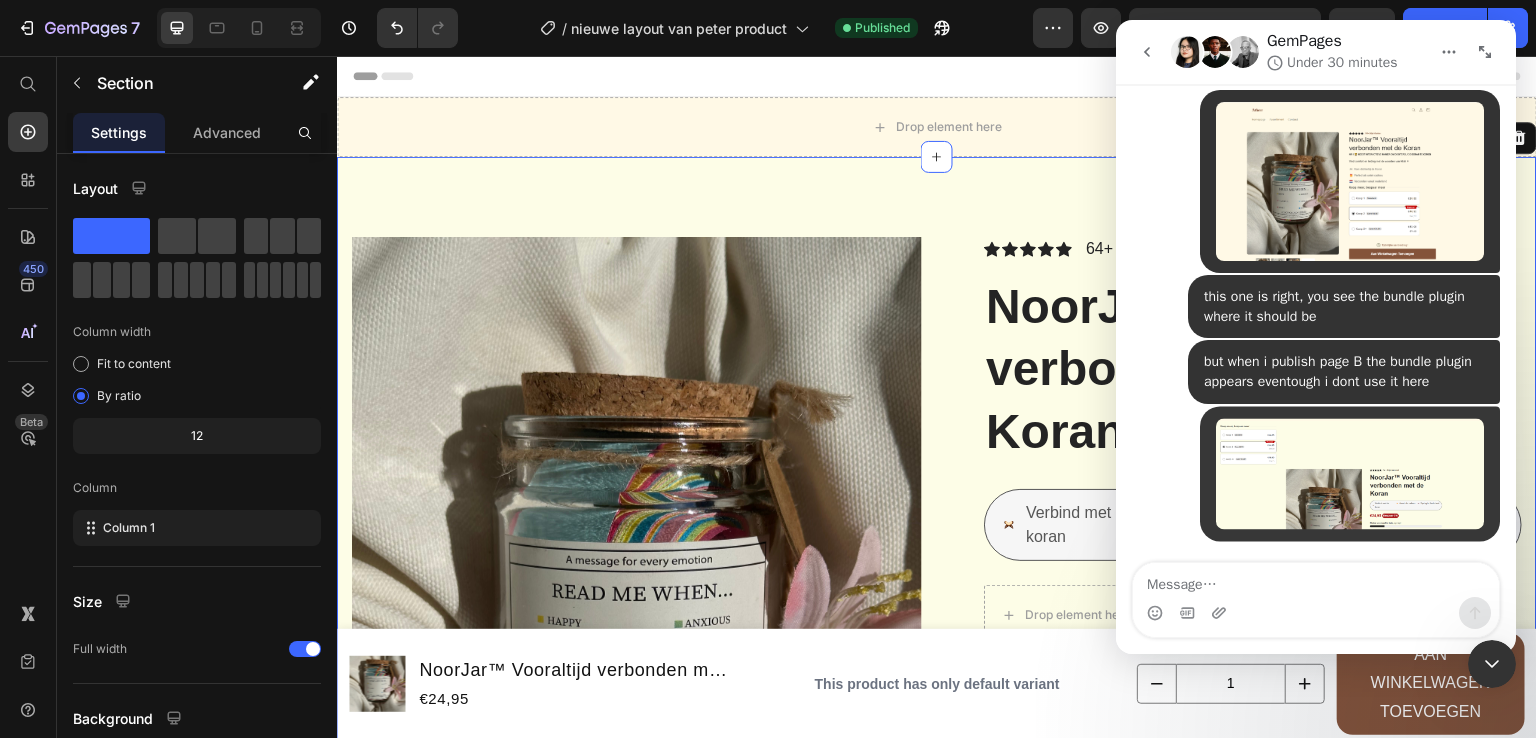 scroll, scrollTop: 864, scrollLeft: 0, axis: vertical 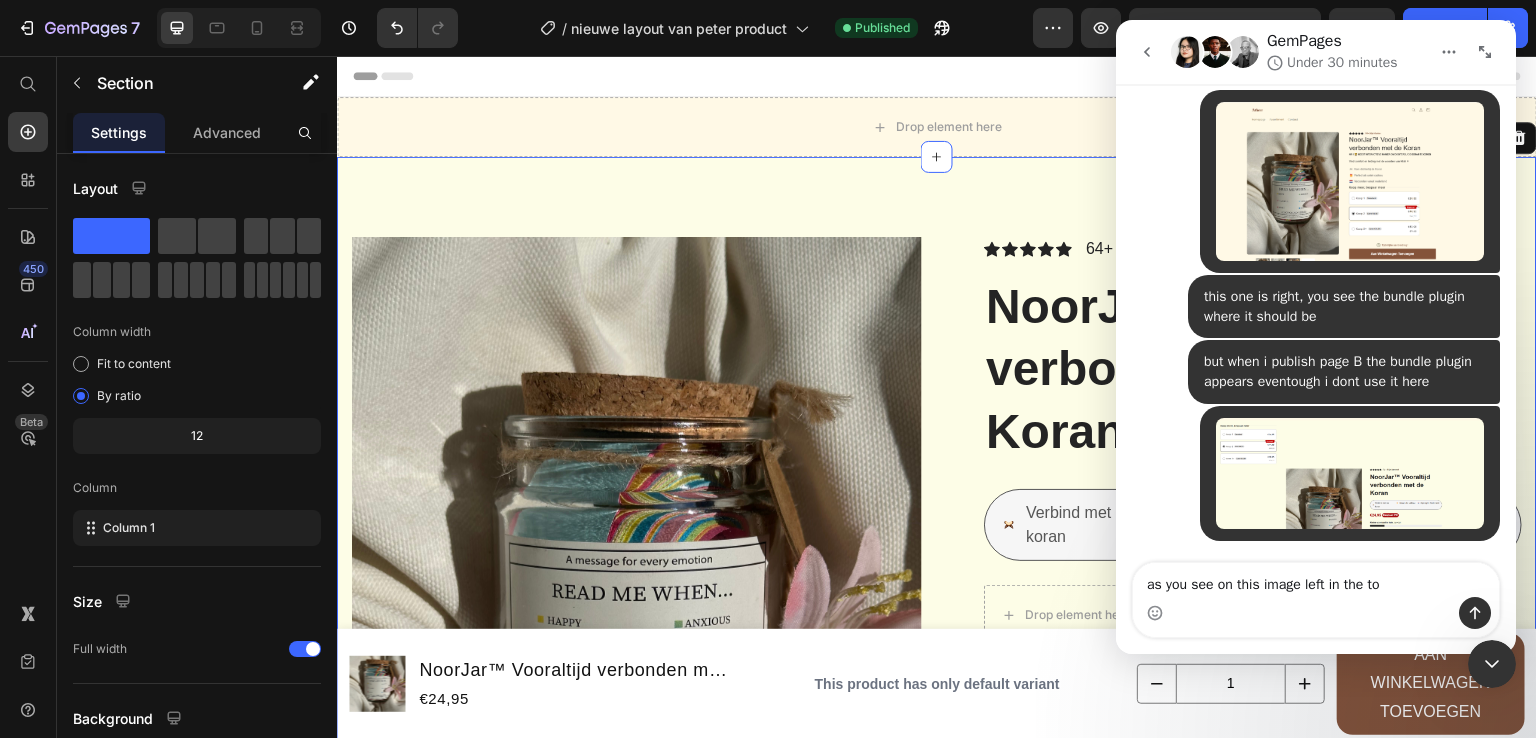 type on "as you see on this image left in the top" 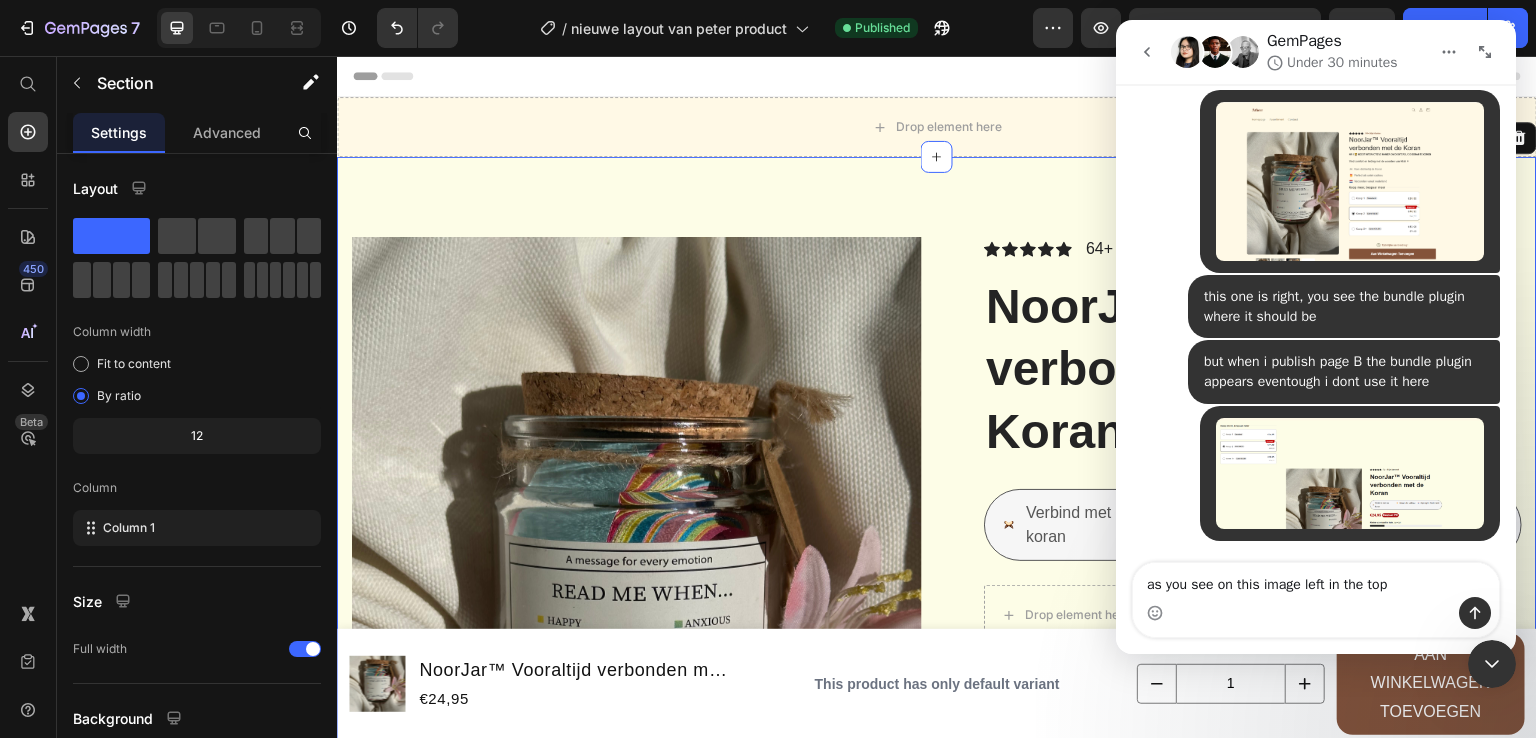 type 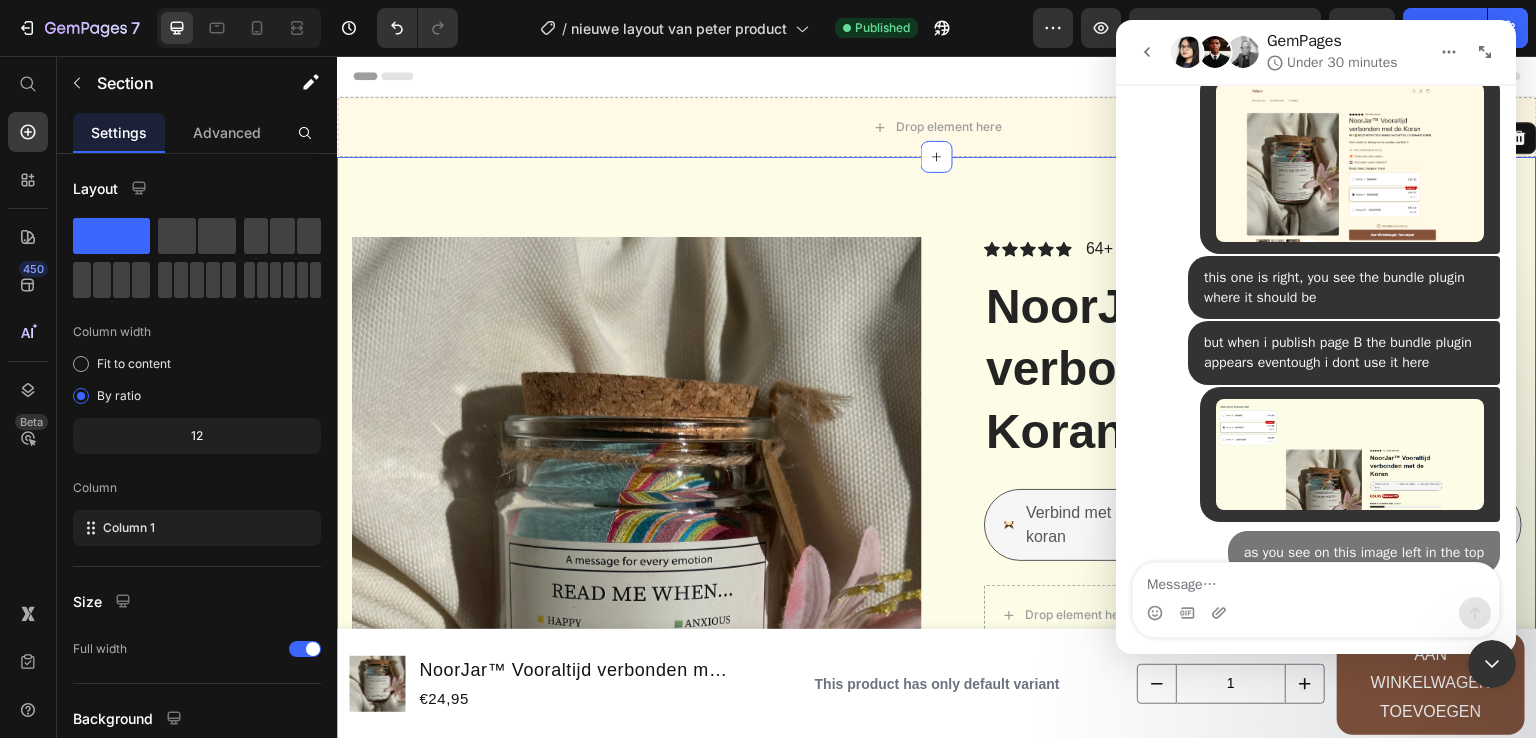 scroll, scrollTop: 909, scrollLeft: 0, axis: vertical 